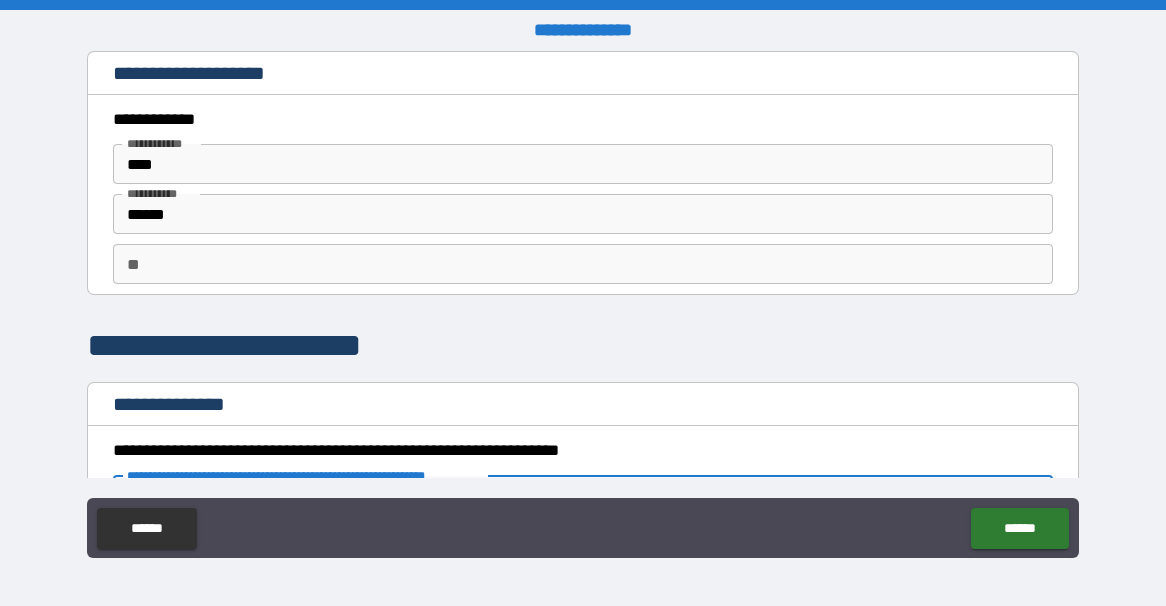 scroll, scrollTop: 0, scrollLeft: 0, axis: both 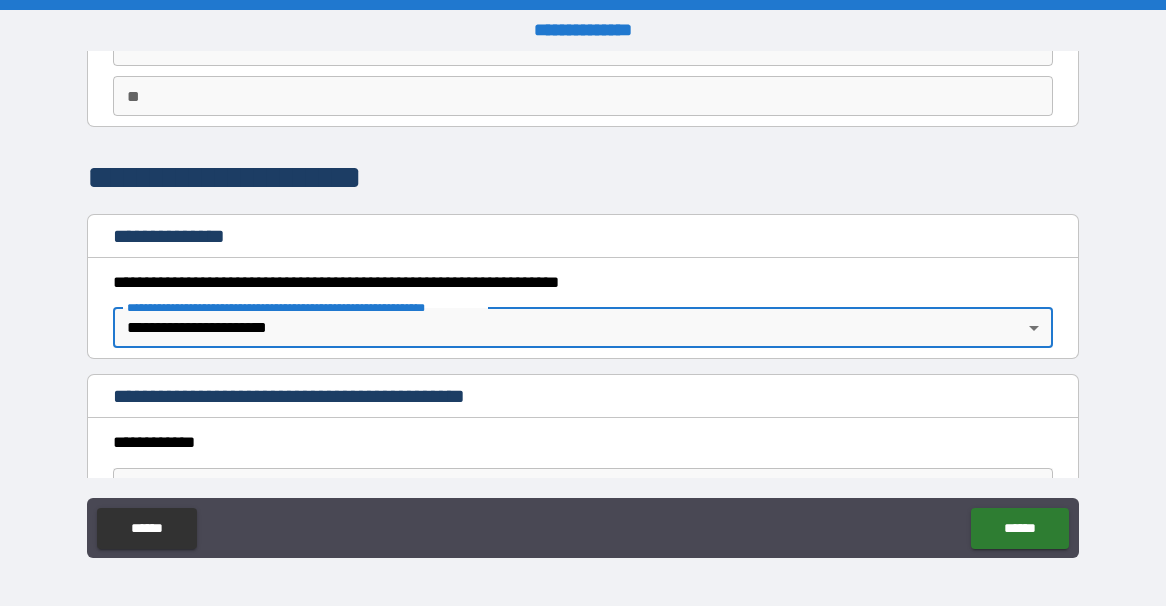 click on "**********" at bounding box center [583, 303] 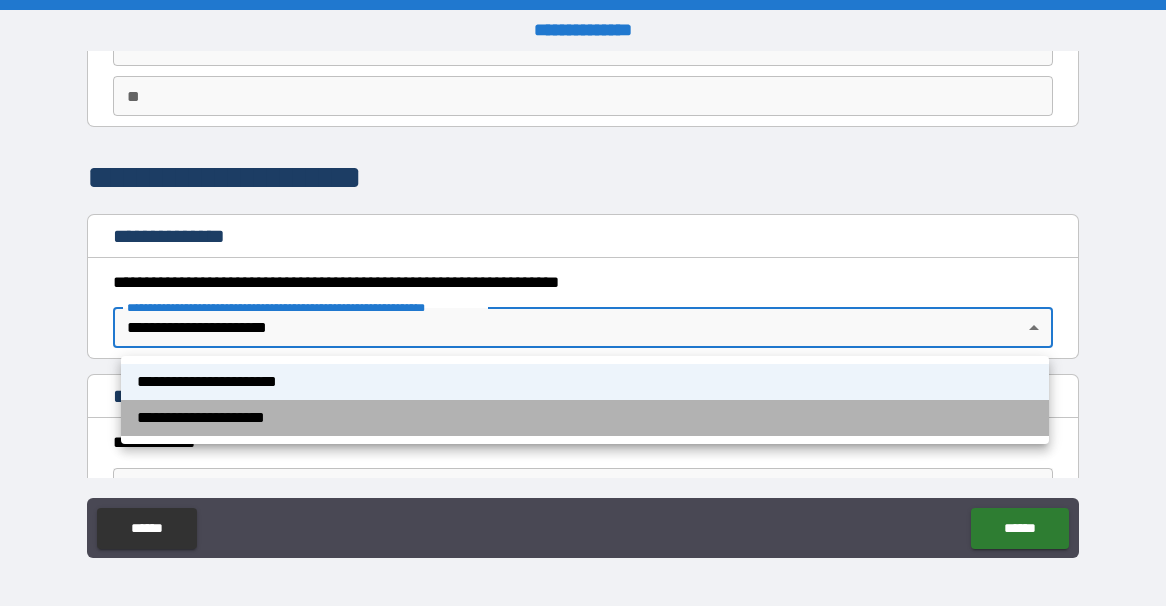click on "**********" at bounding box center [585, 418] 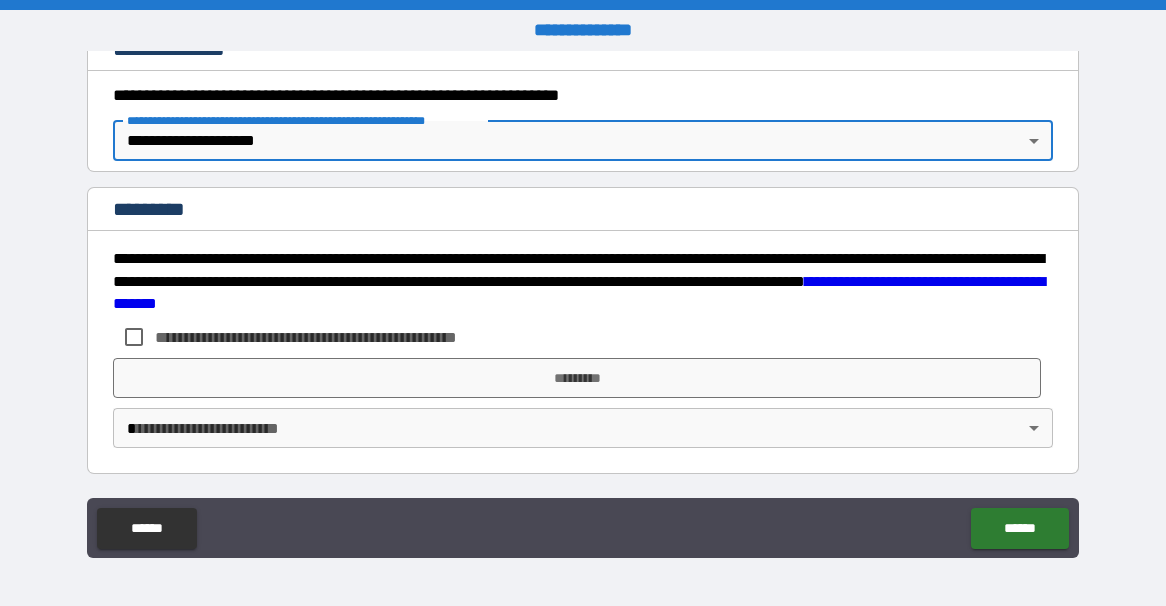 scroll, scrollTop: 355, scrollLeft: 0, axis: vertical 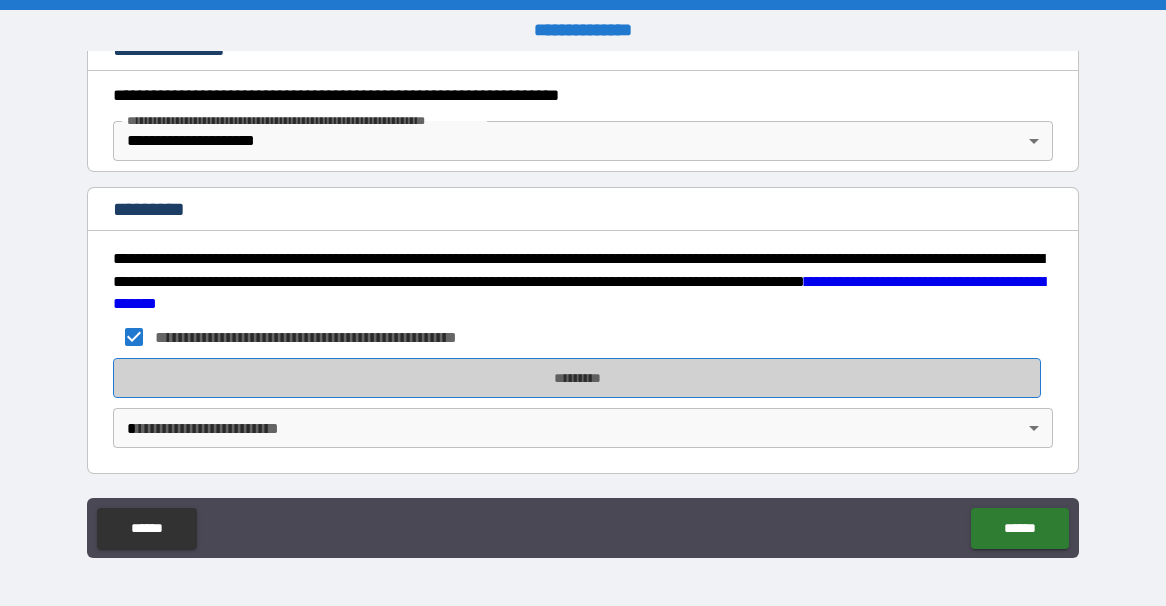 click on "*********" at bounding box center [577, 378] 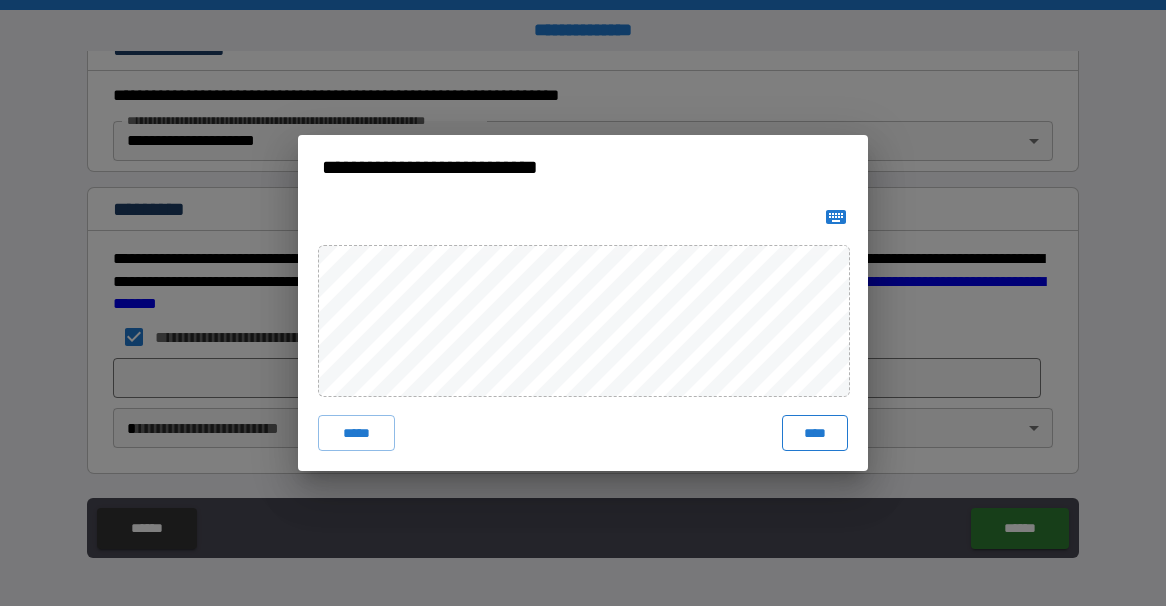 click on "****" at bounding box center (815, 433) 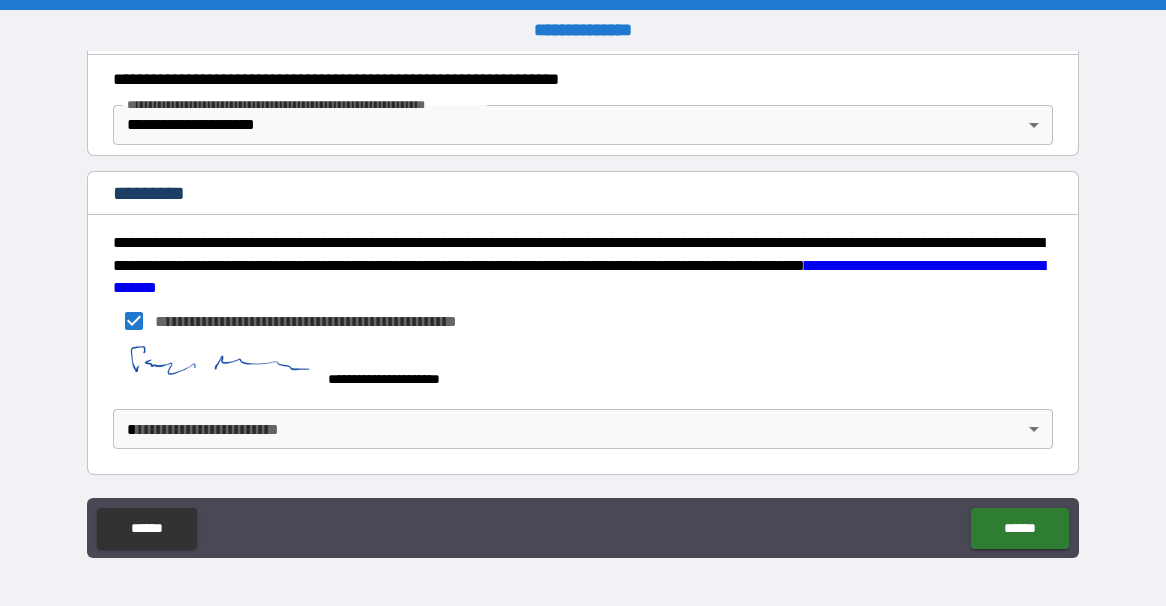 scroll, scrollTop: 373, scrollLeft: 0, axis: vertical 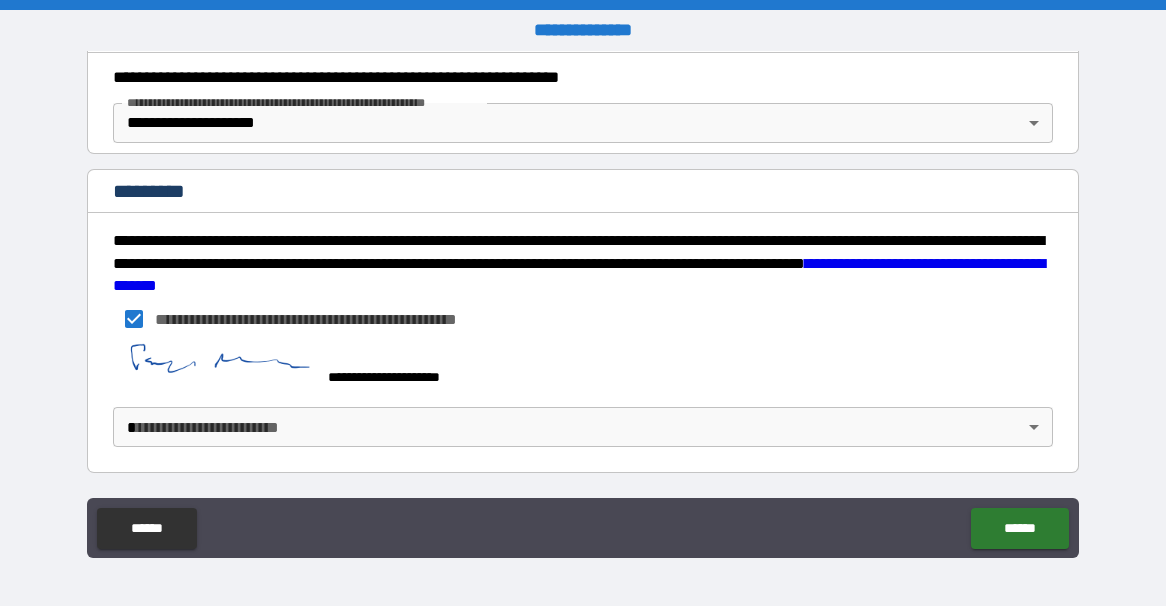 click on "**********" at bounding box center [583, 303] 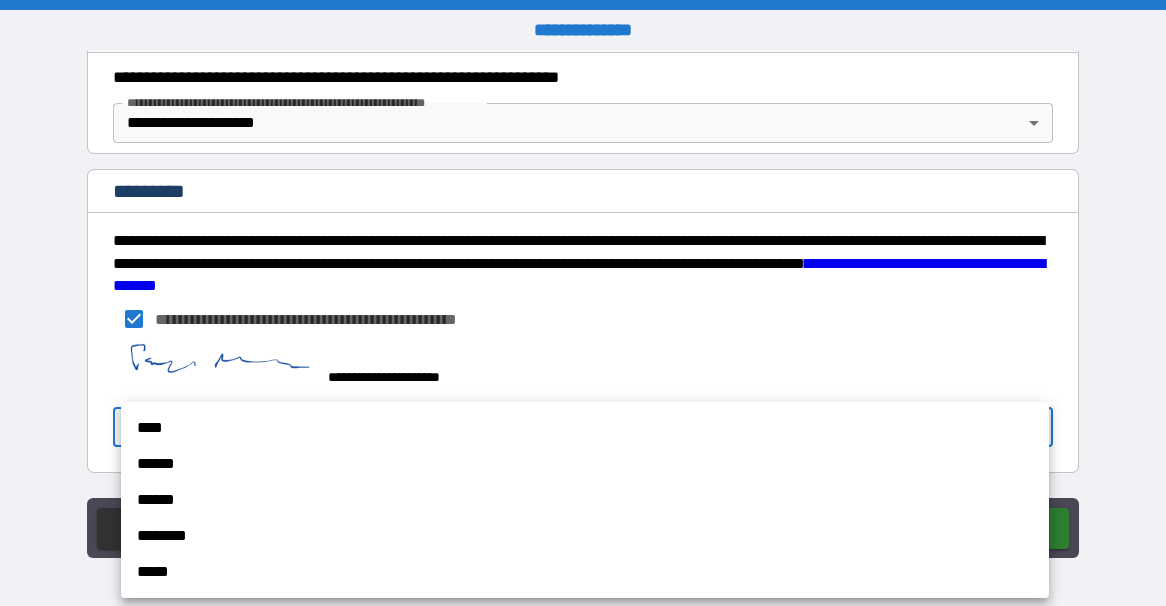 click on "****" at bounding box center [585, 428] 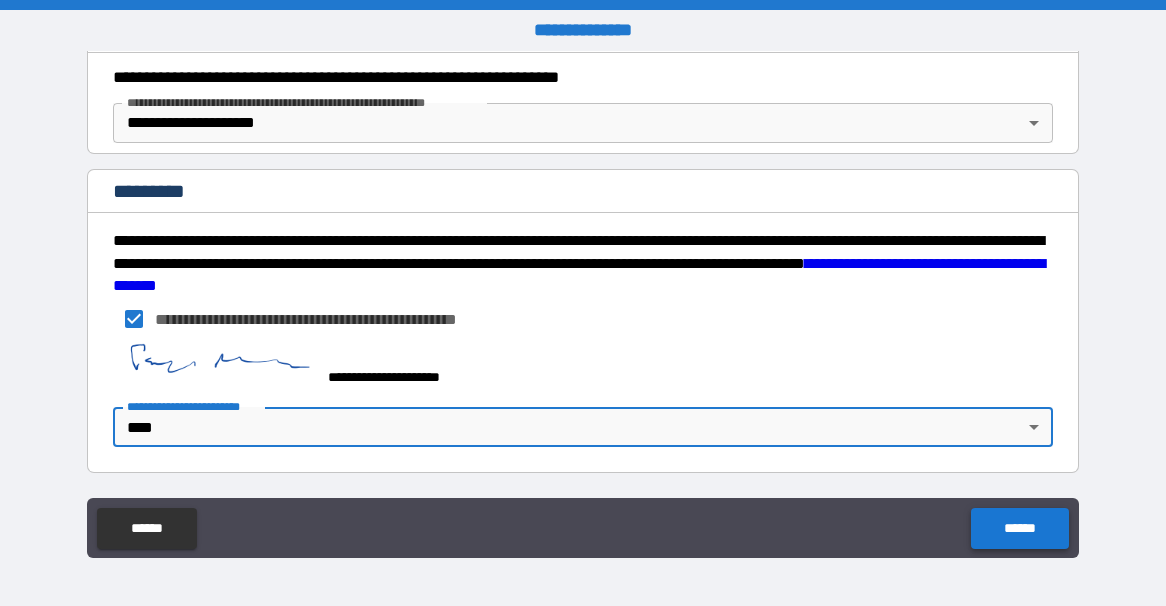 click on "******" at bounding box center [1019, 528] 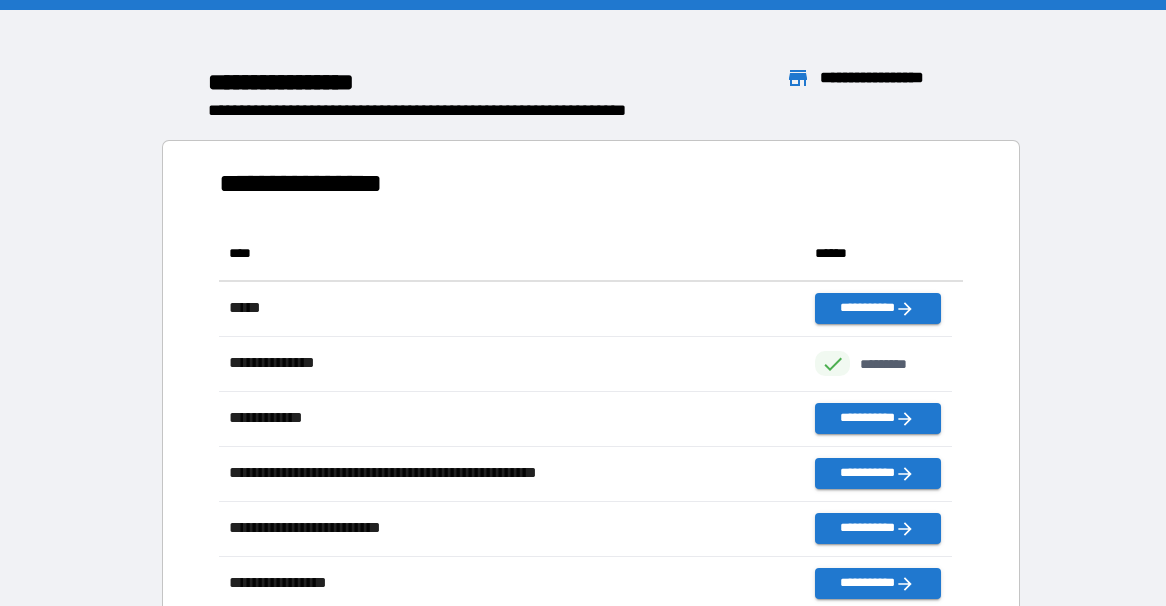 scroll, scrollTop: 16, scrollLeft: 15, axis: both 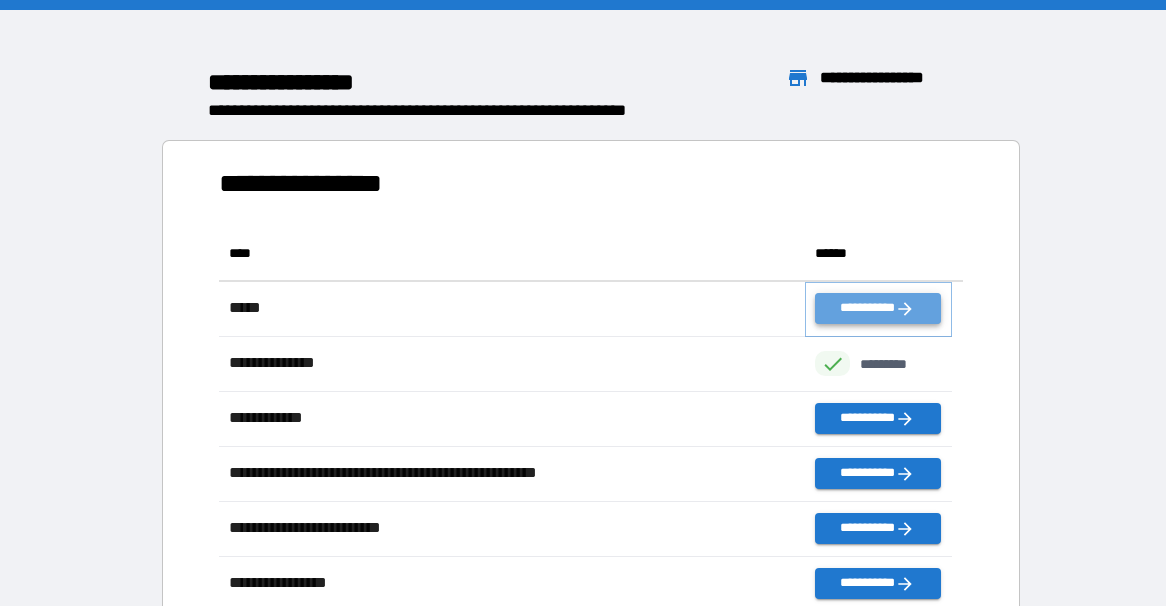 click on "**********" at bounding box center (877, 308) 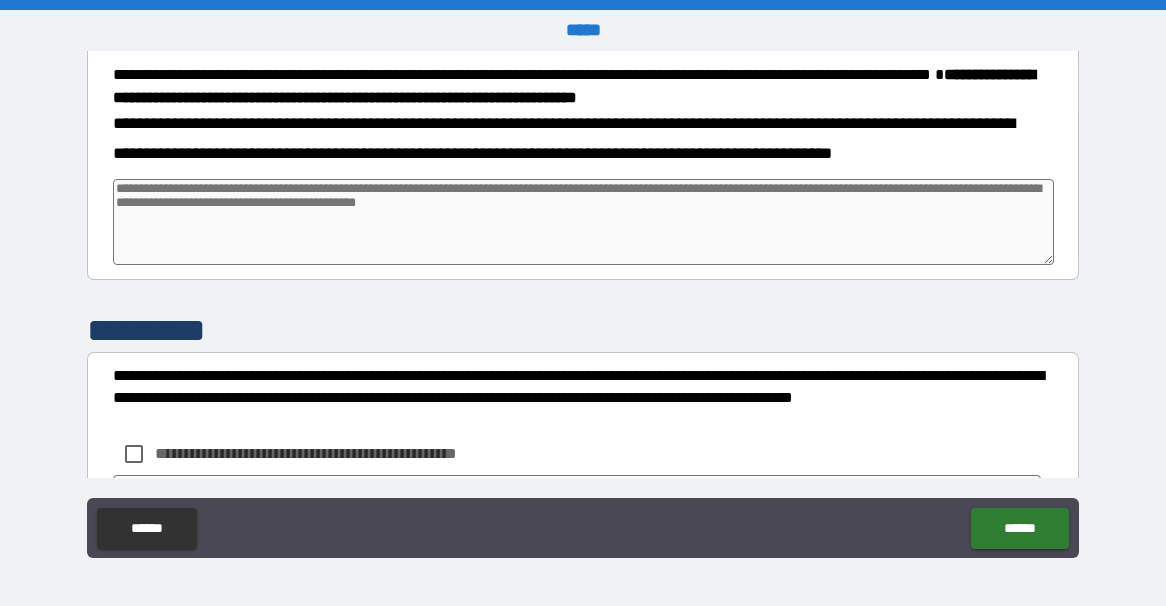 scroll, scrollTop: 1182, scrollLeft: 0, axis: vertical 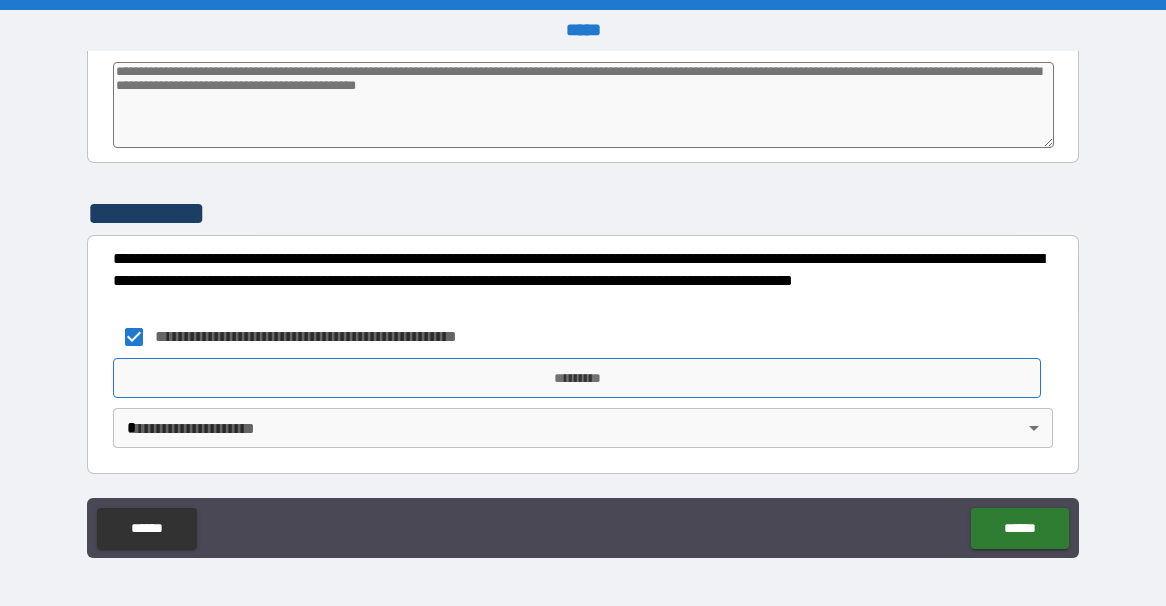 click on "*********" at bounding box center (577, 378) 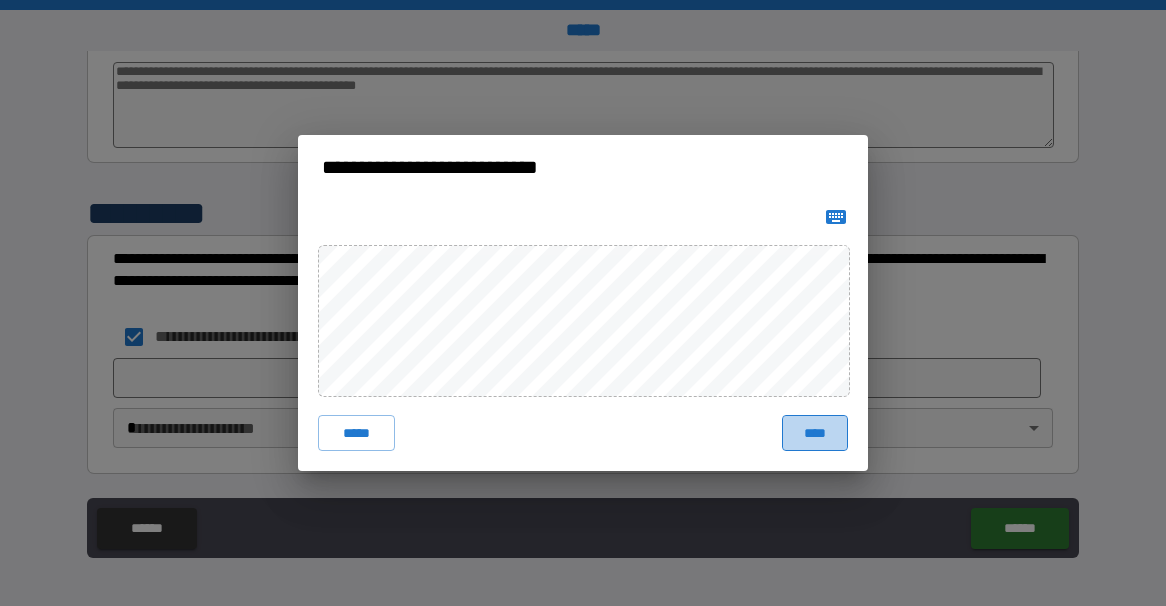 click on "****" at bounding box center (815, 433) 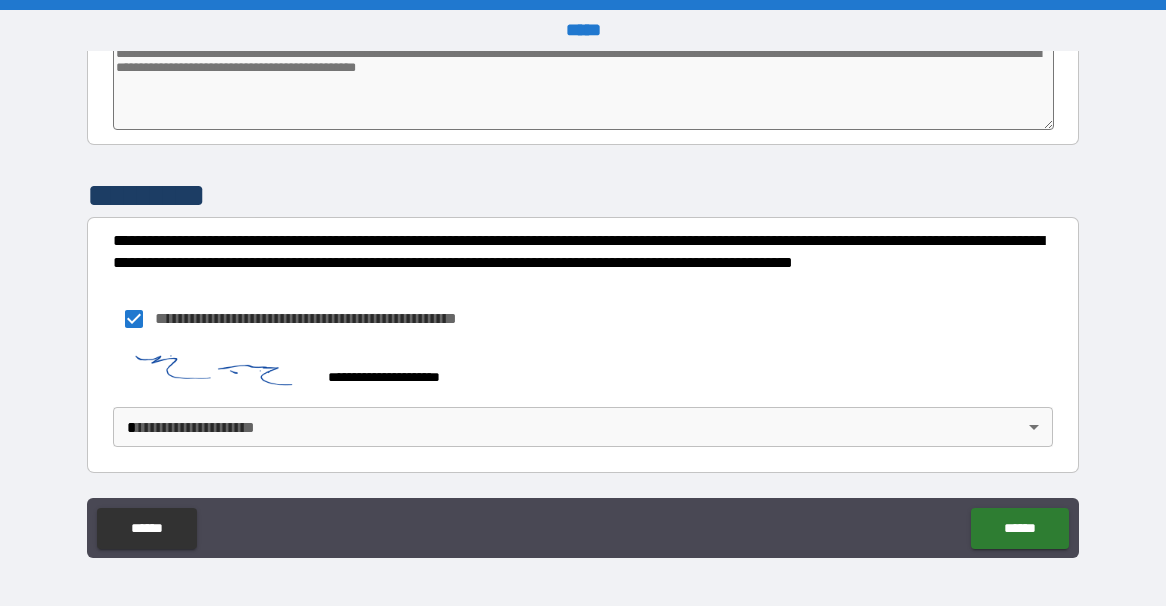 scroll, scrollTop: 1199, scrollLeft: 0, axis: vertical 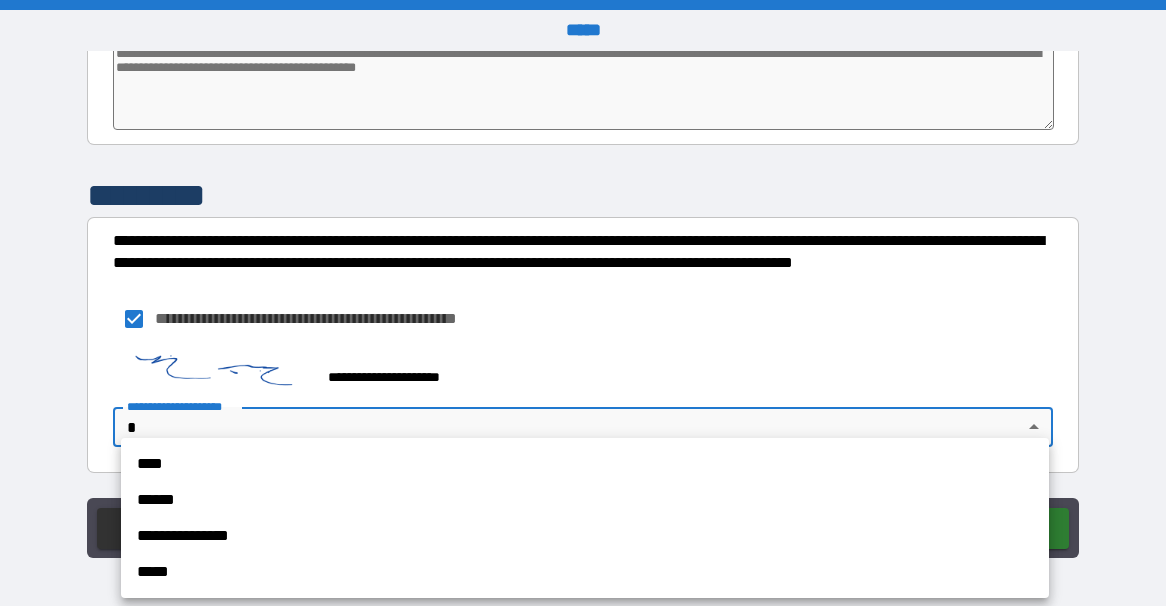 click on "****" at bounding box center (585, 464) 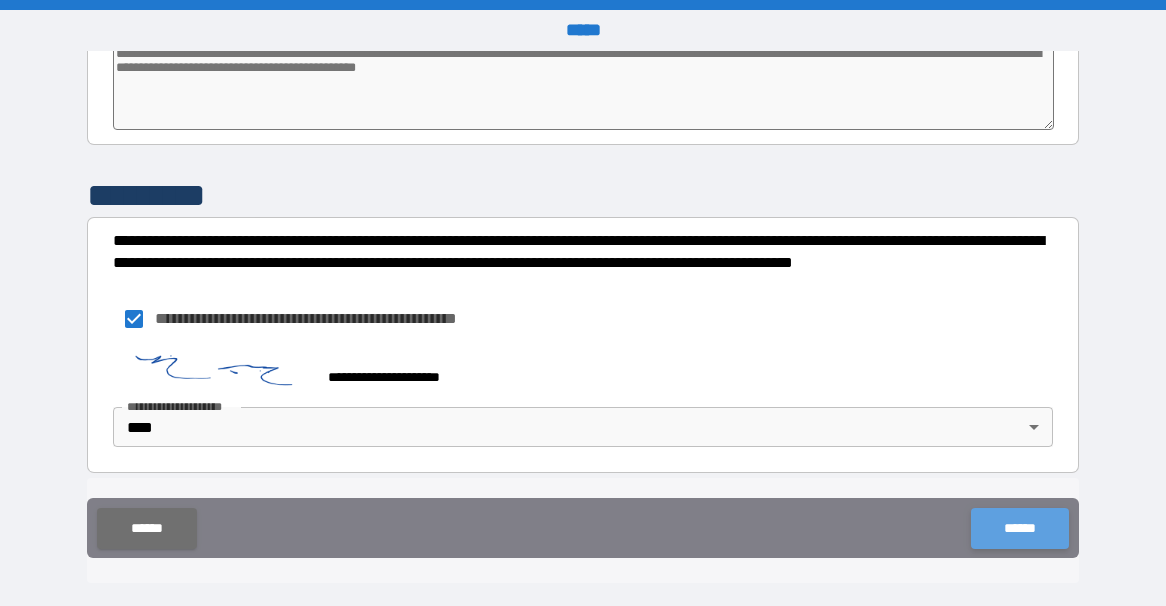 click on "******" at bounding box center (1019, 528) 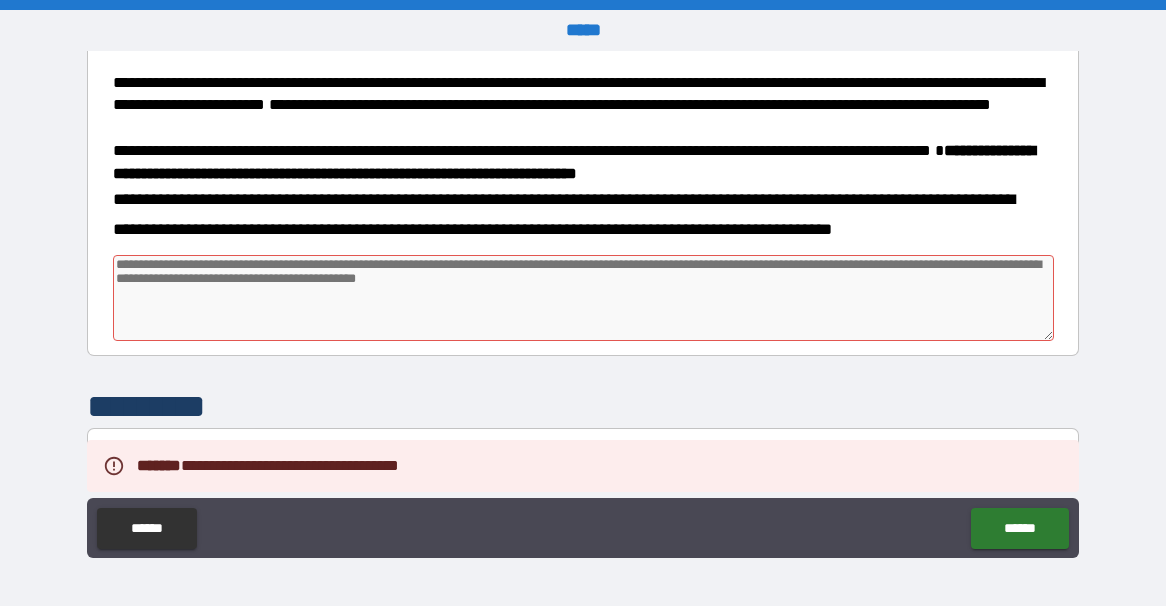 scroll, scrollTop: 842, scrollLeft: 0, axis: vertical 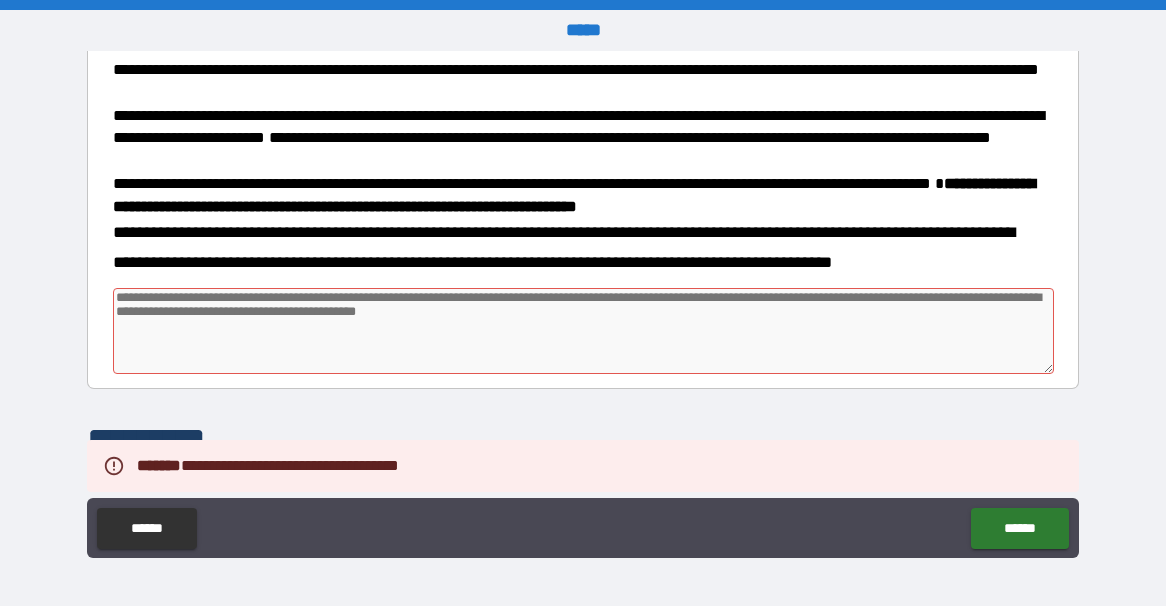 click on "**********" at bounding box center (577, 248) 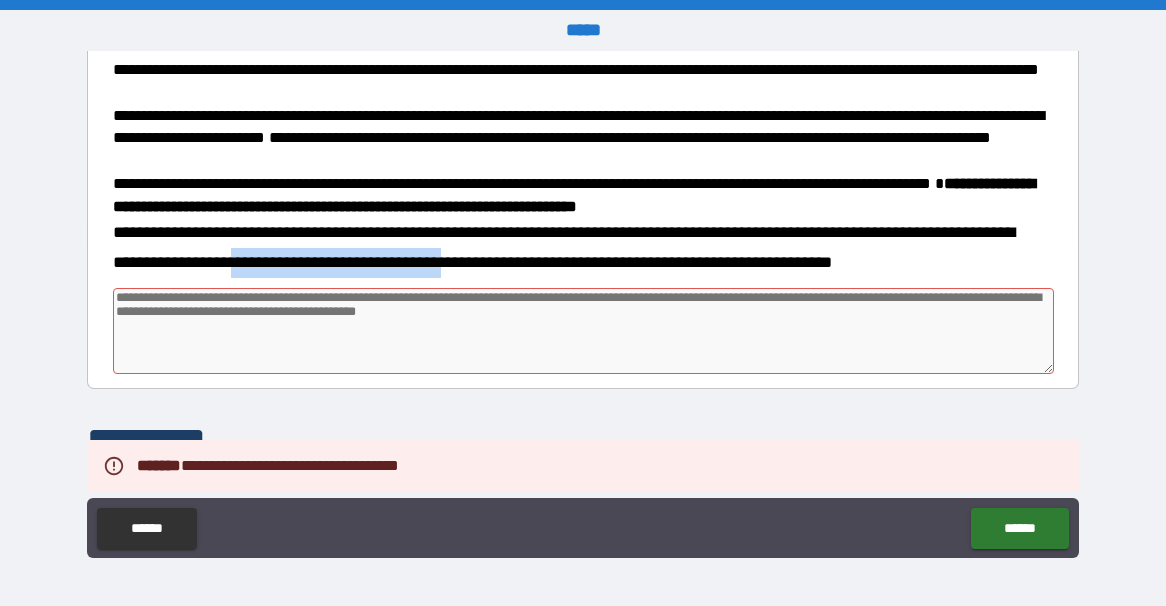 click on "**********" at bounding box center (577, 248) 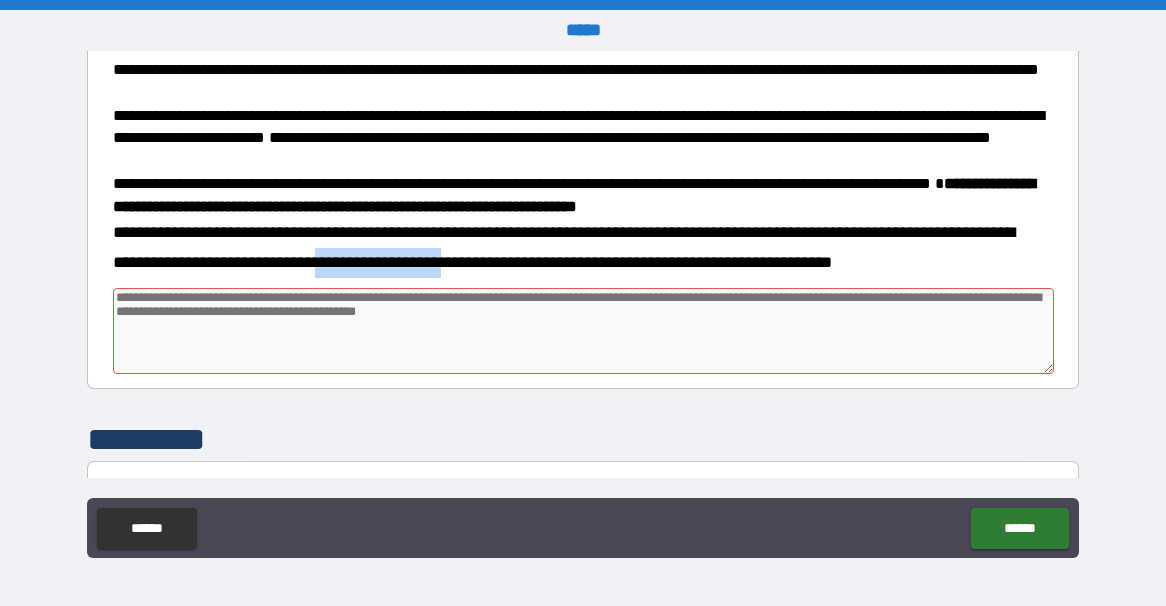 click on "**********" at bounding box center [577, 248] 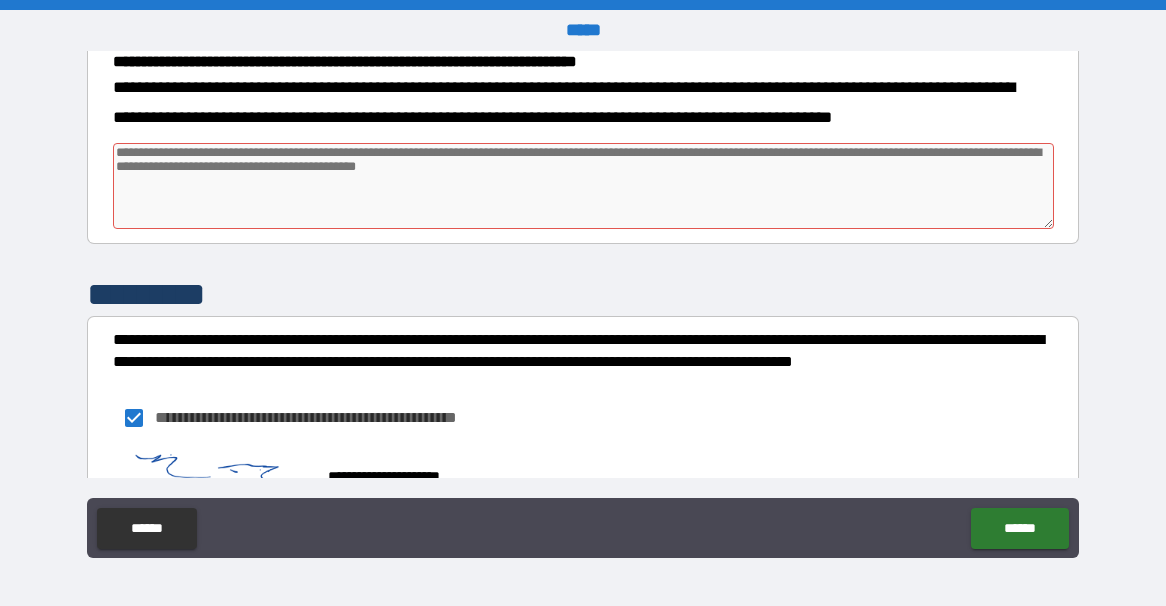 scroll, scrollTop: 997, scrollLeft: 0, axis: vertical 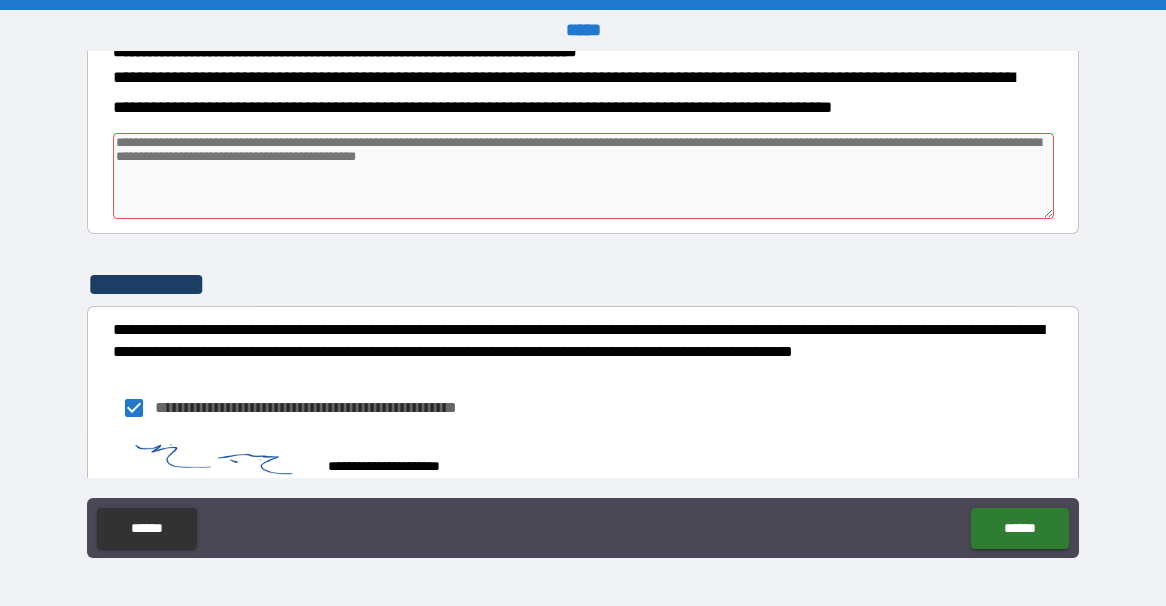 click at bounding box center (583, 176) 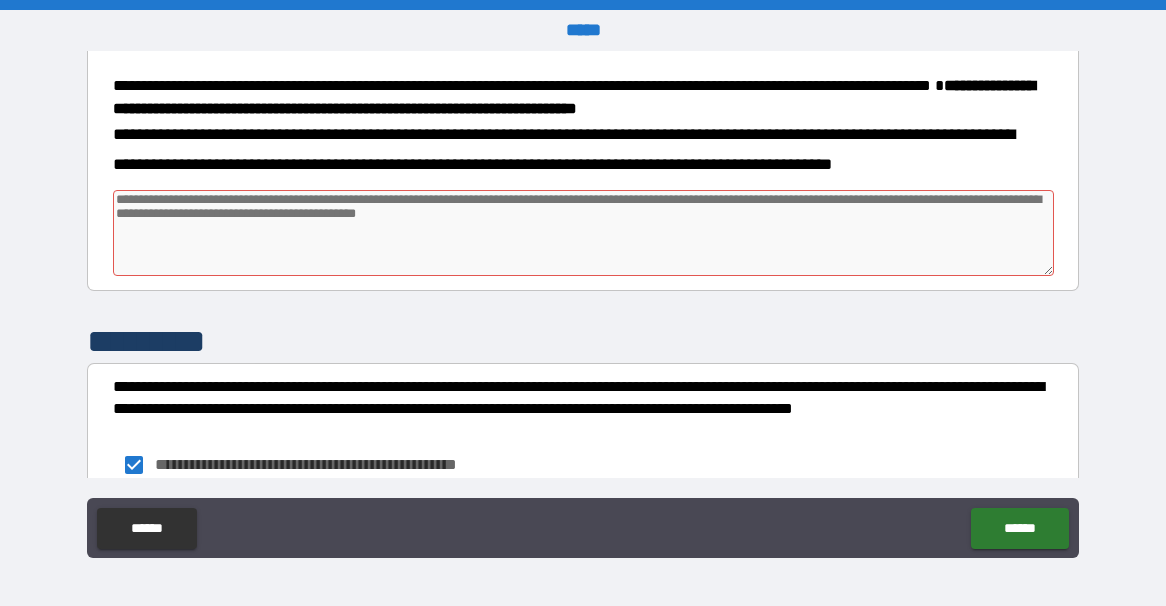 scroll, scrollTop: 942, scrollLeft: 0, axis: vertical 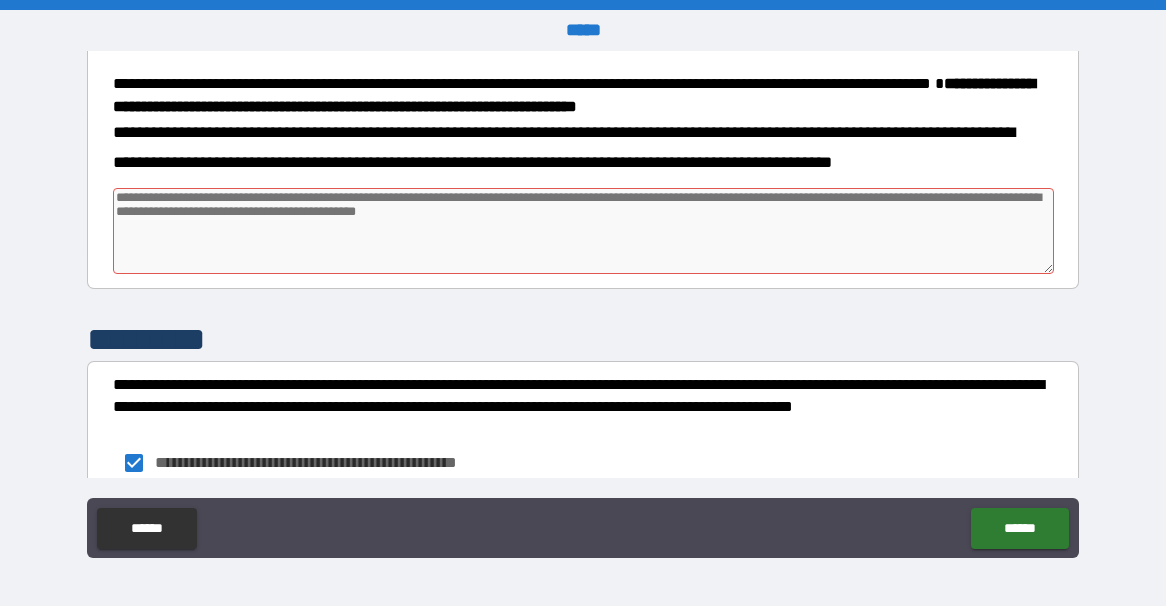click on "**********" at bounding box center [577, 148] 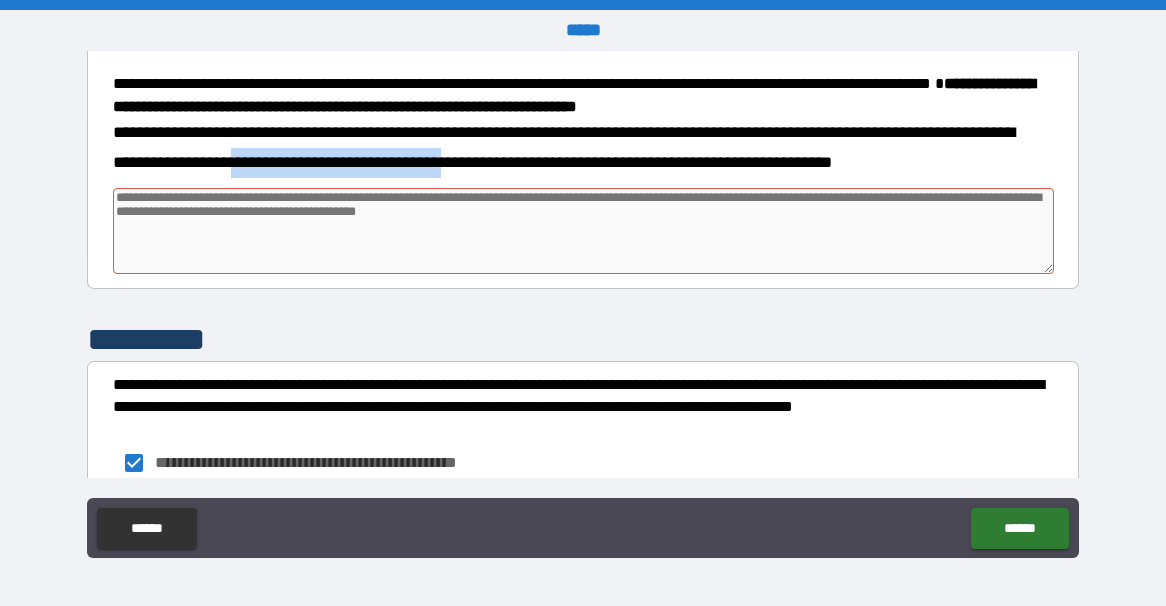 click on "**********" at bounding box center [577, 148] 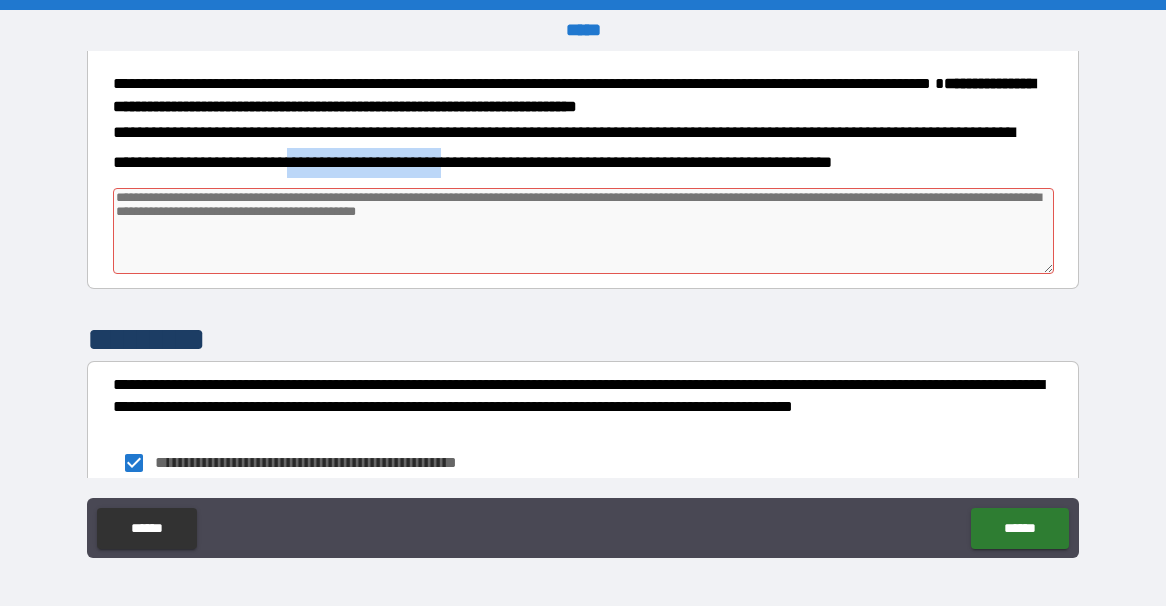 drag, startPoint x: 419, startPoint y: 278, endPoint x: 488, endPoint y: 276, distance: 69.02898 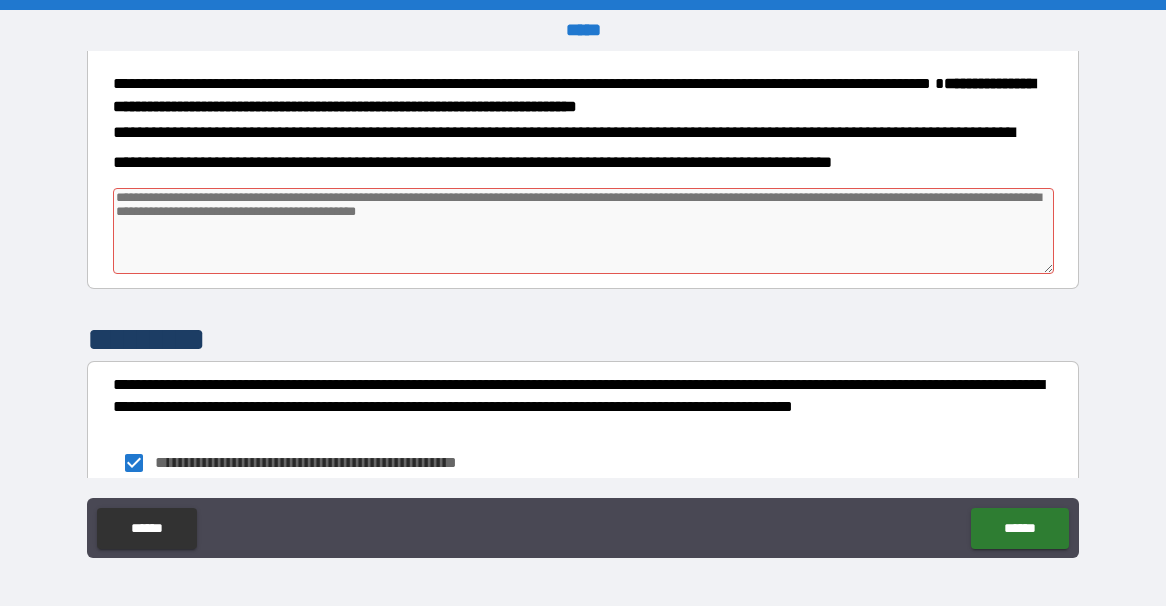 click on "**********" at bounding box center [577, 148] 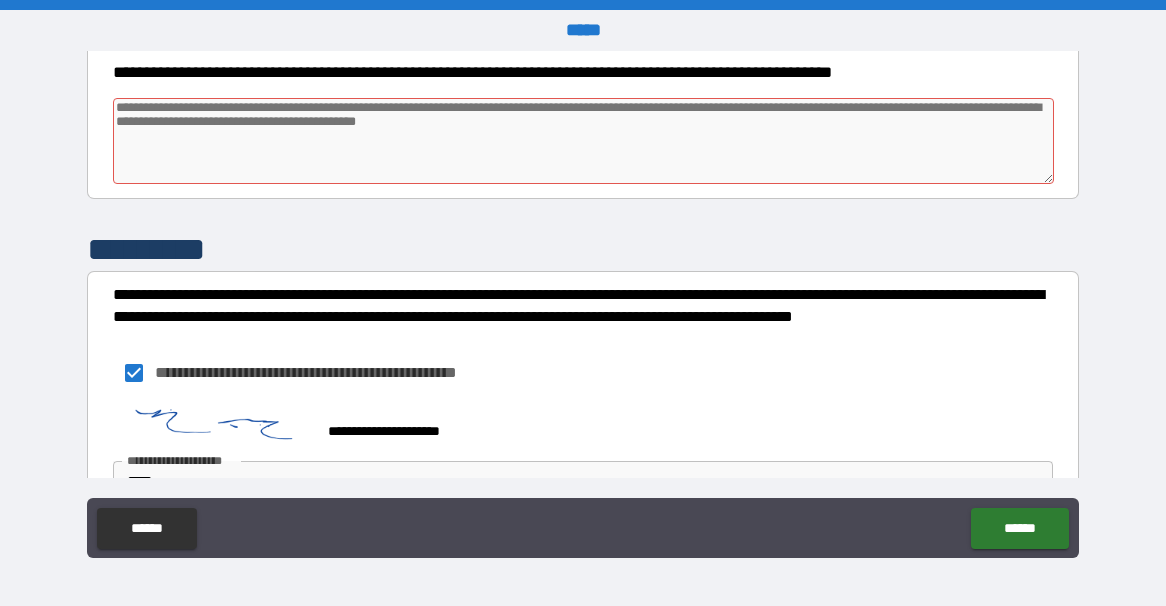 scroll, scrollTop: 1199, scrollLeft: 0, axis: vertical 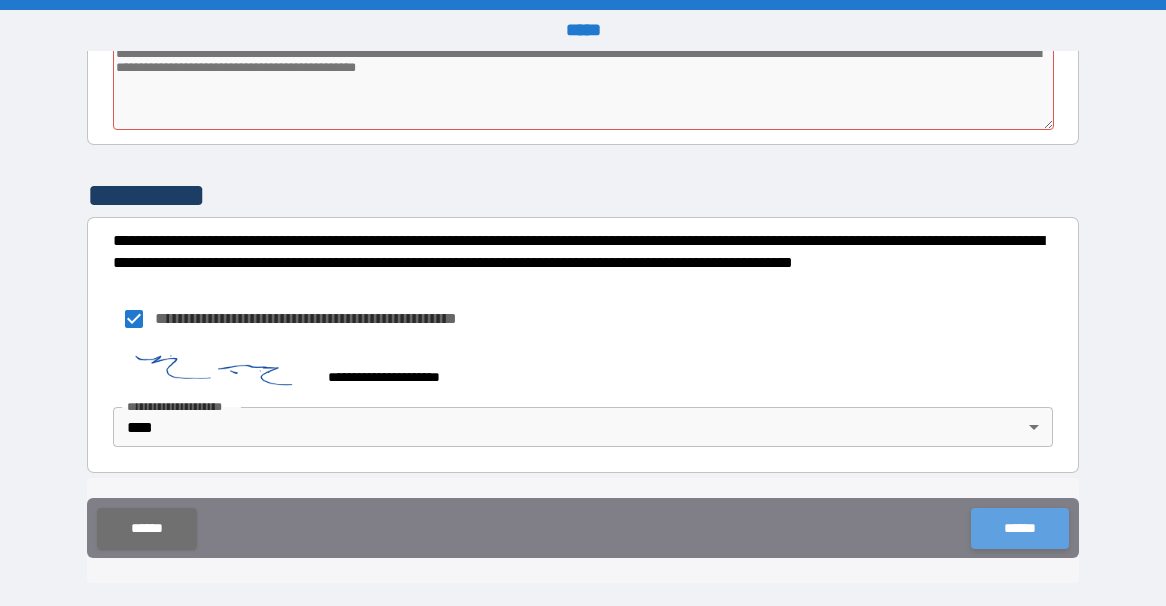 click on "******" at bounding box center [1019, 528] 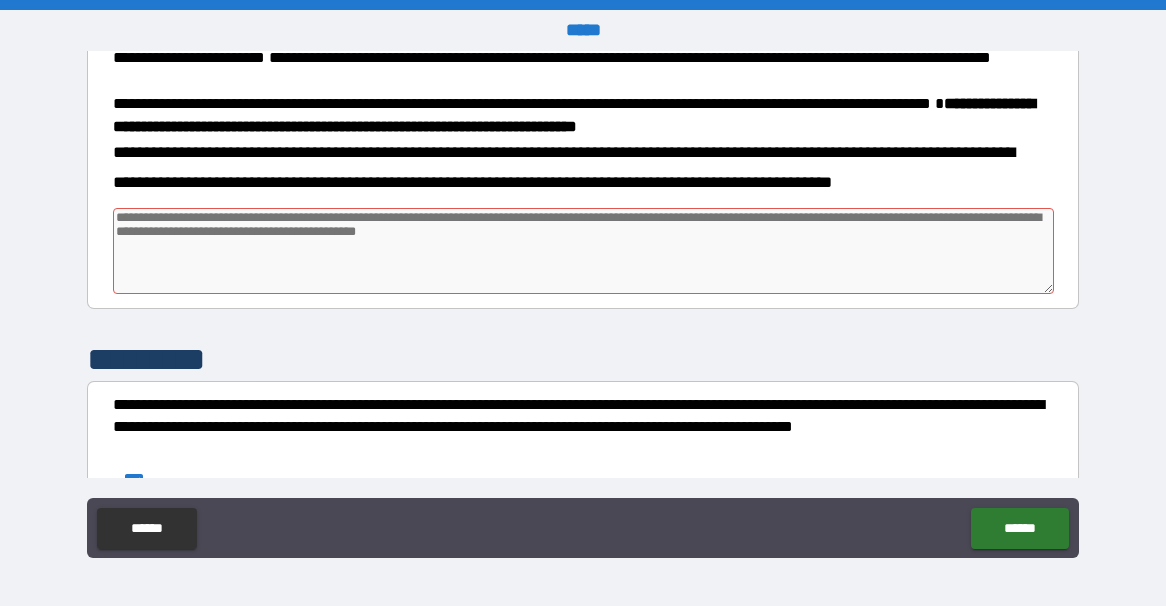 scroll, scrollTop: 926, scrollLeft: 0, axis: vertical 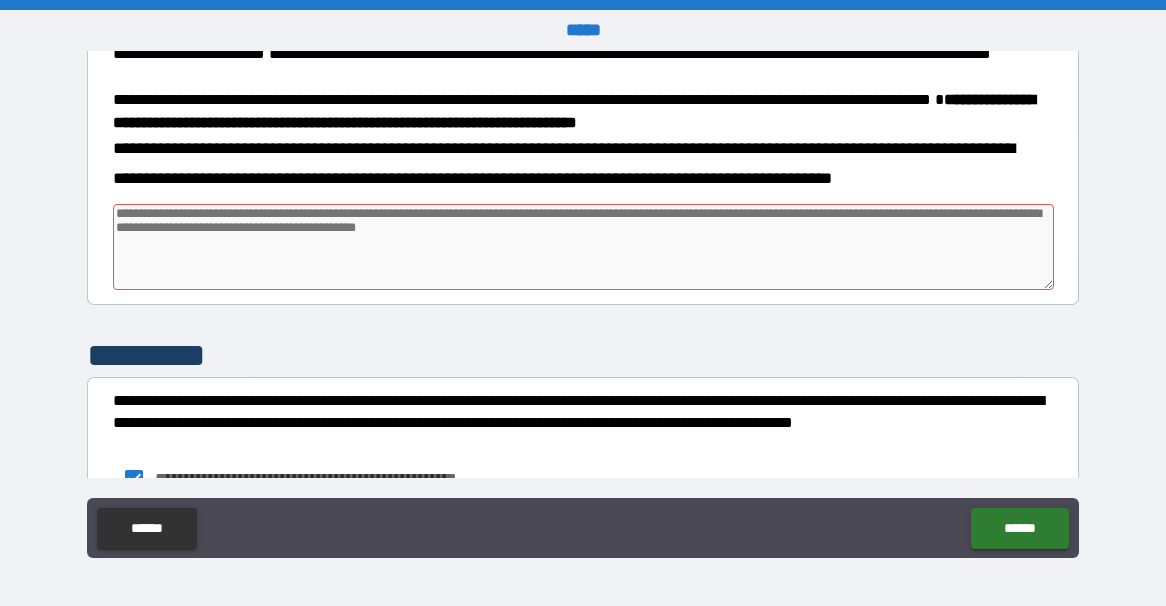 click at bounding box center [583, 247] 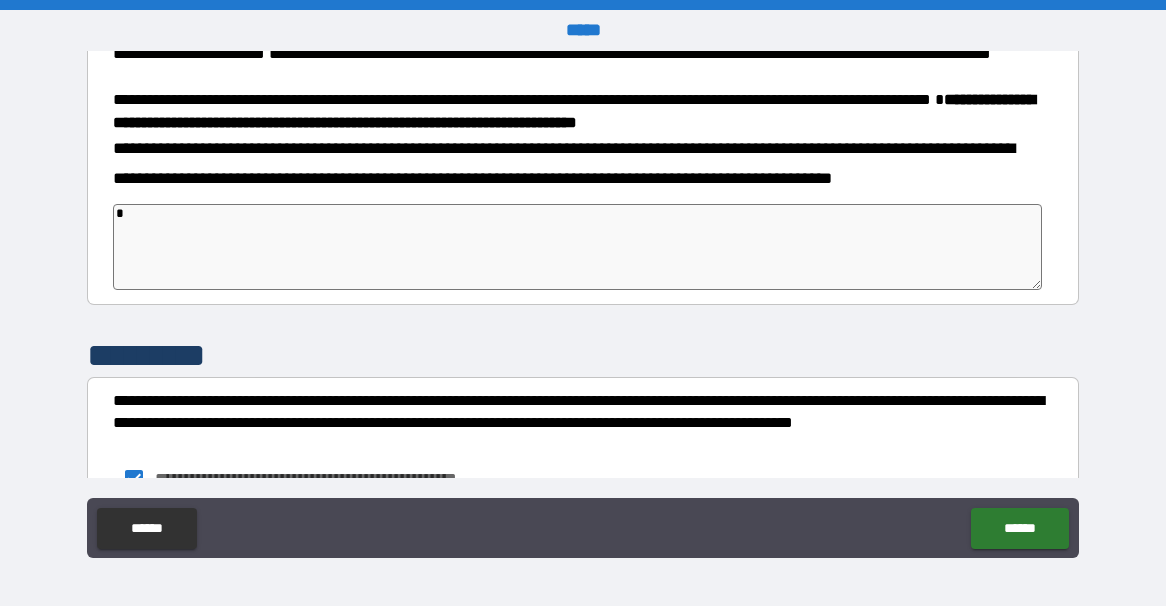 type on "*" 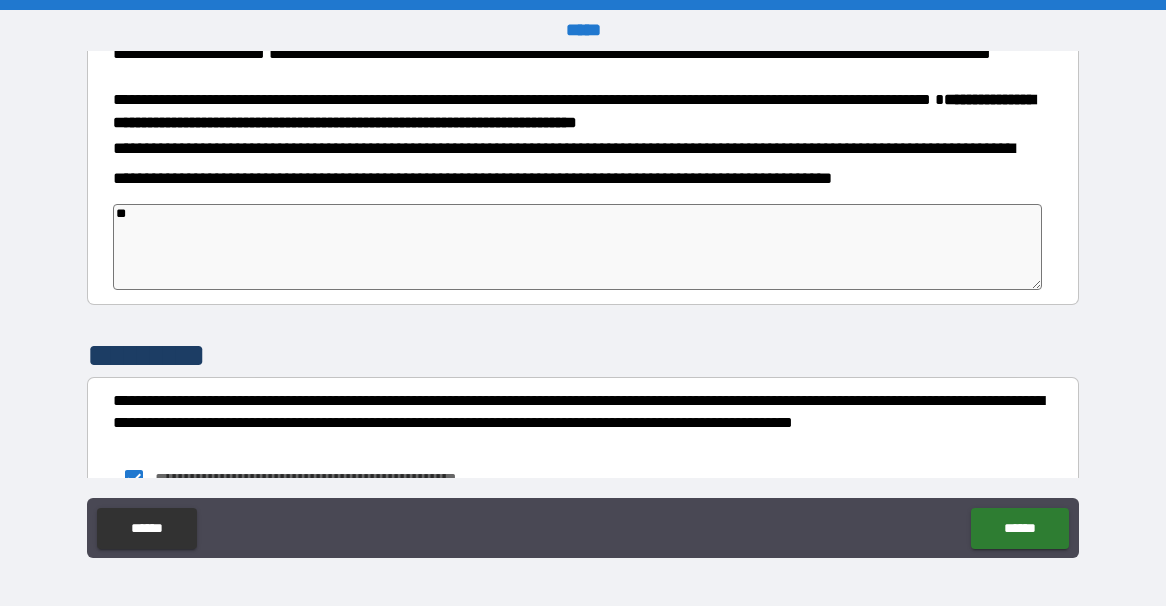 type on "*" 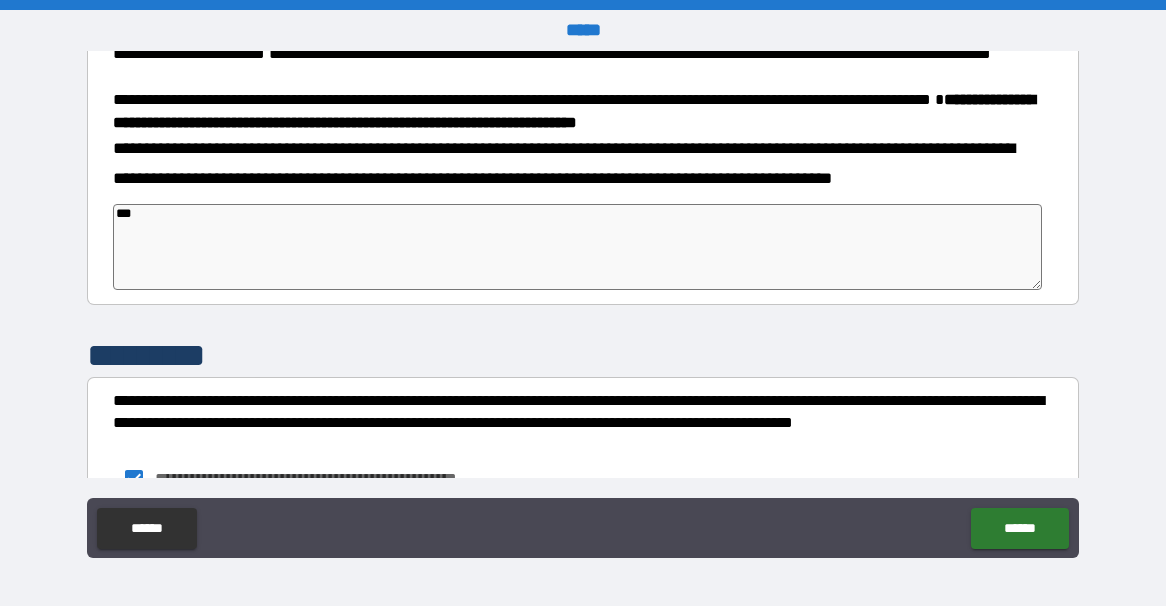 type on "*" 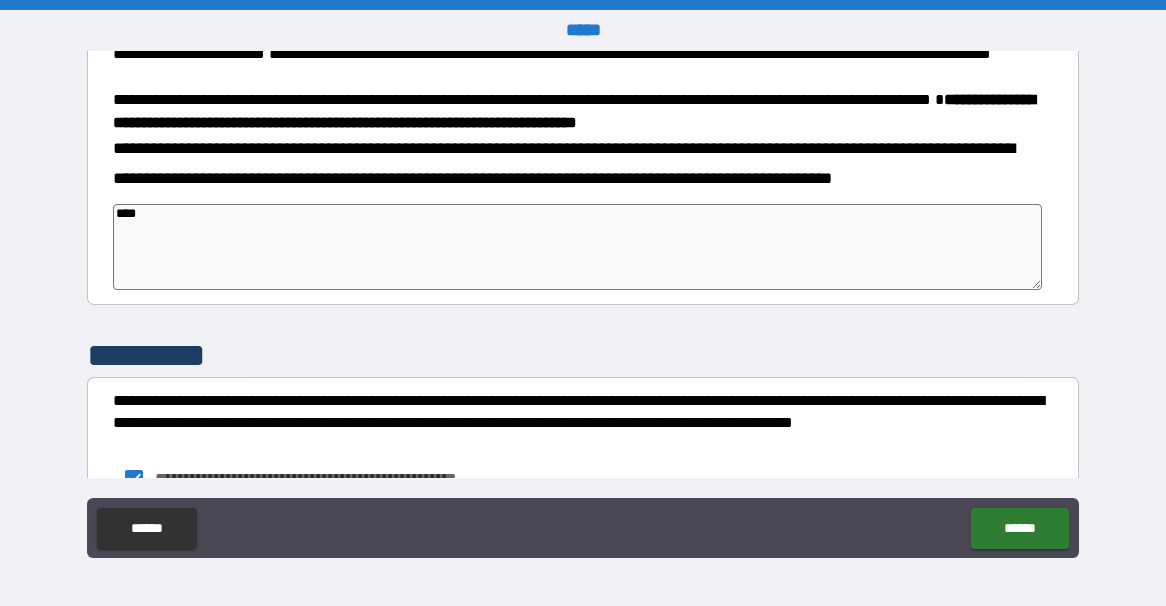 type on "*" 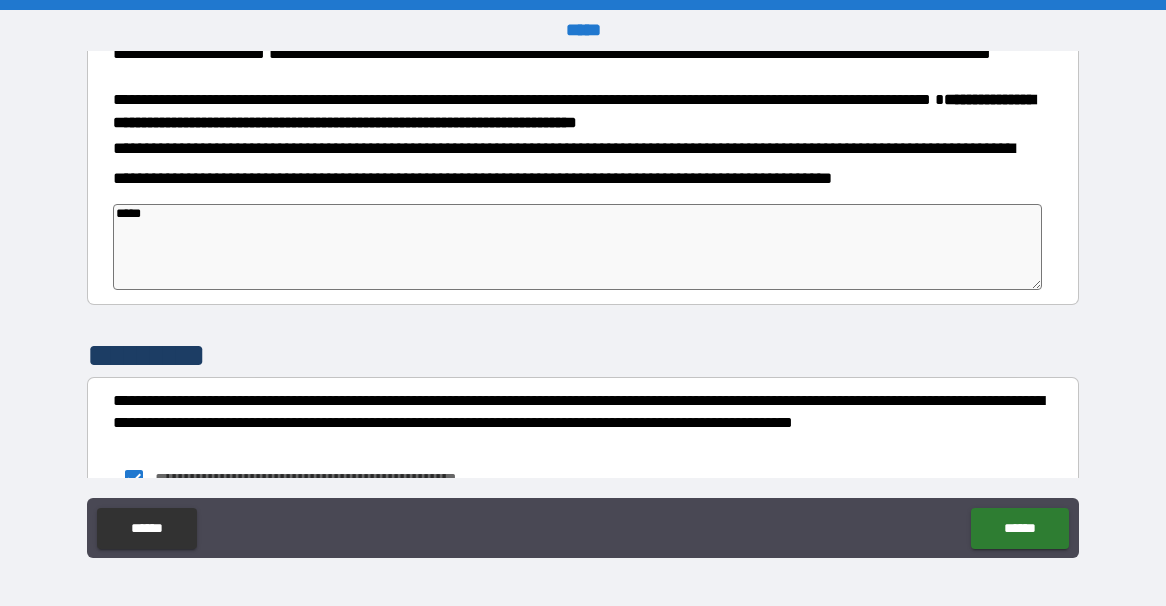 type on "*" 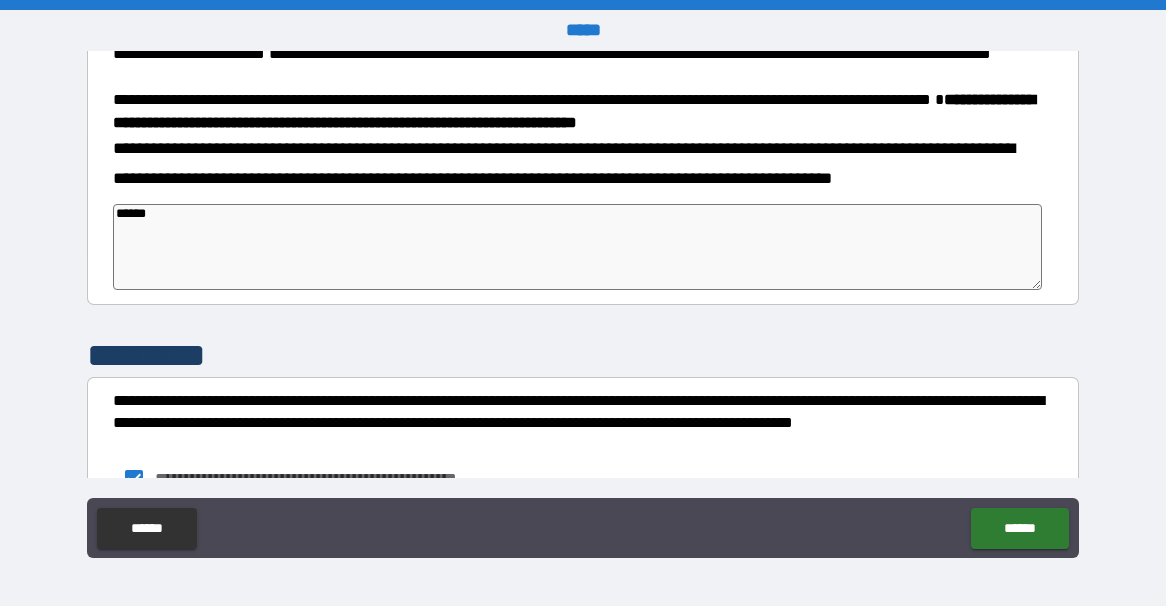 type on "*******" 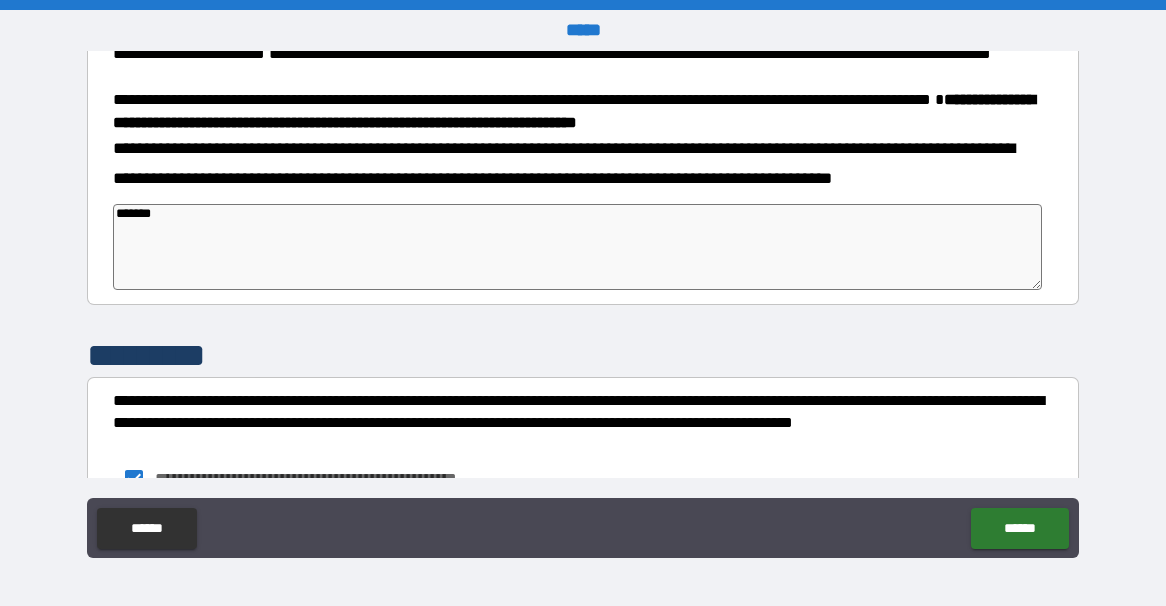 type on "*" 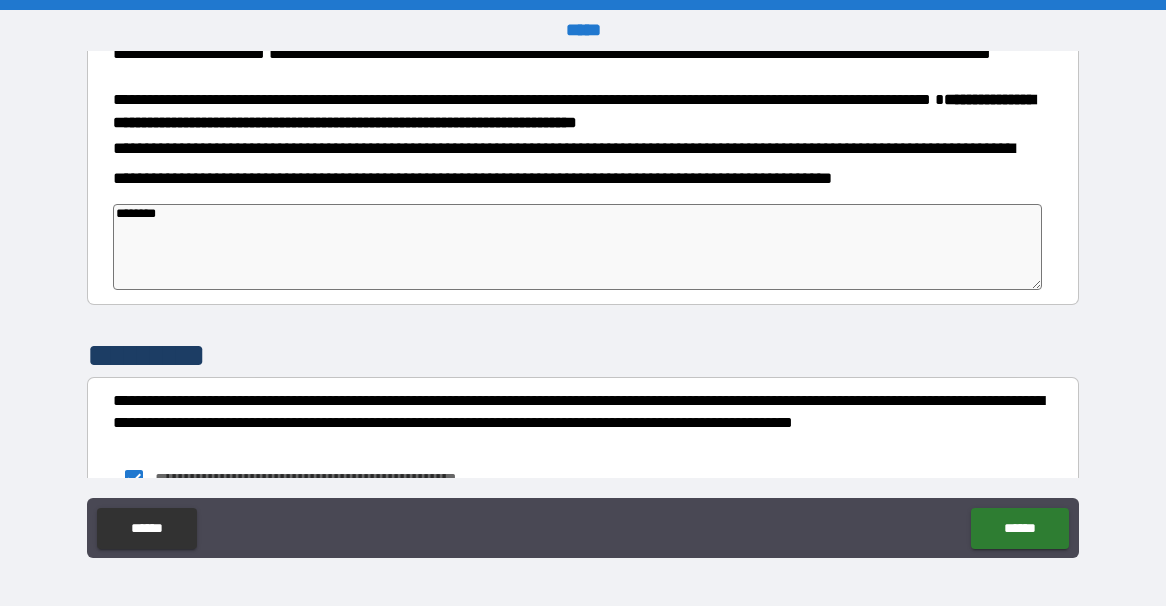 type on "*********" 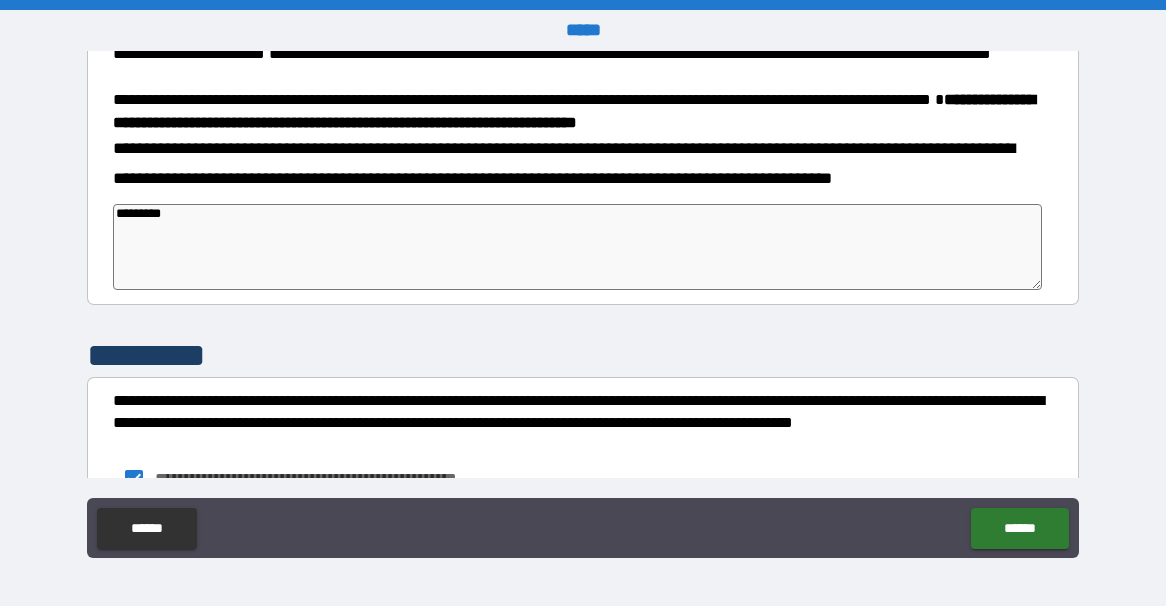 type on "**********" 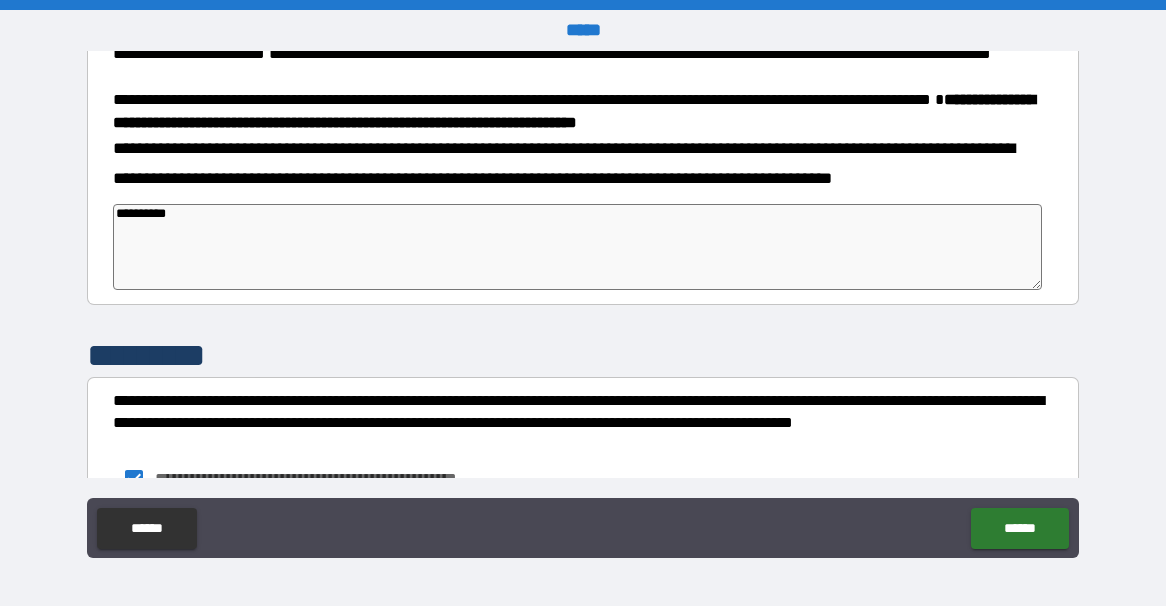 type on "**********" 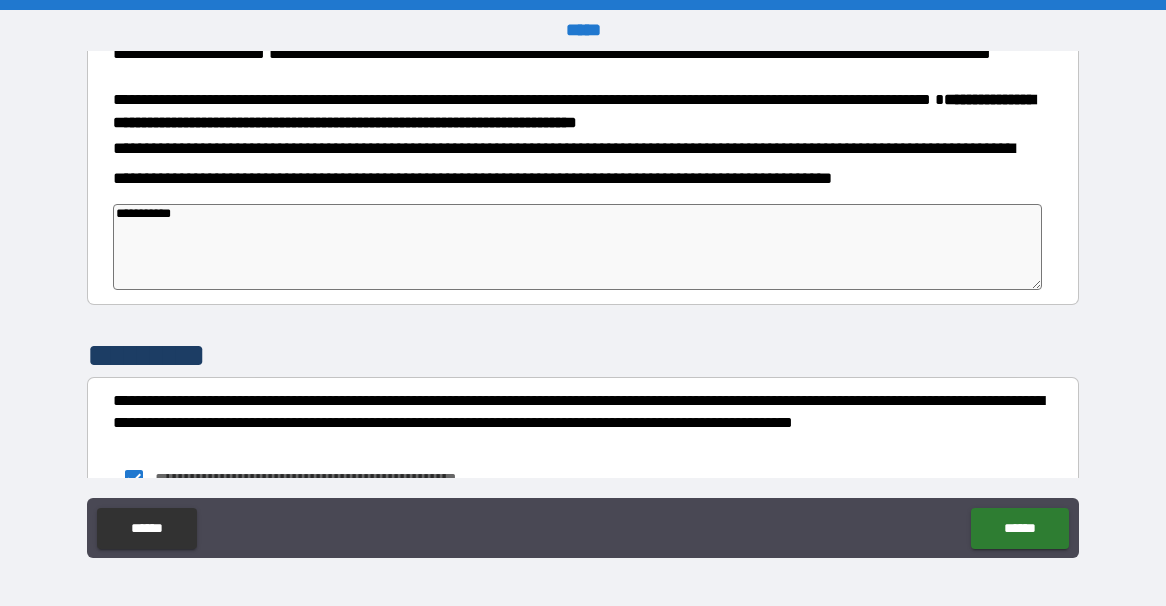 type on "*" 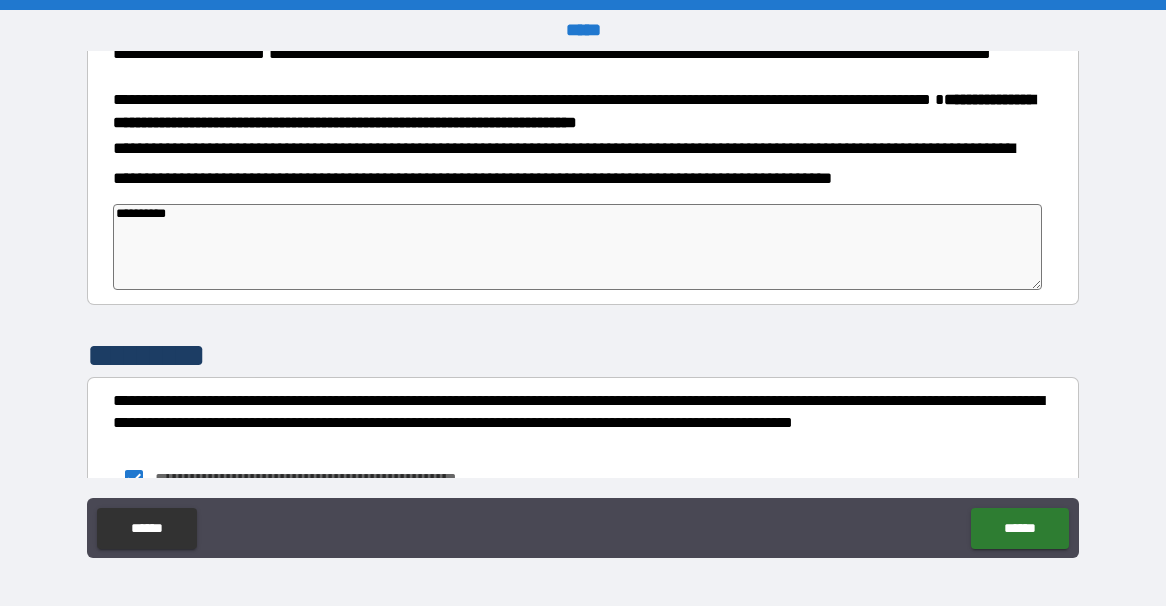 type on "*" 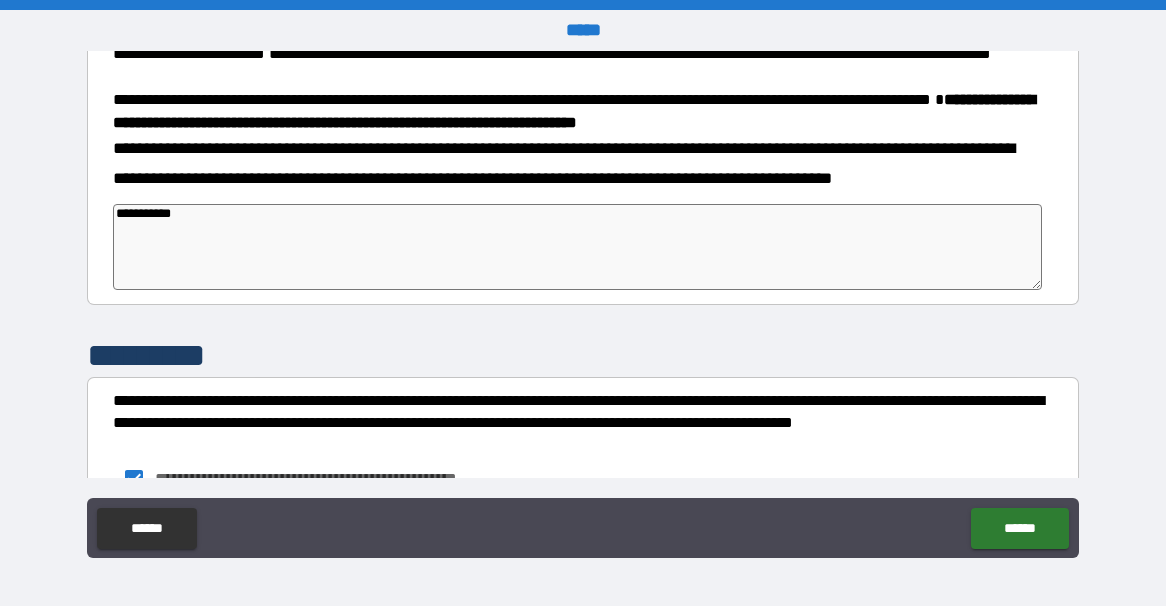 type on "*" 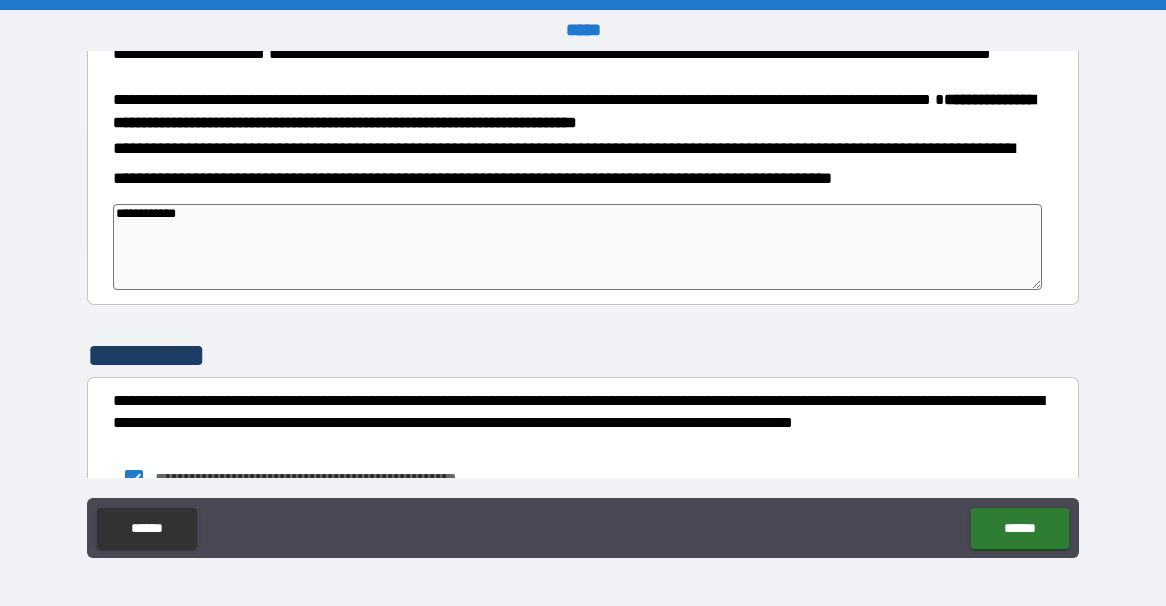 type on "*" 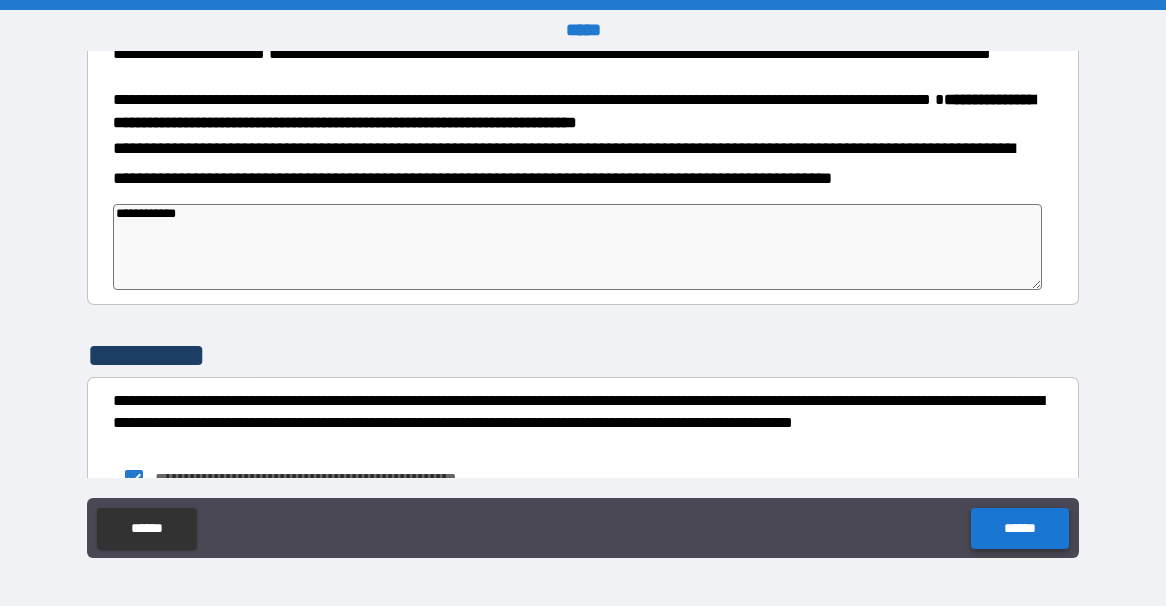 type on "**********" 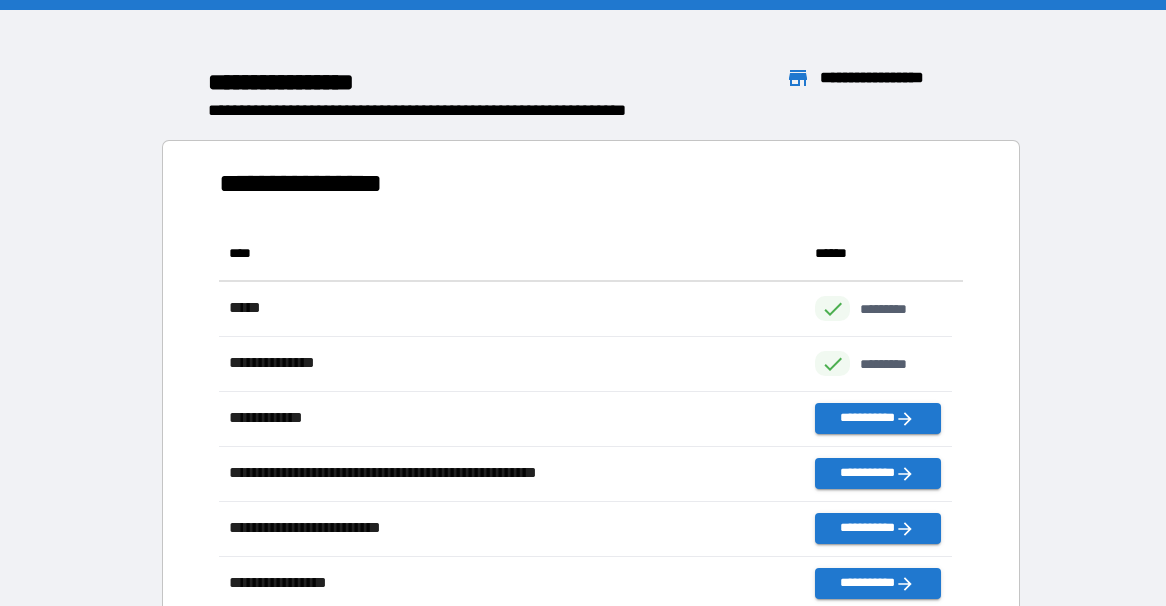 scroll, scrollTop: 16, scrollLeft: 15, axis: both 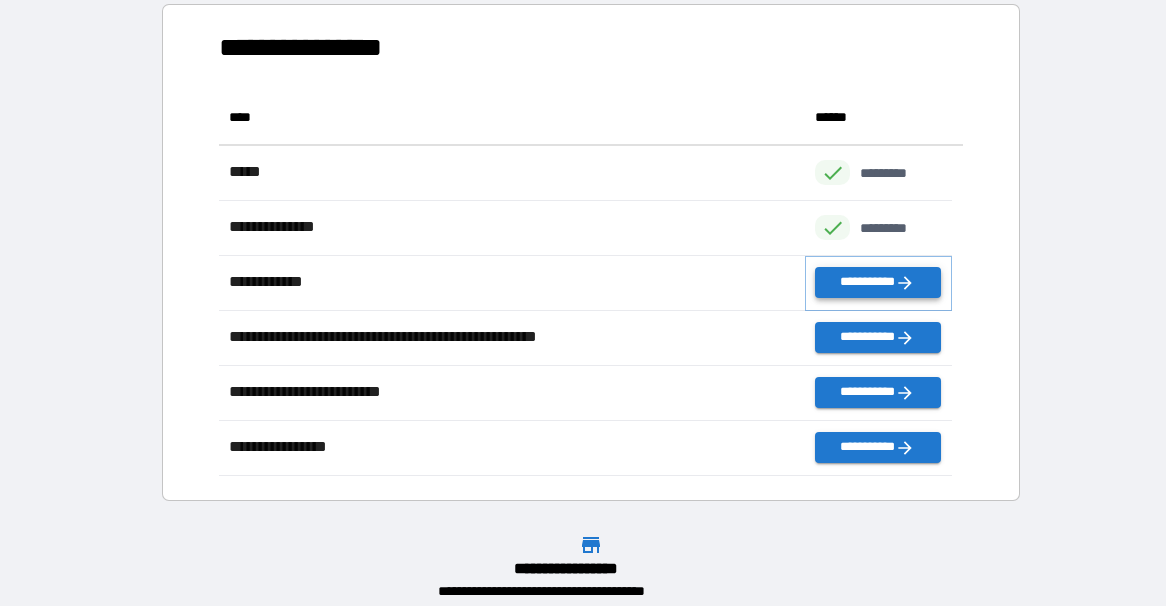 click on "**********" at bounding box center (877, 282) 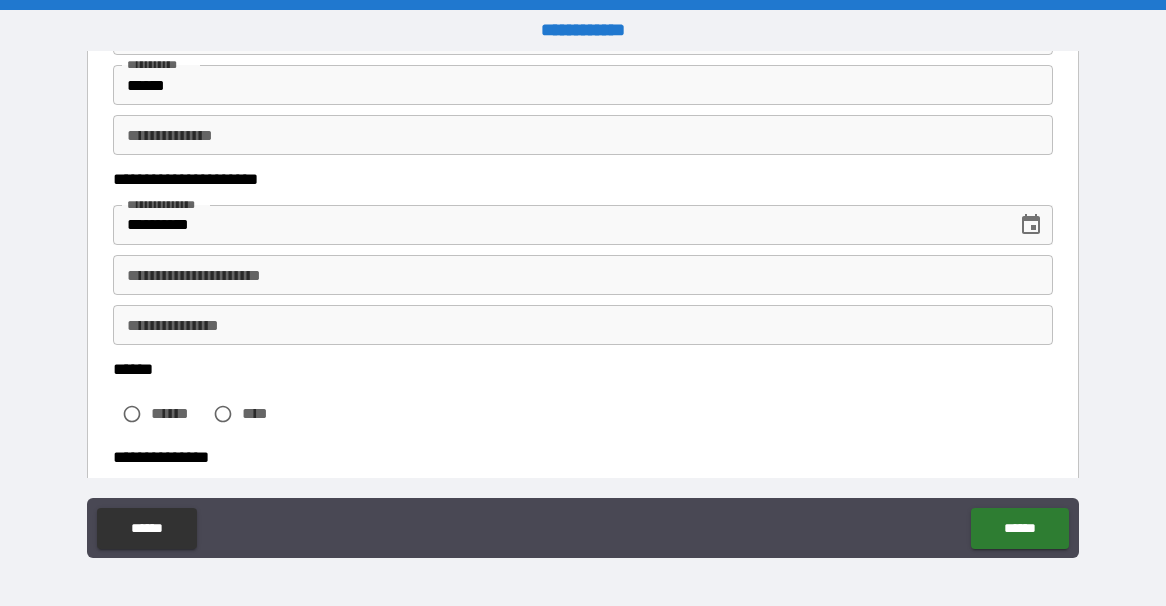 scroll, scrollTop: 240, scrollLeft: 0, axis: vertical 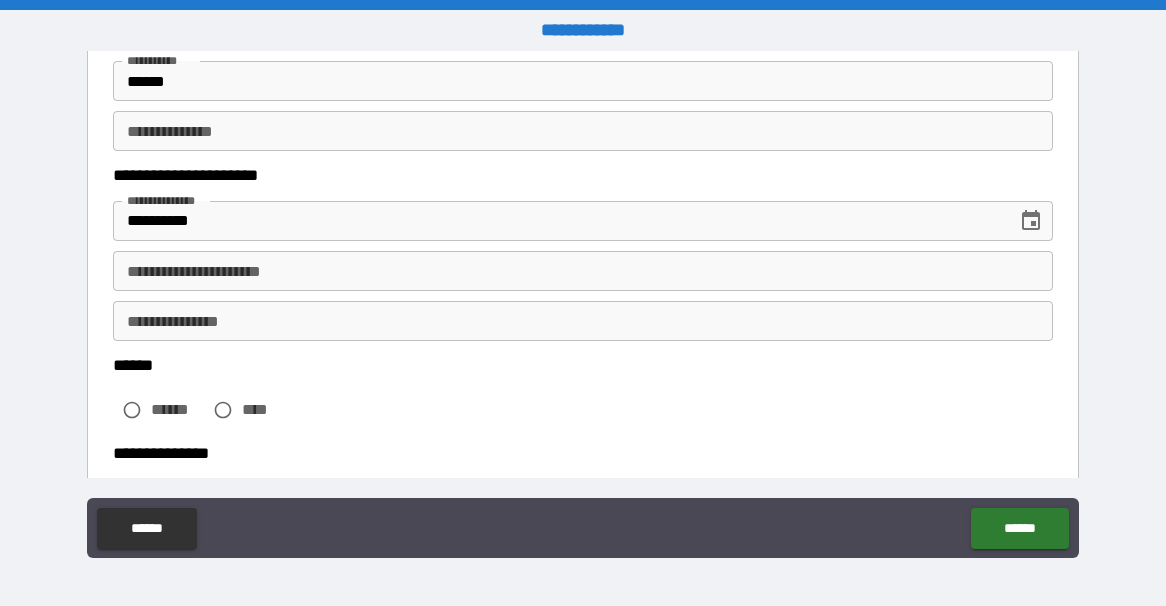 click on "**********" at bounding box center [583, 271] 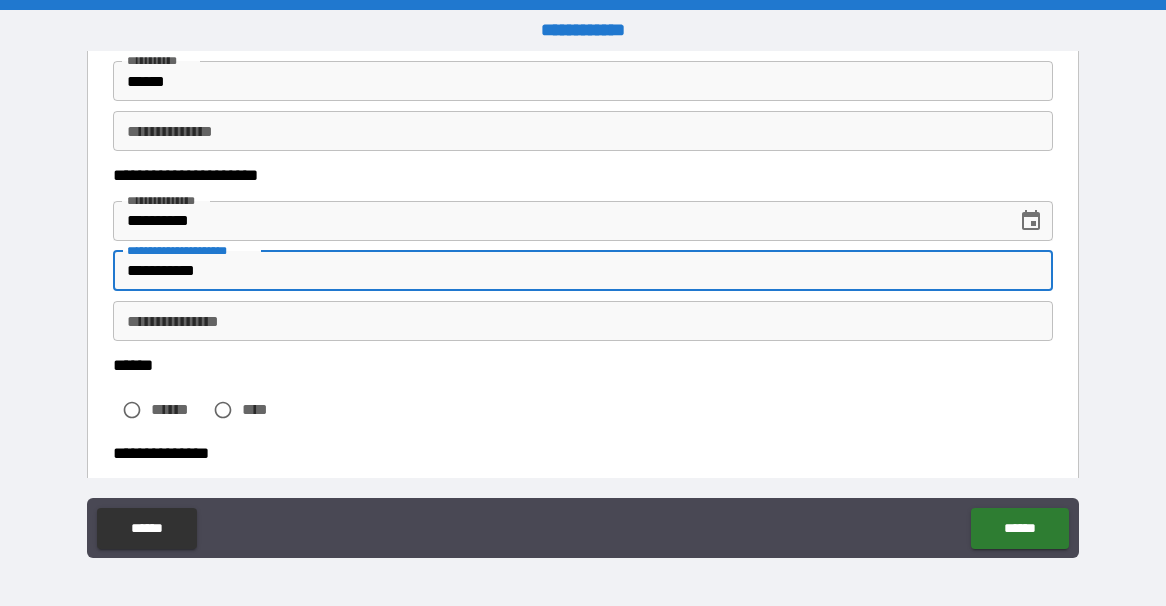 type on "**********" 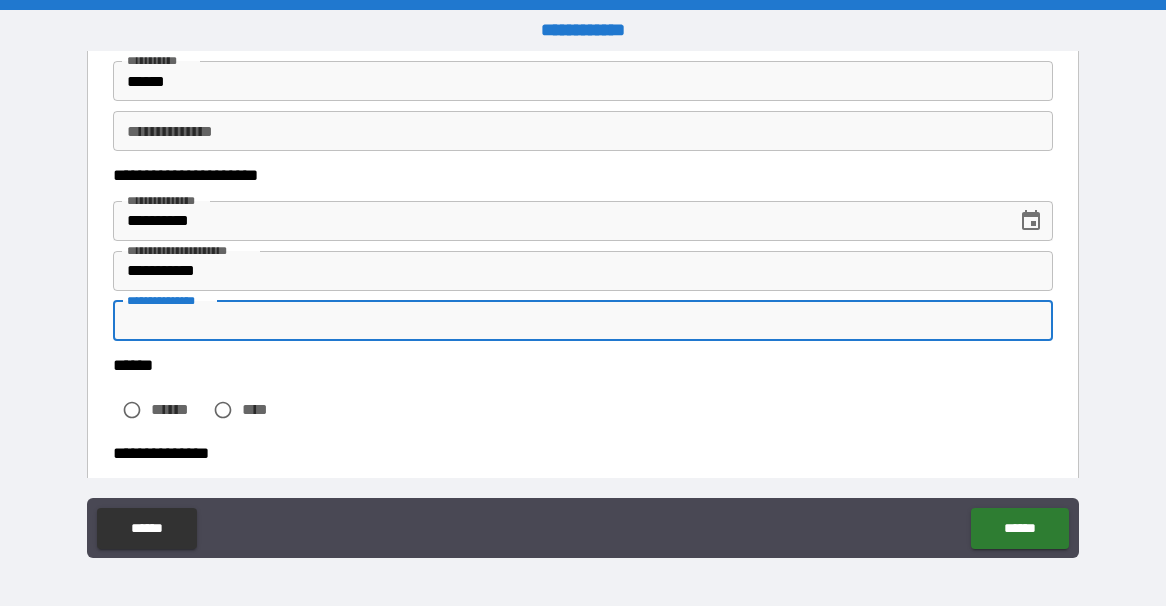 click on "**********" at bounding box center (583, 321) 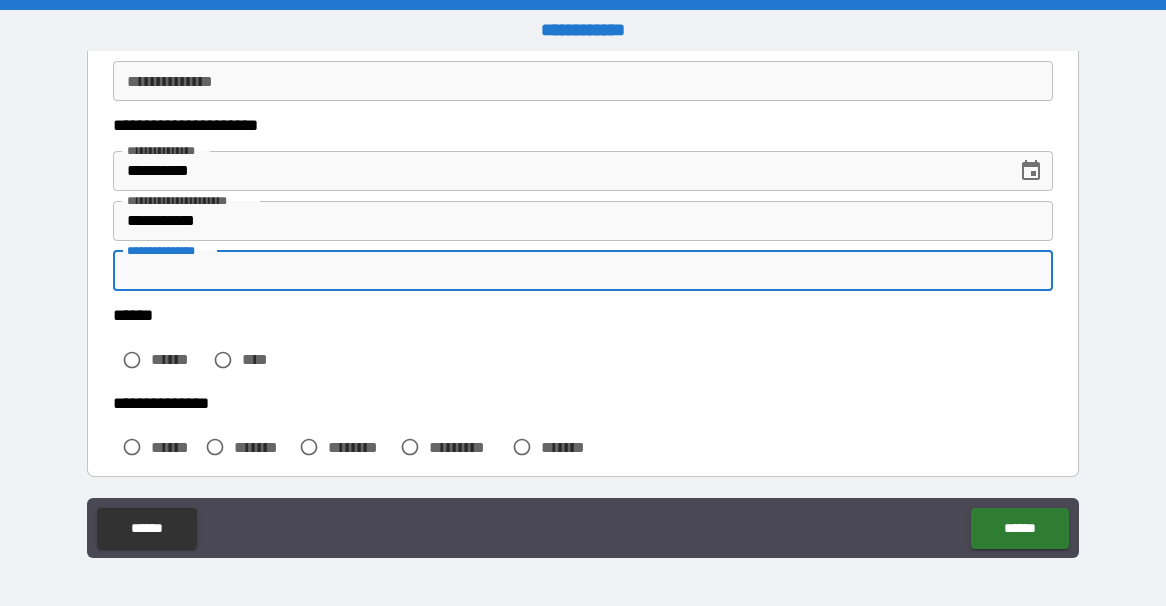 scroll, scrollTop: 294, scrollLeft: 0, axis: vertical 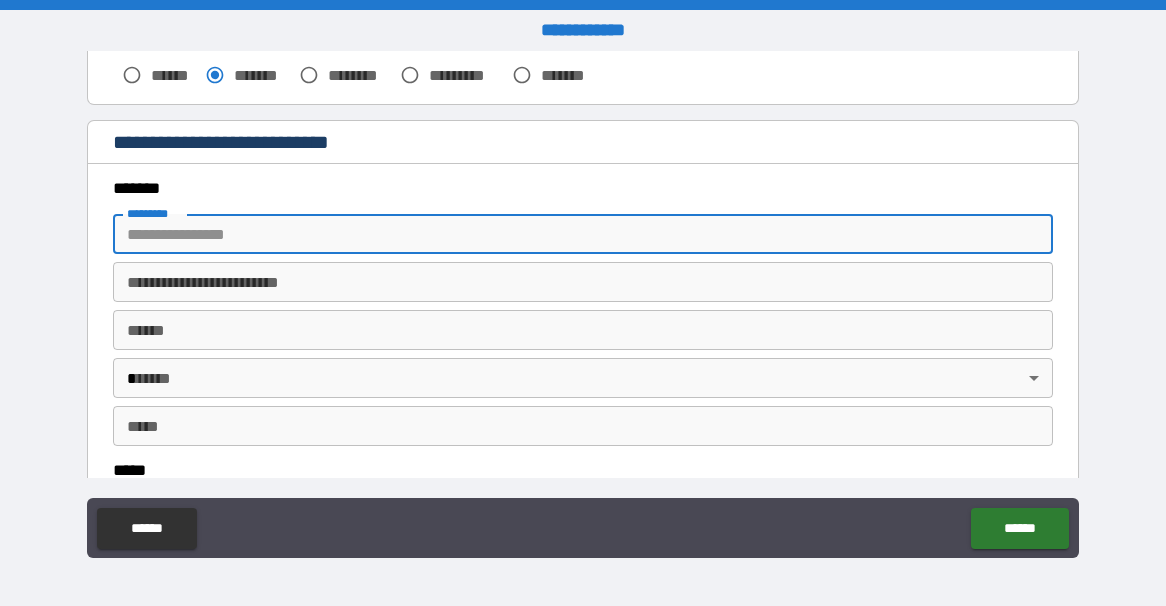 click on "*******   *" at bounding box center (583, 234) 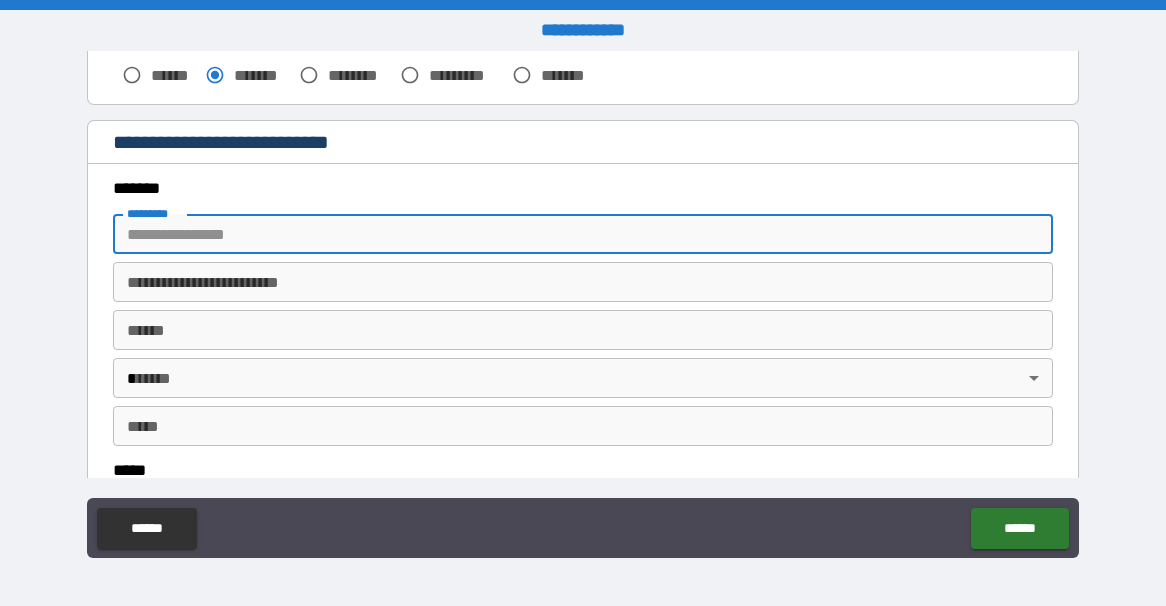 type on "**********" 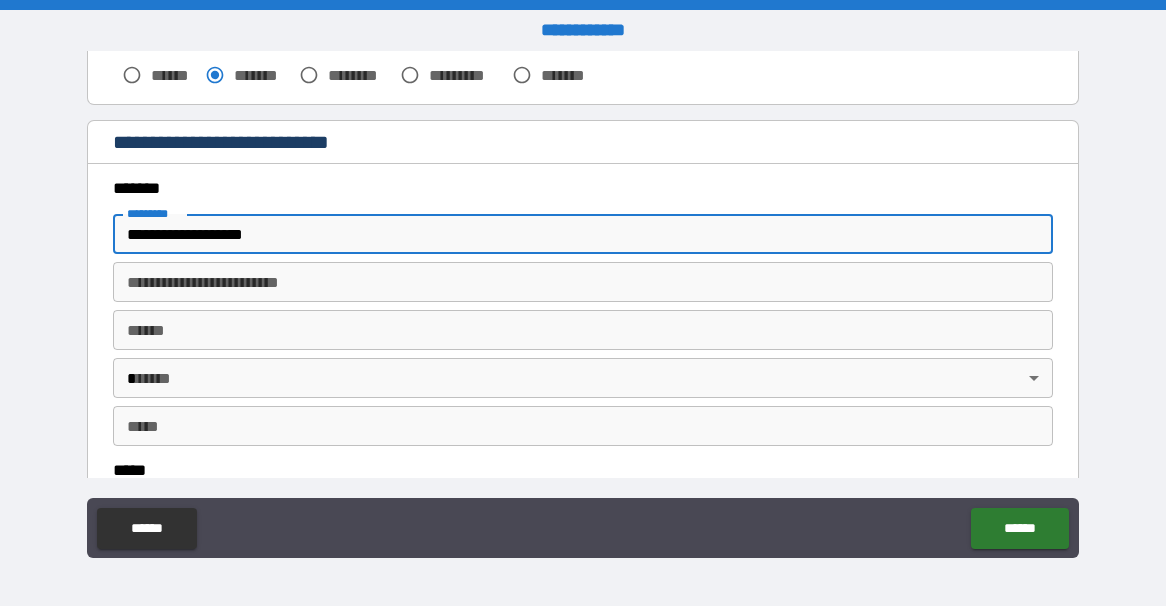 type on "****" 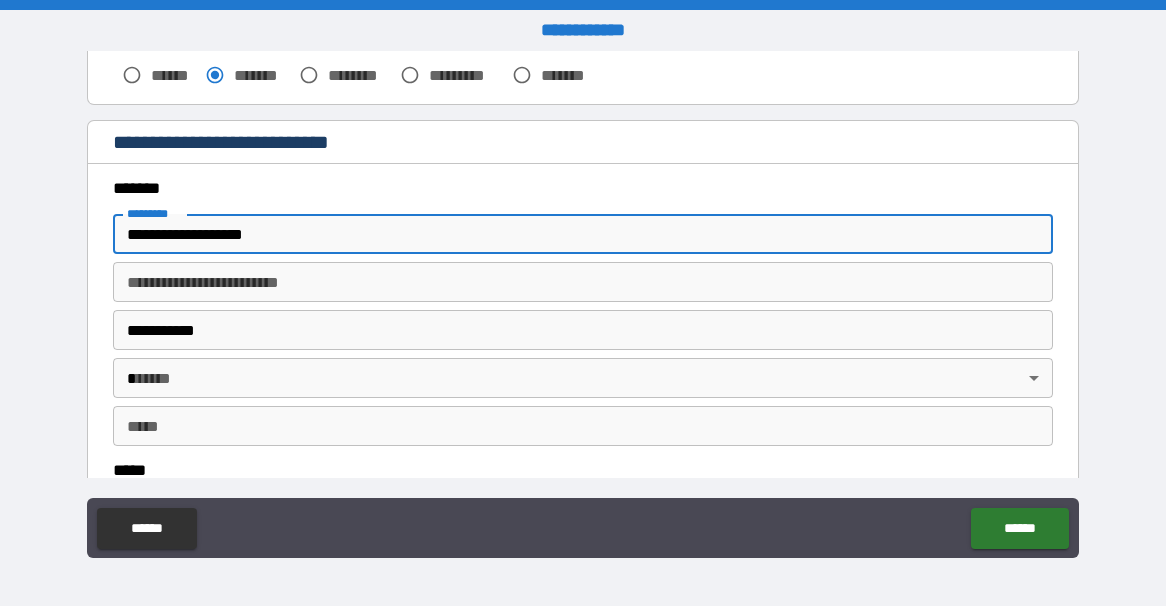 type 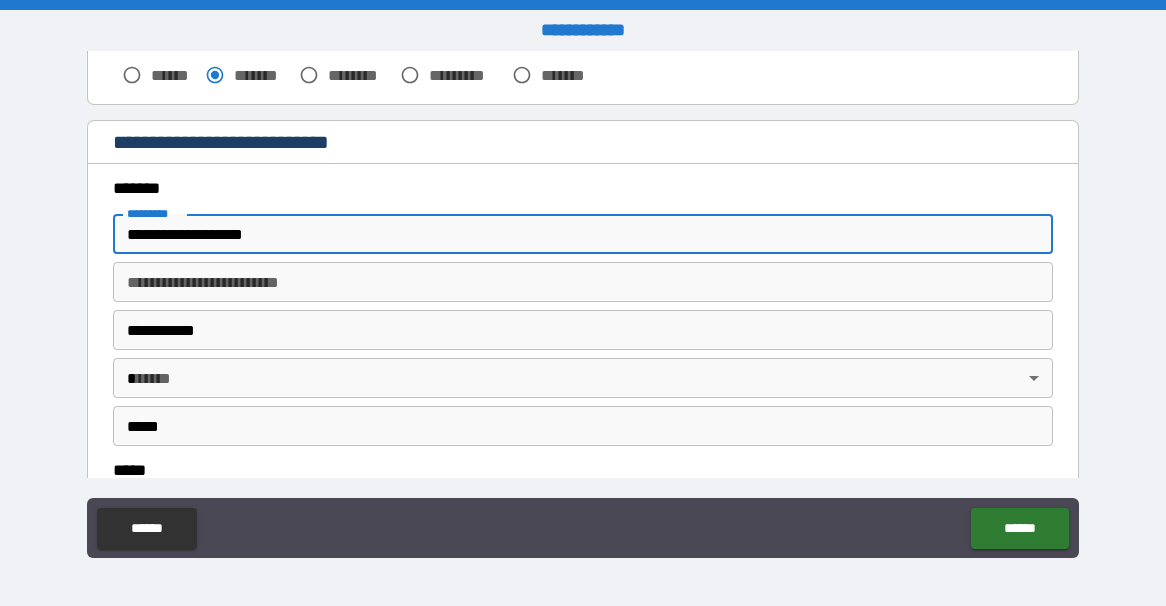 type on "**********" 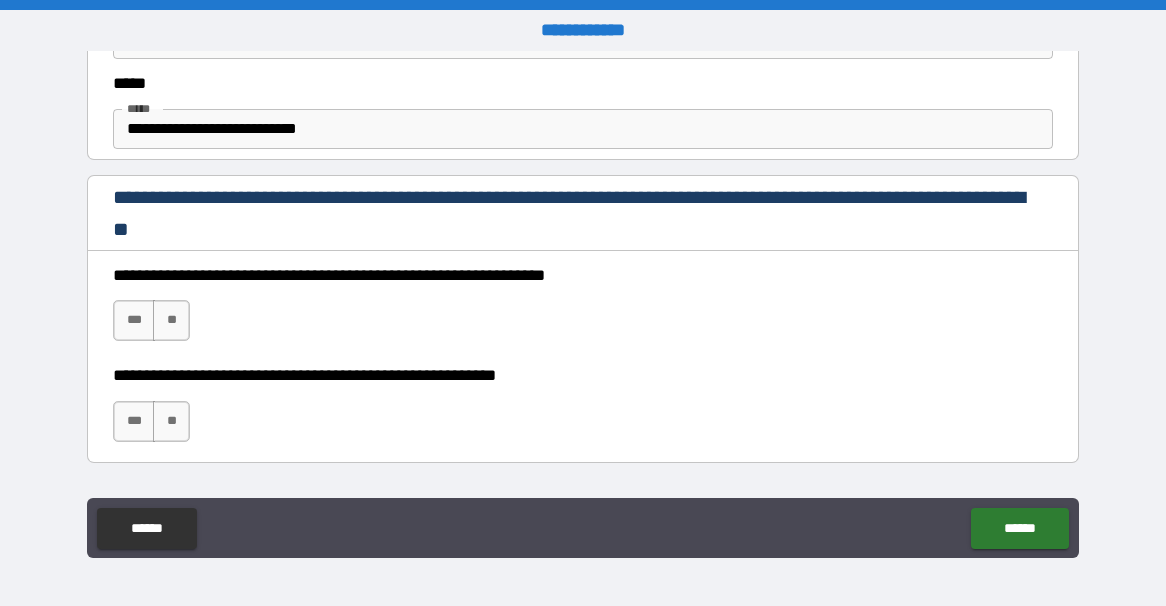 scroll, scrollTop: 1240, scrollLeft: 0, axis: vertical 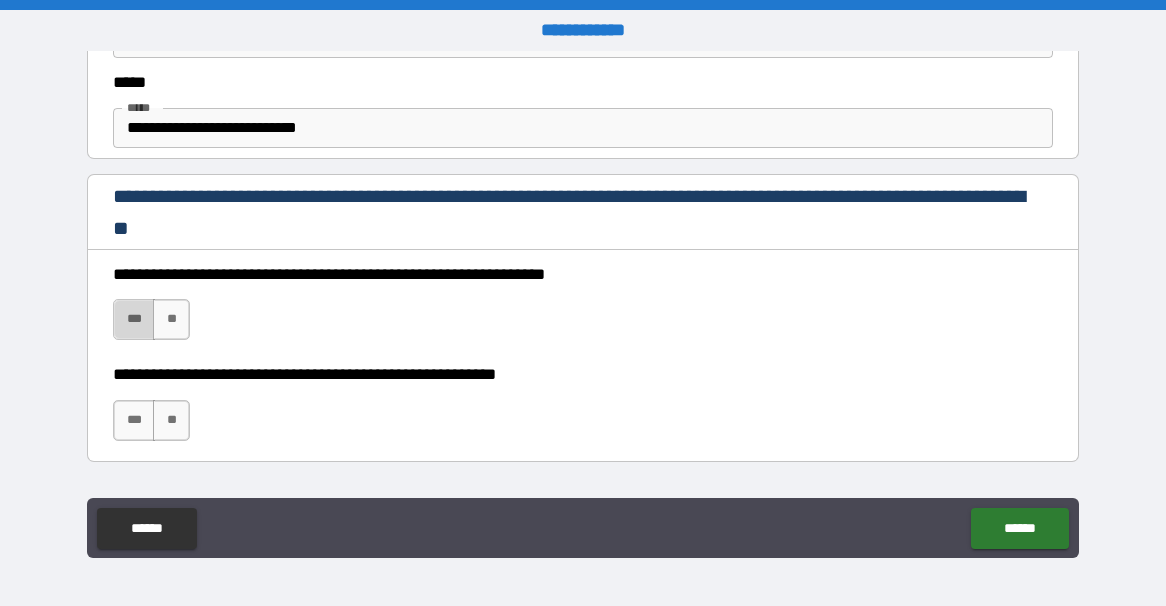 click on "***" at bounding box center [134, 319] 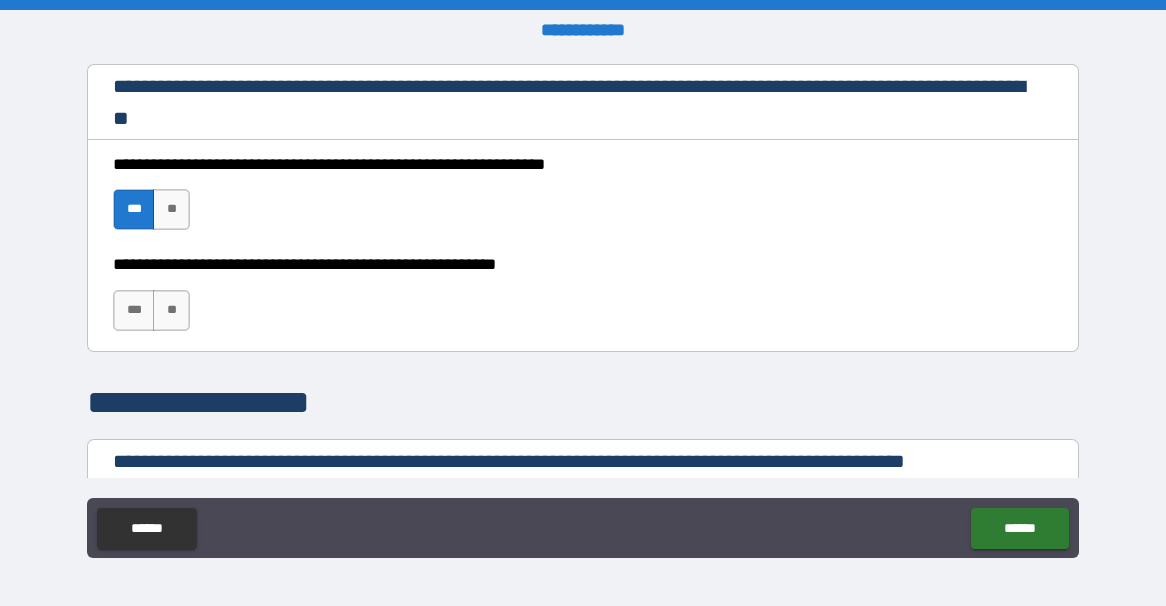 scroll, scrollTop: 1354, scrollLeft: 0, axis: vertical 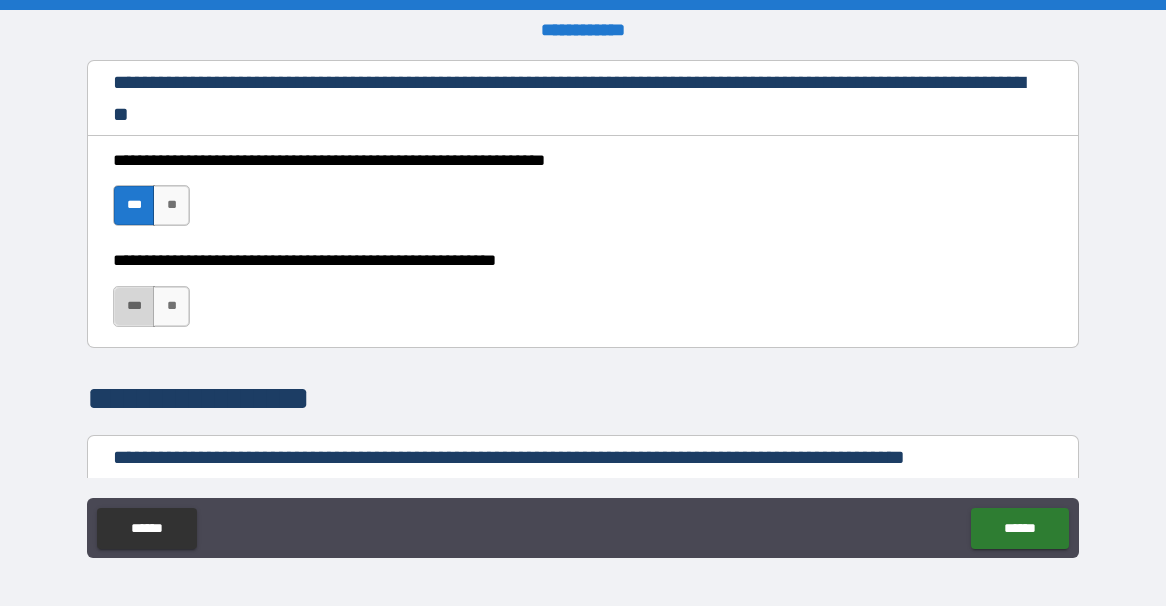 click on "***" at bounding box center (134, 306) 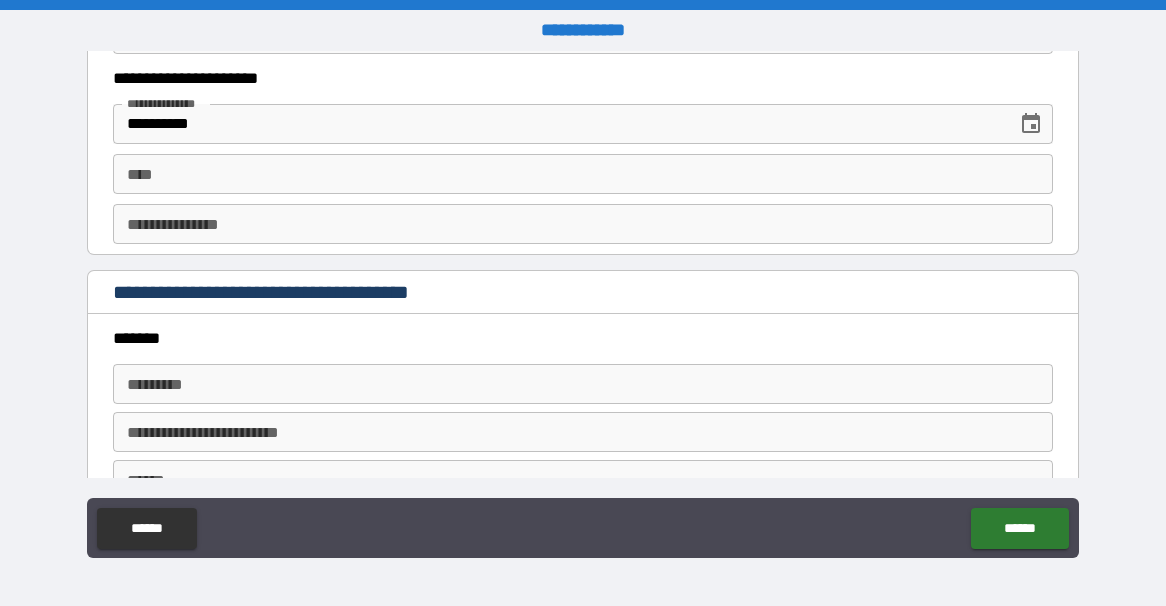 scroll, scrollTop: 2121, scrollLeft: 0, axis: vertical 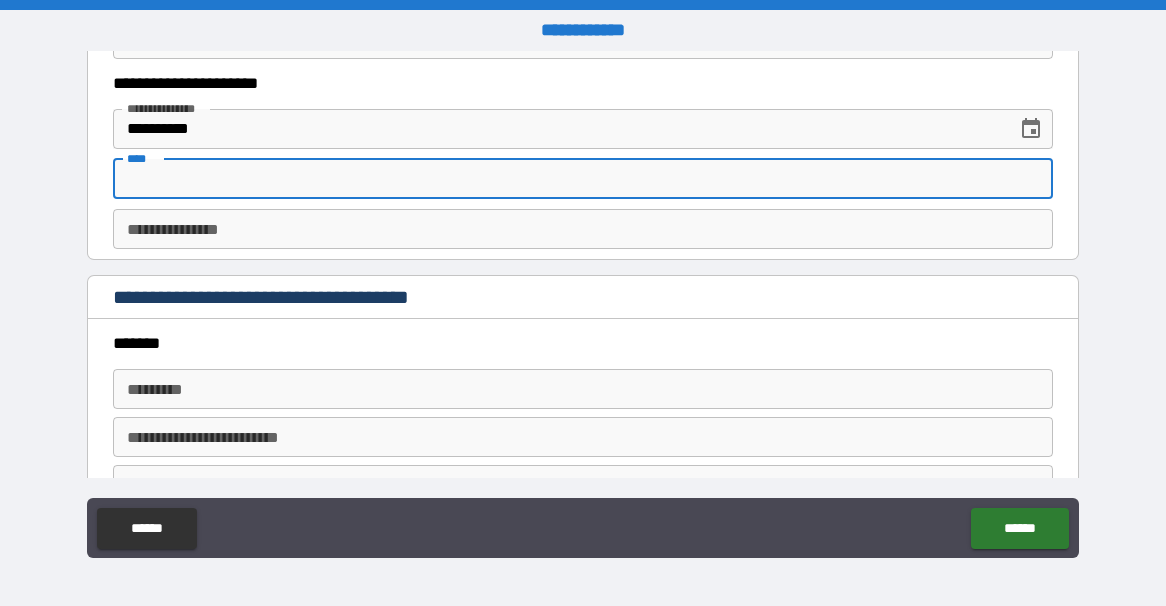 click on "****" at bounding box center [583, 179] 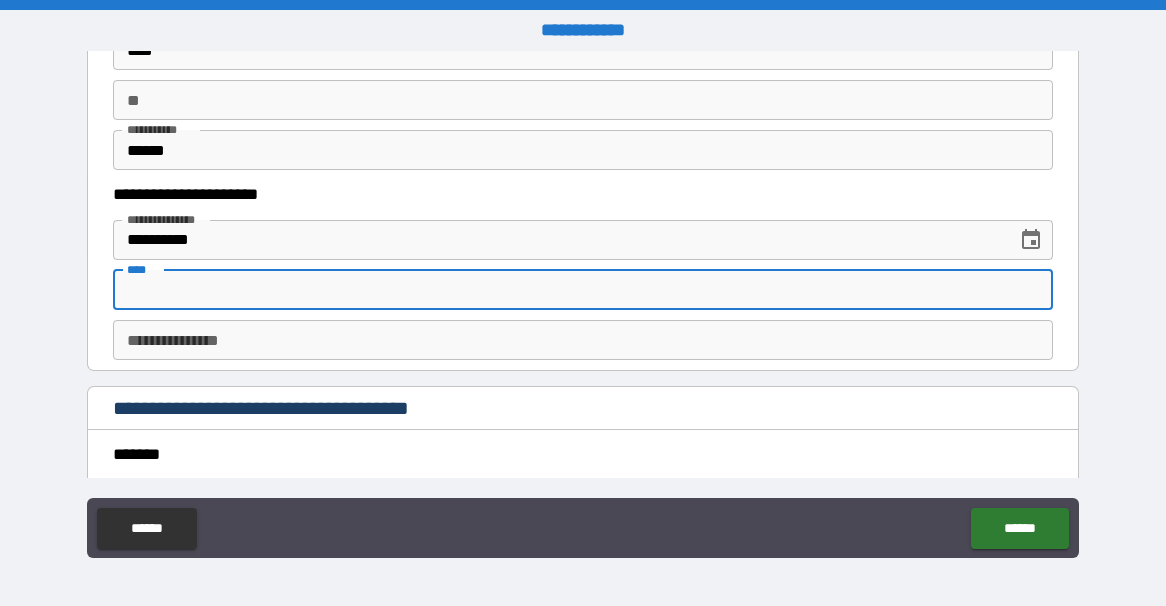 scroll, scrollTop: 2014, scrollLeft: 0, axis: vertical 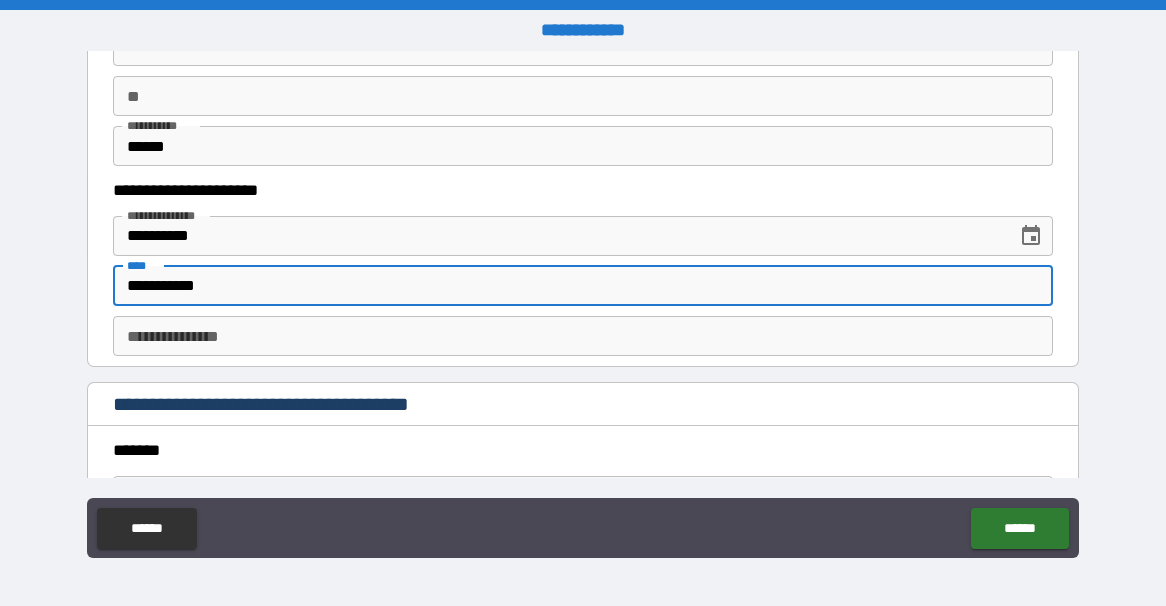 type on "**********" 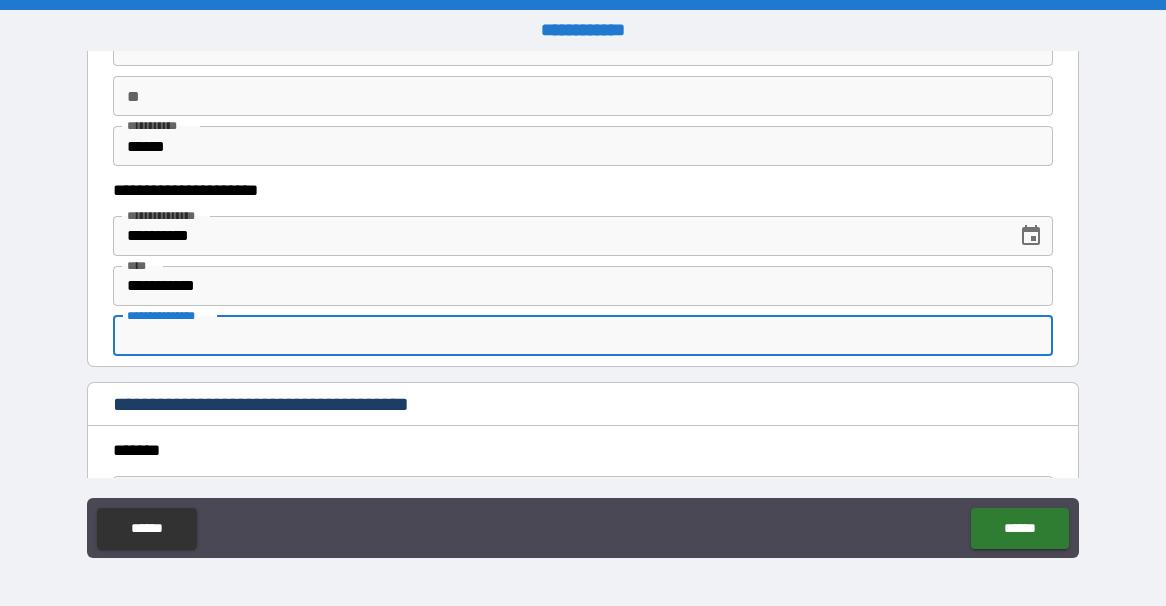 click on "**********" at bounding box center [583, 336] 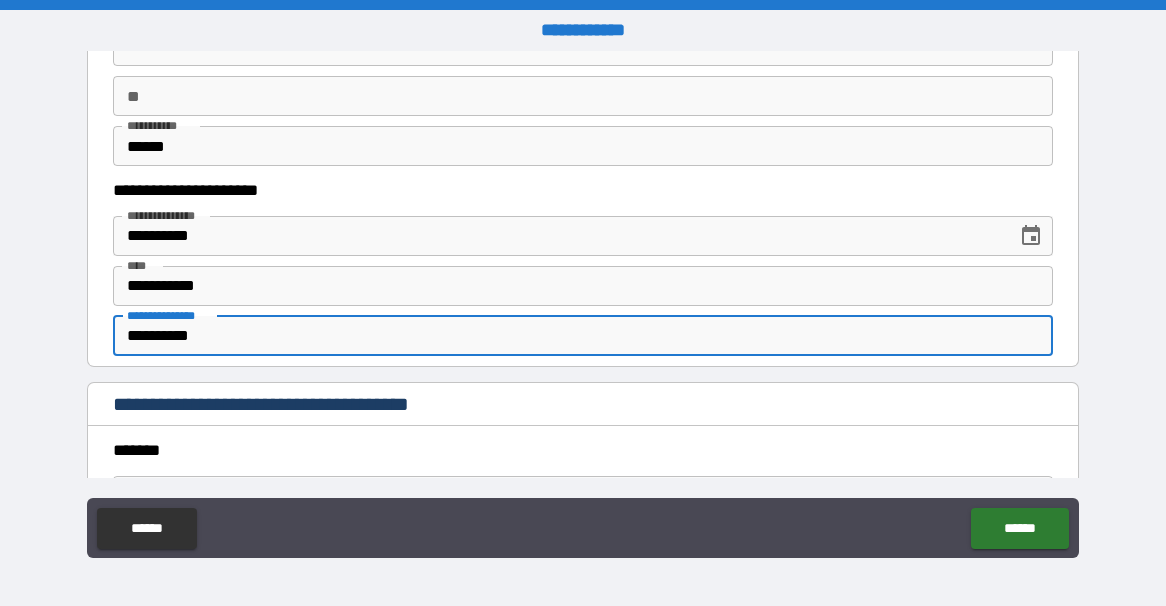 drag, startPoint x: 234, startPoint y: 329, endPoint x: 111, endPoint y: 327, distance: 123.01626 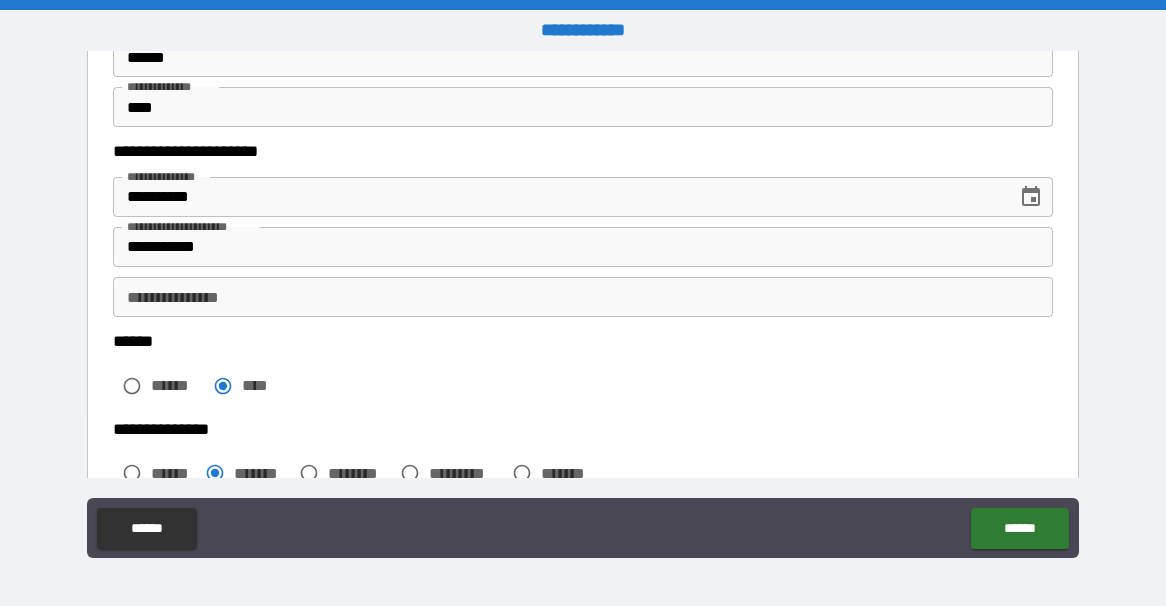 scroll, scrollTop: 225, scrollLeft: 0, axis: vertical 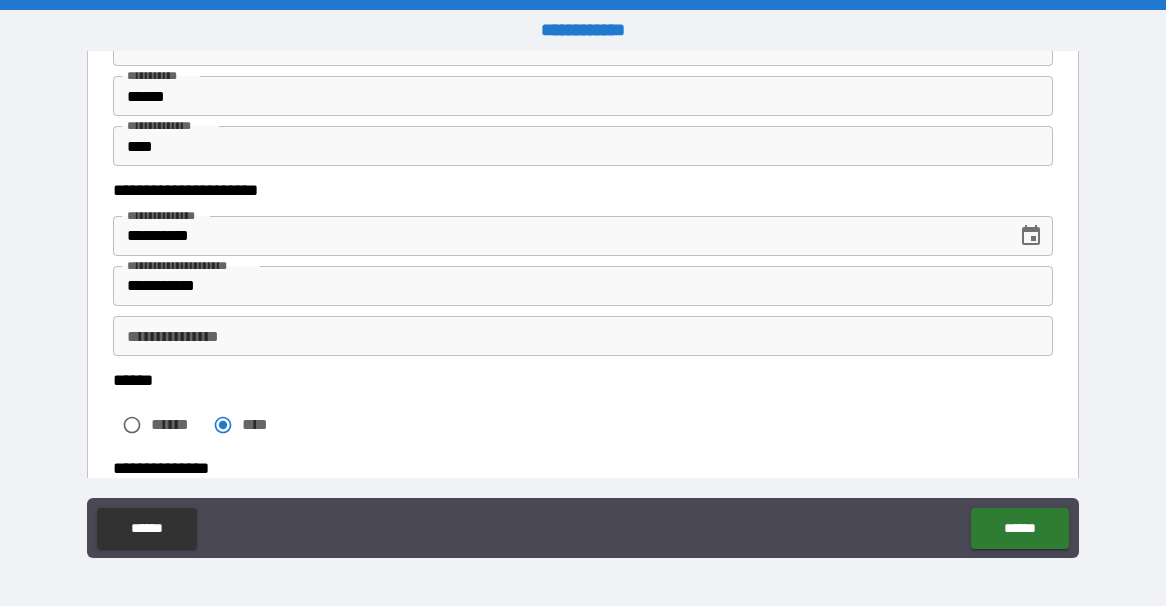 type on "**********" 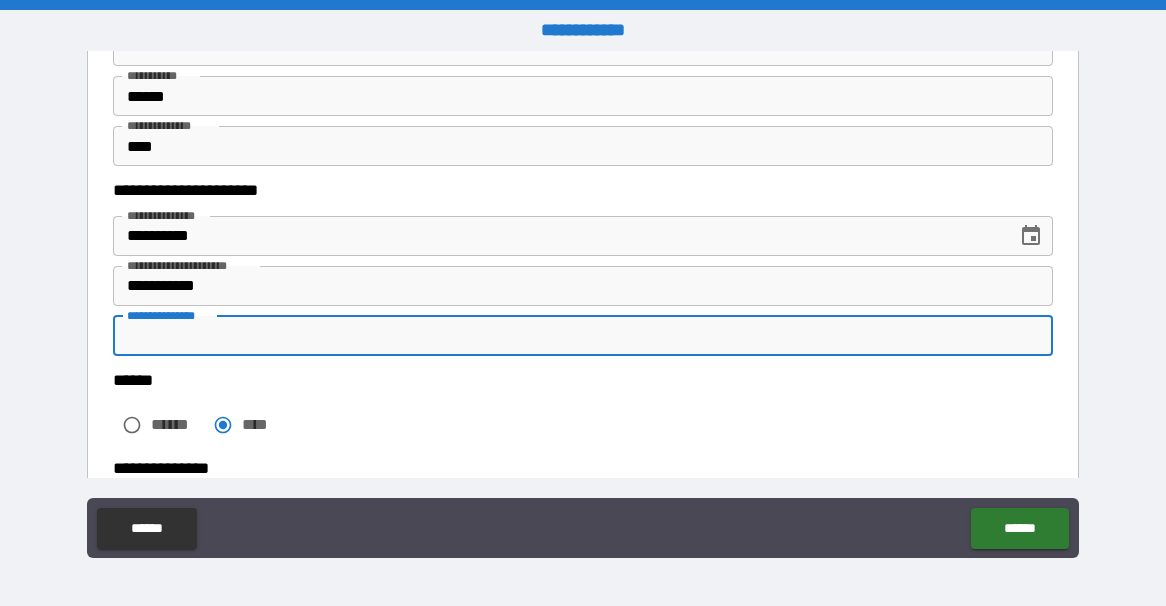 click on "**********" at bounding box center [583, 336] 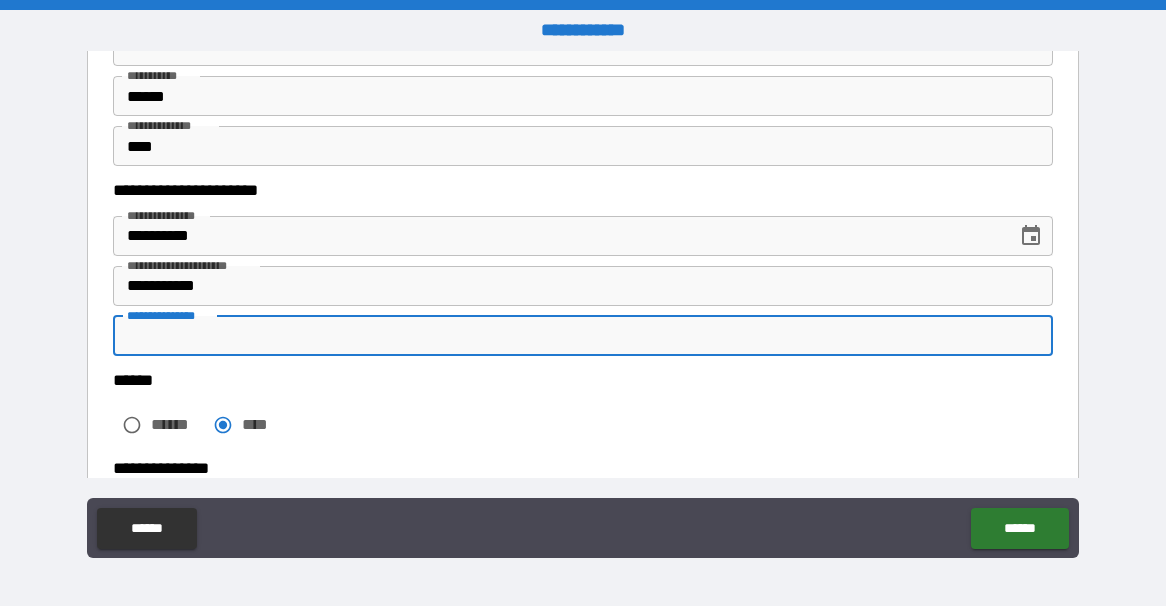 paste on "**********" 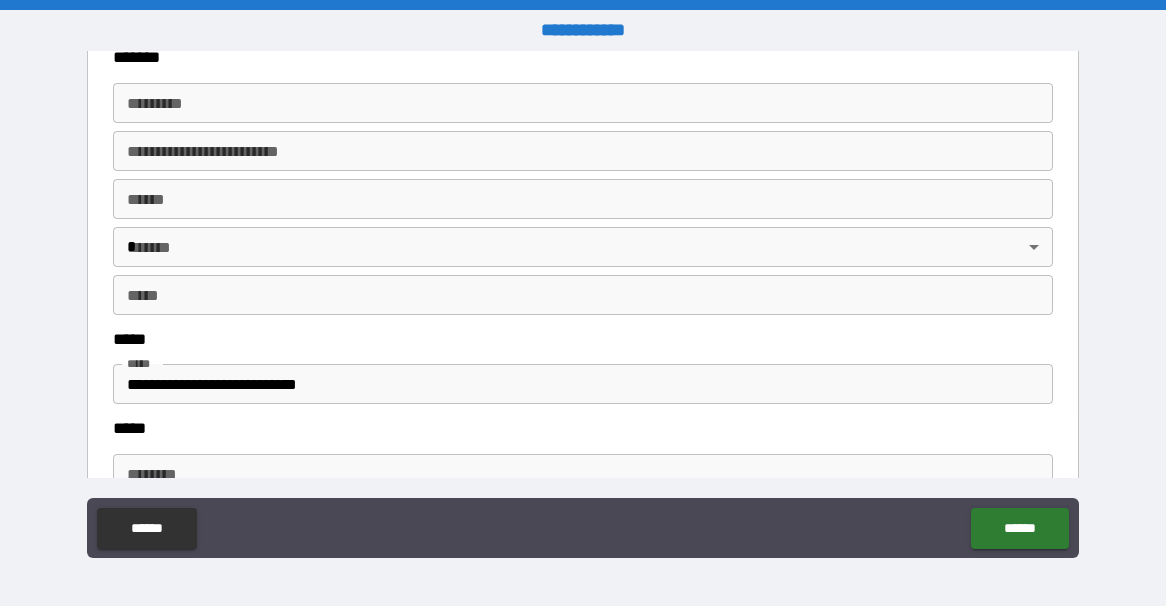 scroll, scrollTop: 2411, scrollLeft: 0, axis: vertical 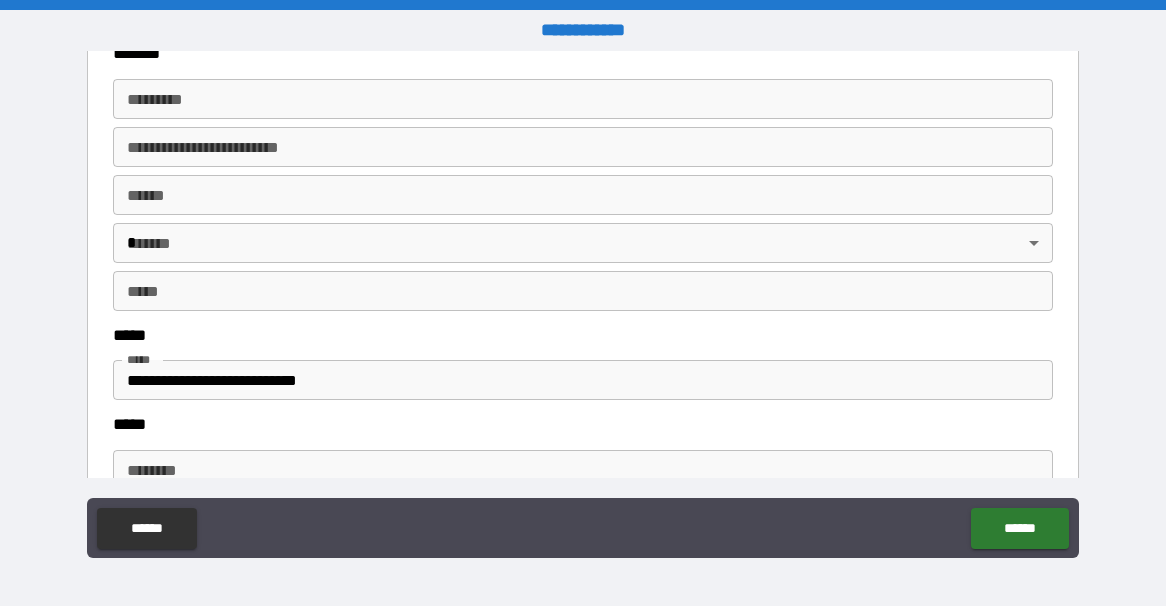type on "**********" 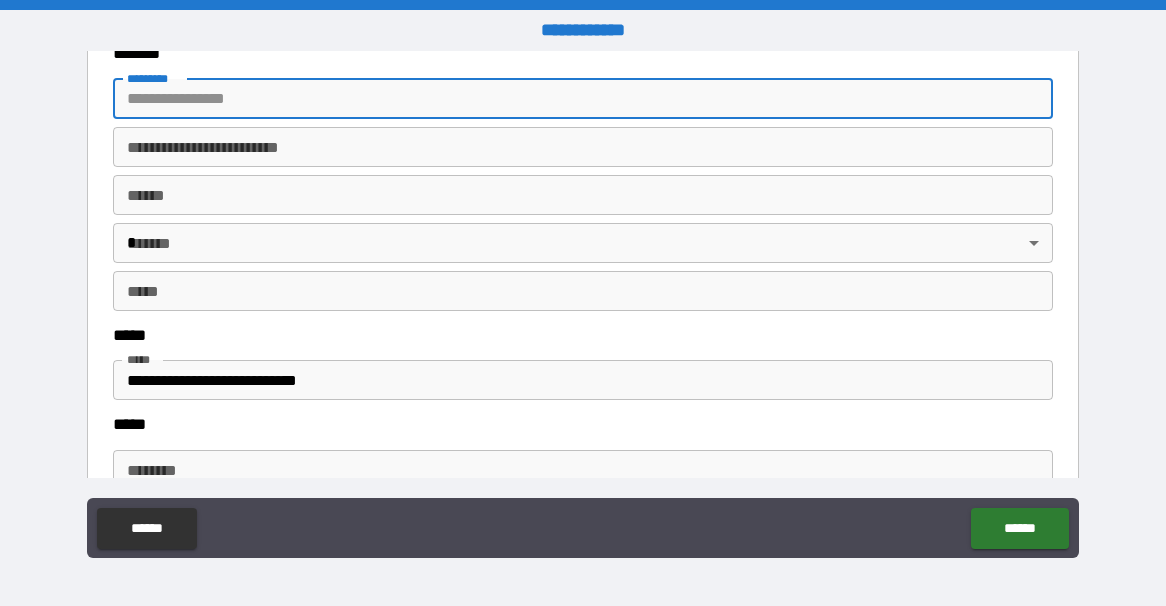 type on "**********" 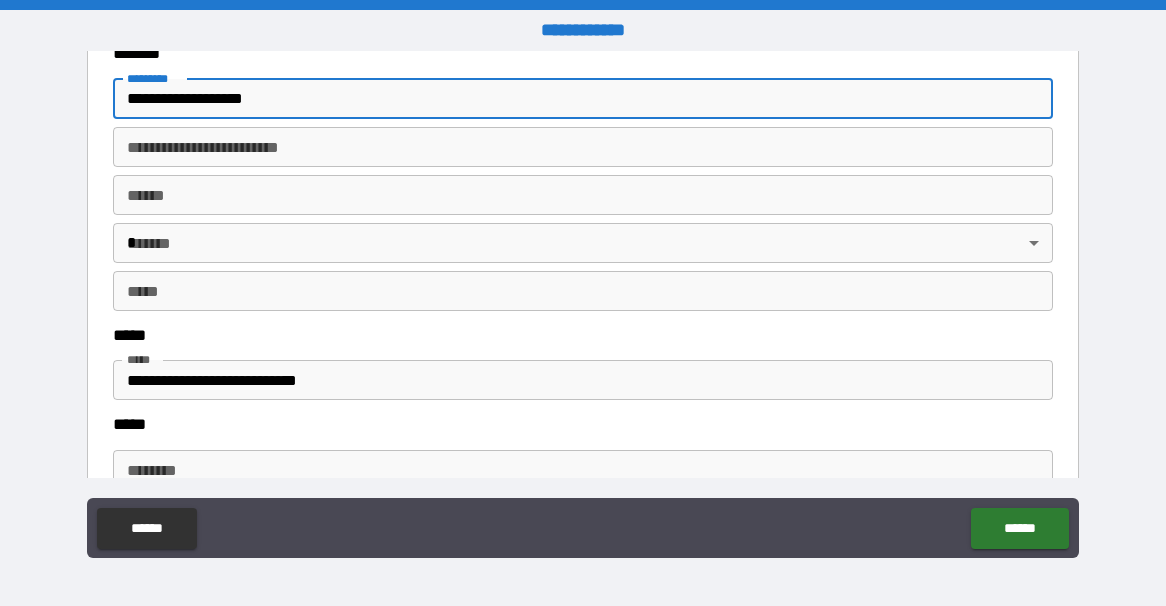 type on "**********" 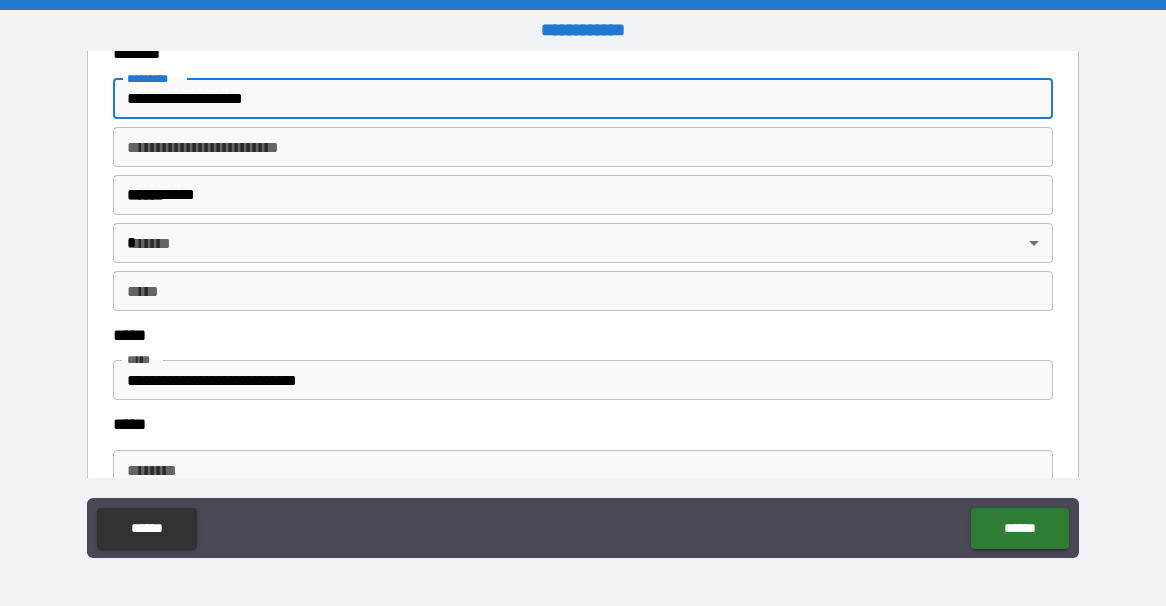 type 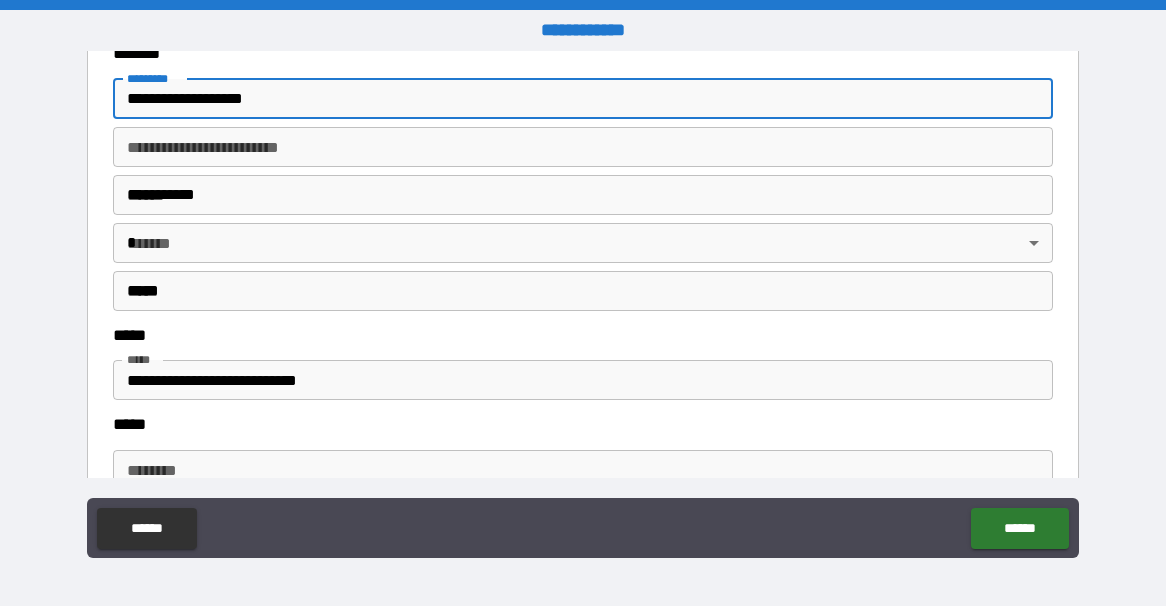 type on "**********" 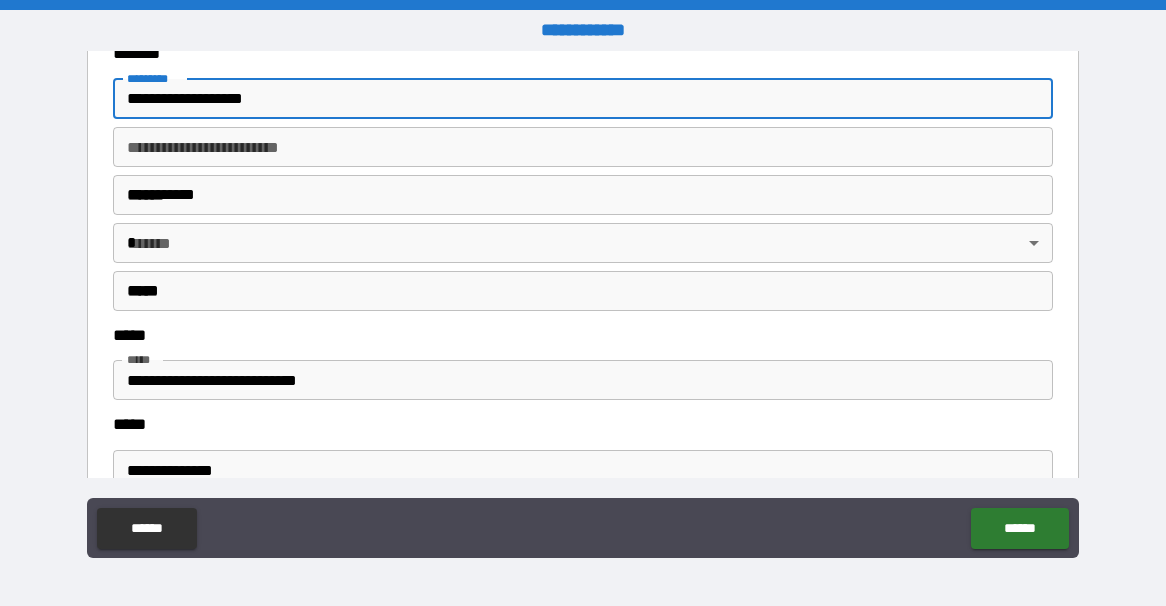 type 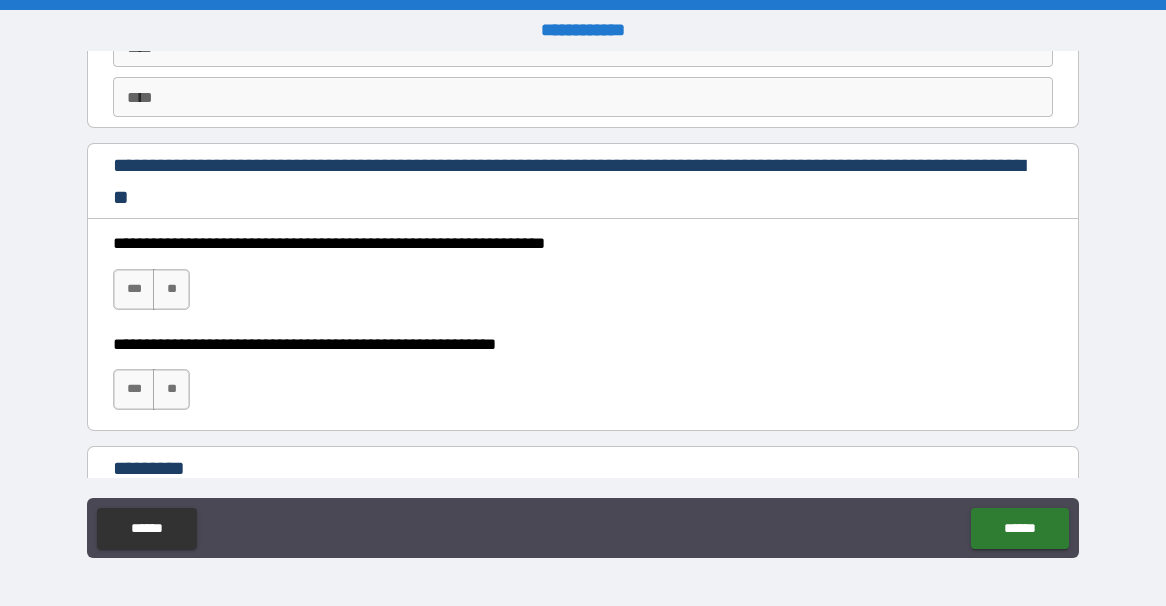 scroll, scrollTop: 2888, scrollLeft: 0, axis: vertical 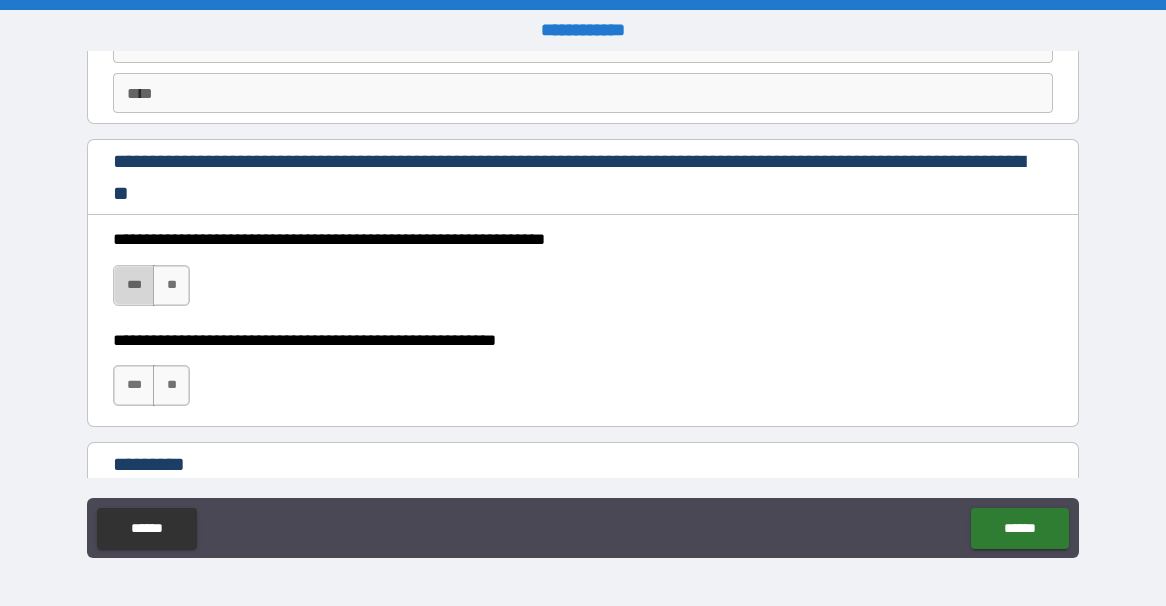 click on "***" at bounding box center [134, 285] 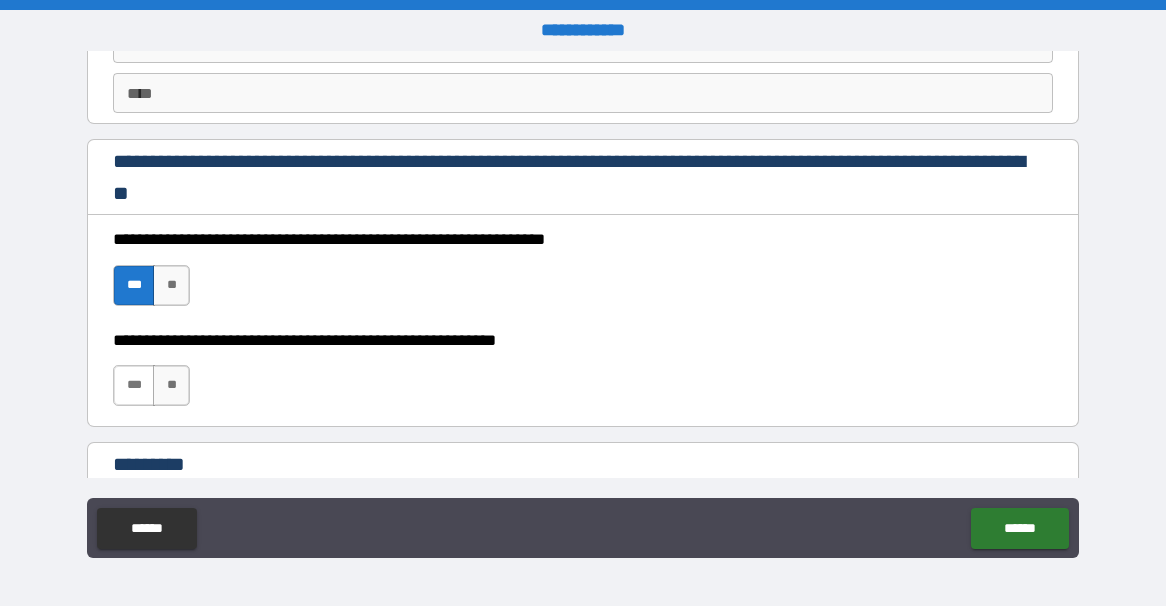 click on "***" at bounding box center (134, 385) 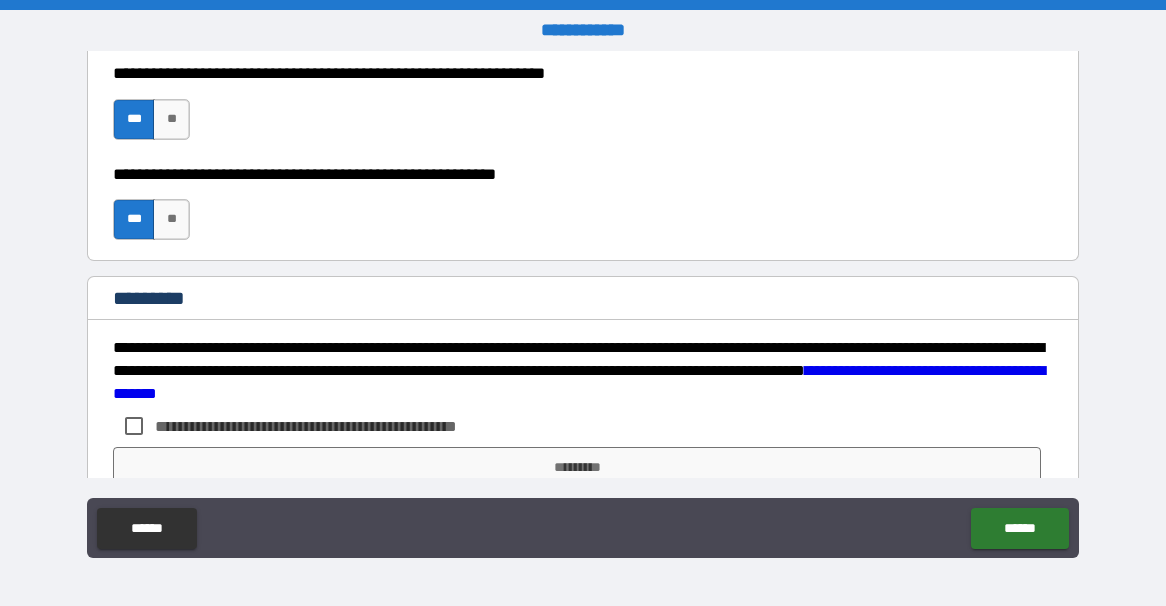 scroll, scrollTop: 3144, scrollLeft: 0, axis: vertical 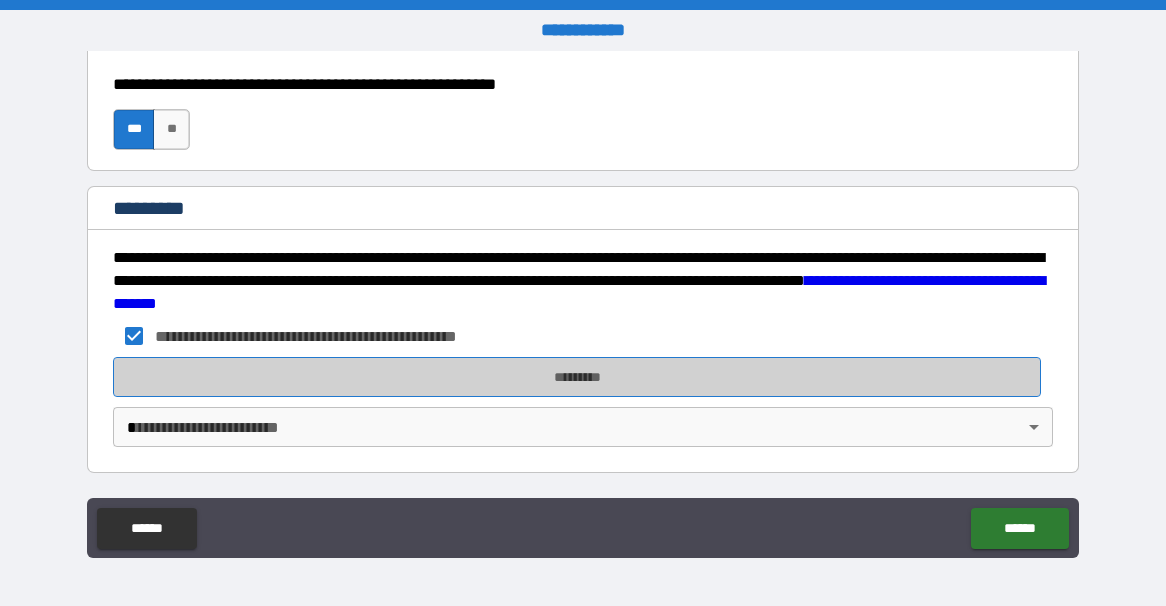 click on "*********" at bounding box center (577, 377) 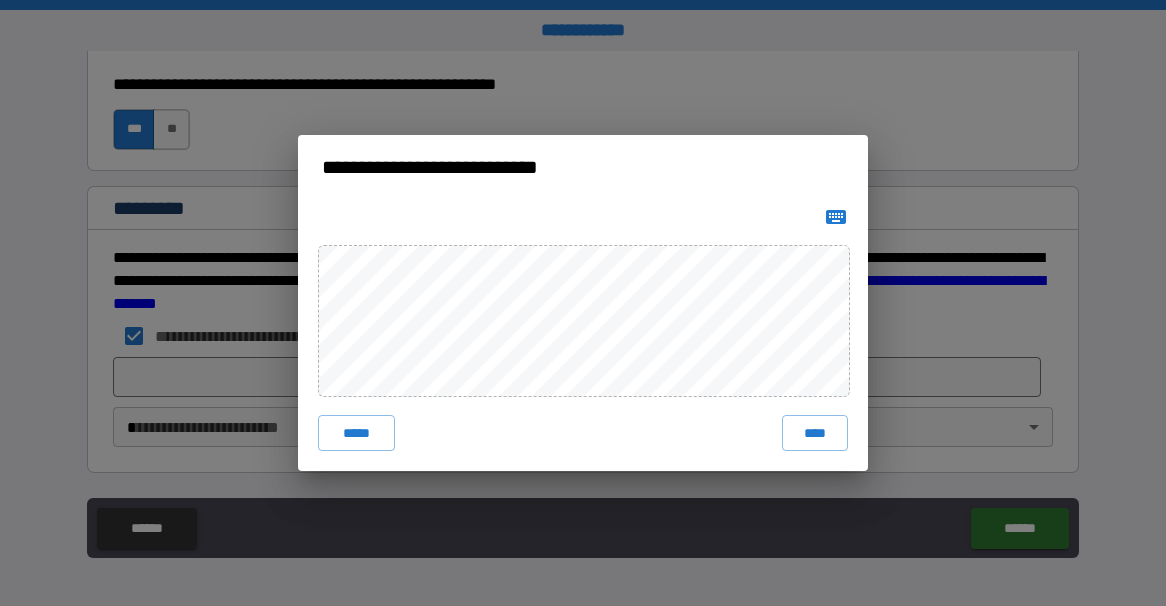 click on "****" at bounding box center (815, 433) 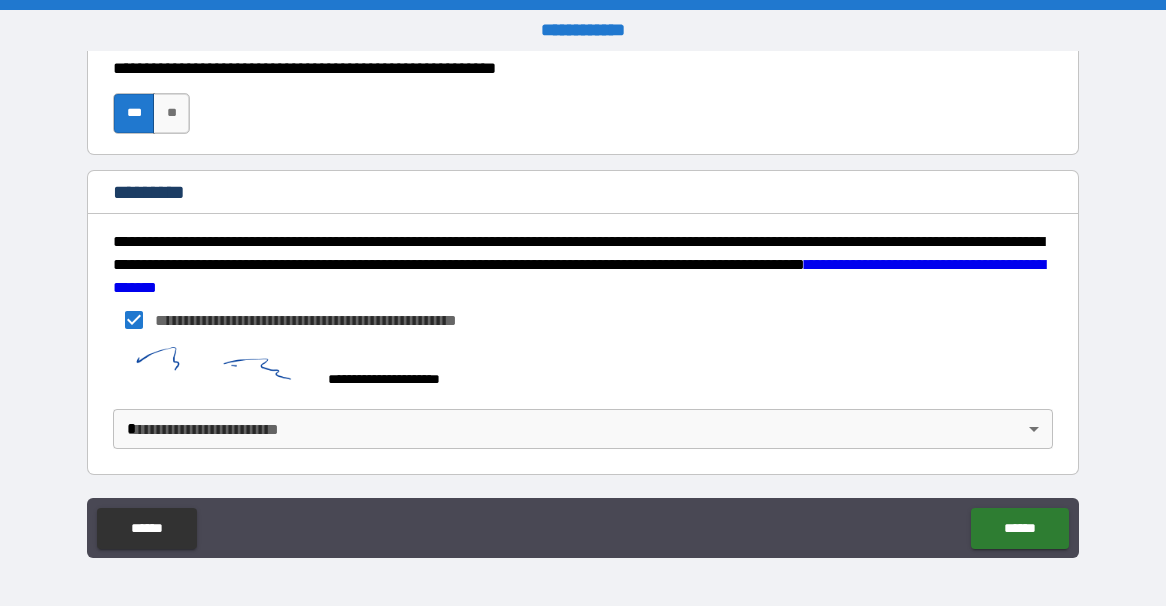 scroll, scrollTop: 3161, scrollLeft: 0, axis: vertical 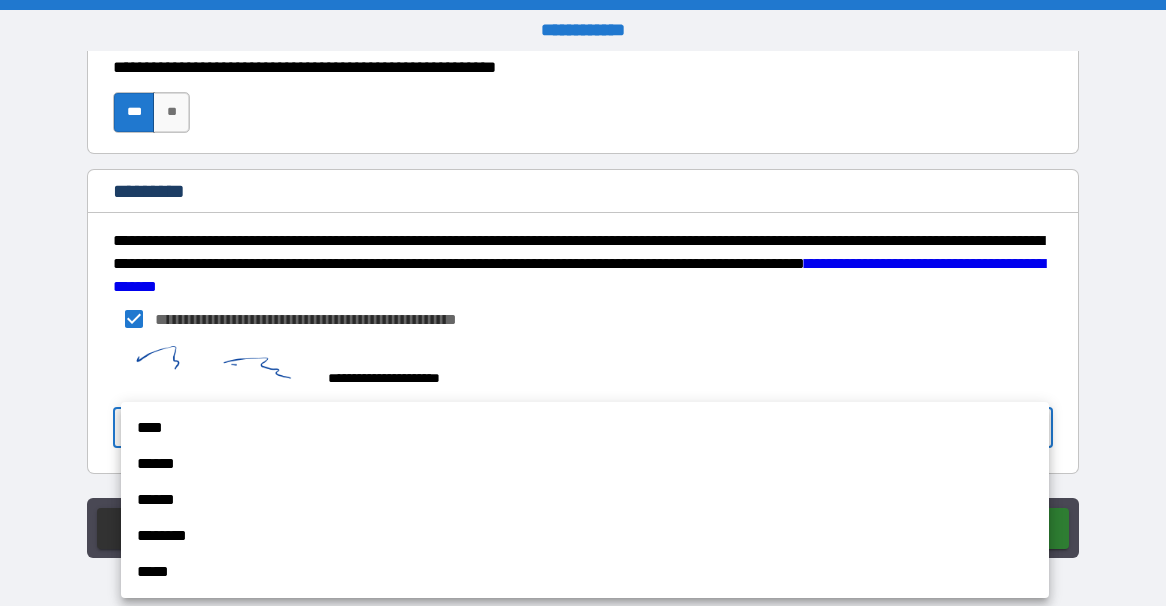 click on "**********" at bounding box center [583, 303] 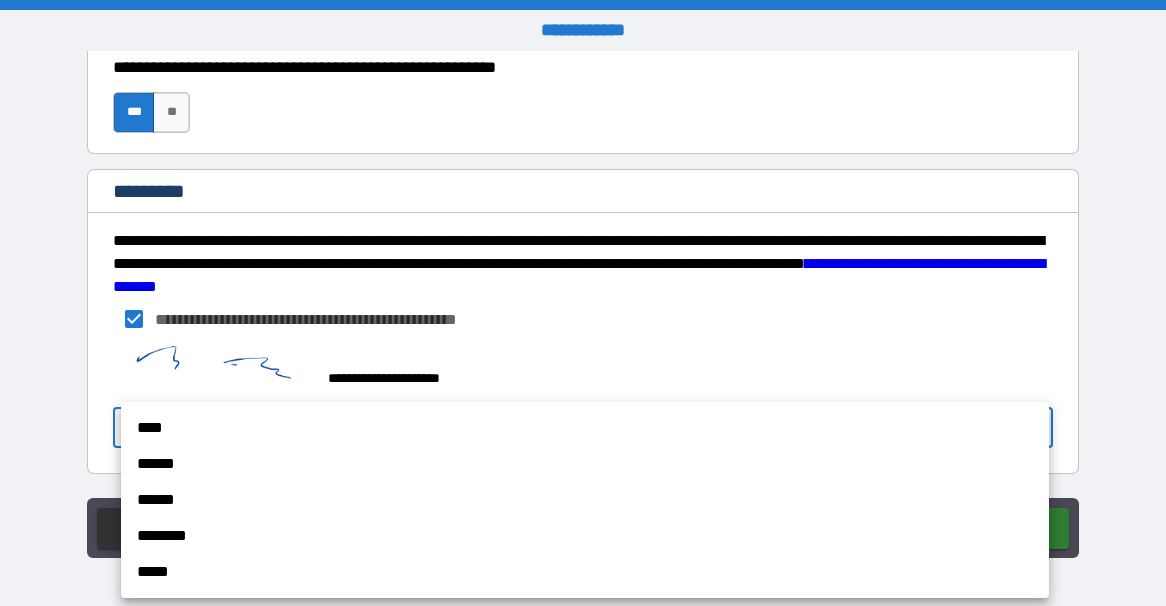 click on "****" at bounding box center [585, 428] 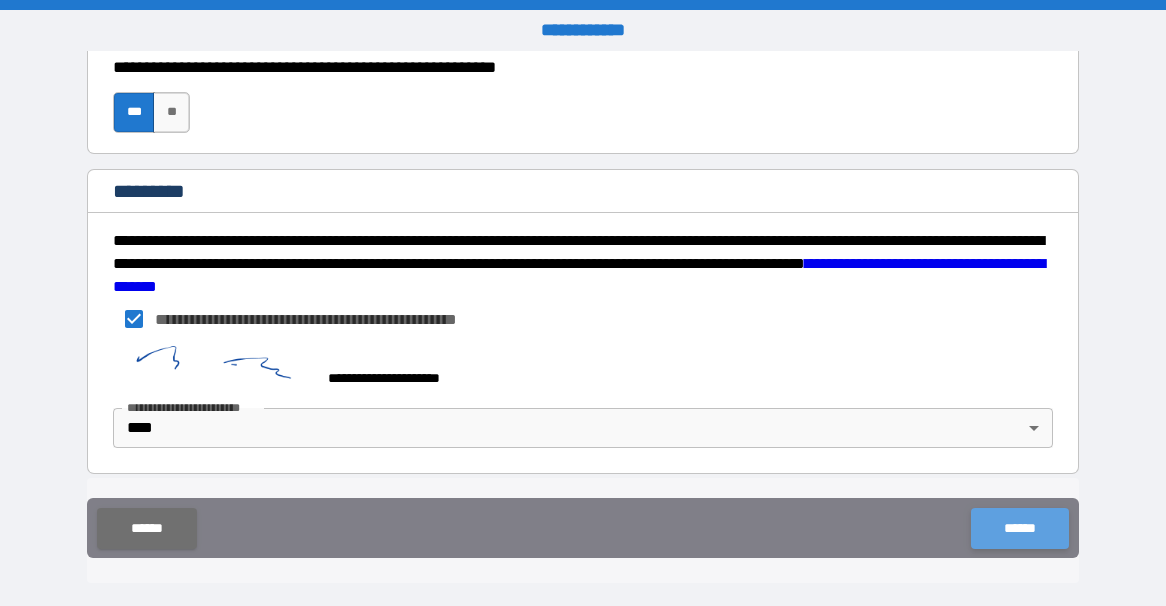 click on "******" at bounding box center [1019, 528] 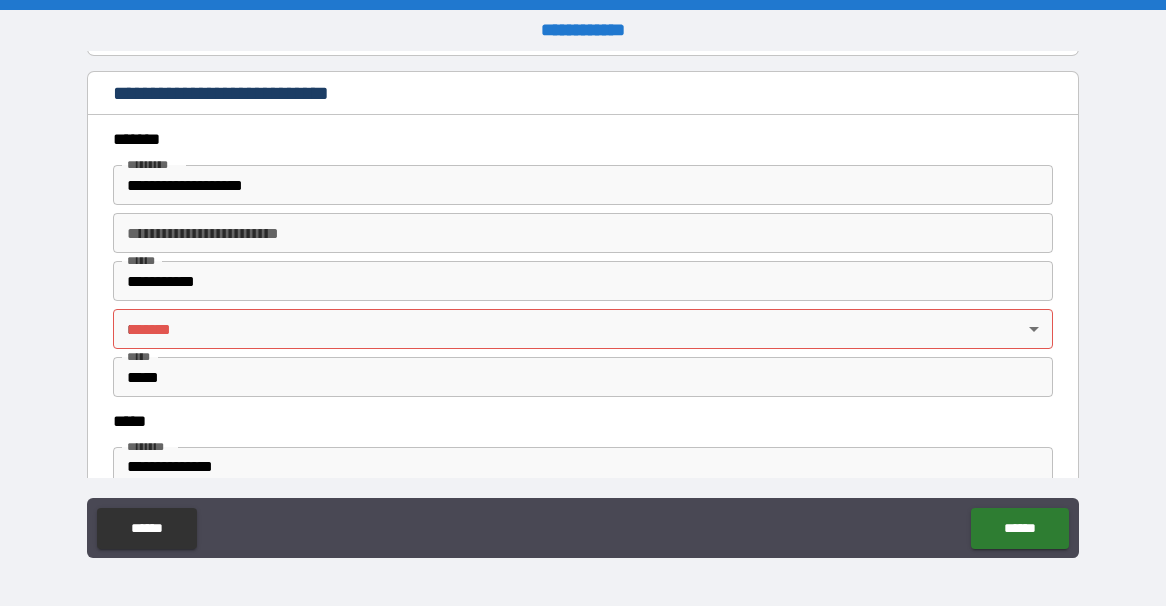 scroll, scrollTop: 713, scrollLeft: 0, axis: vertical 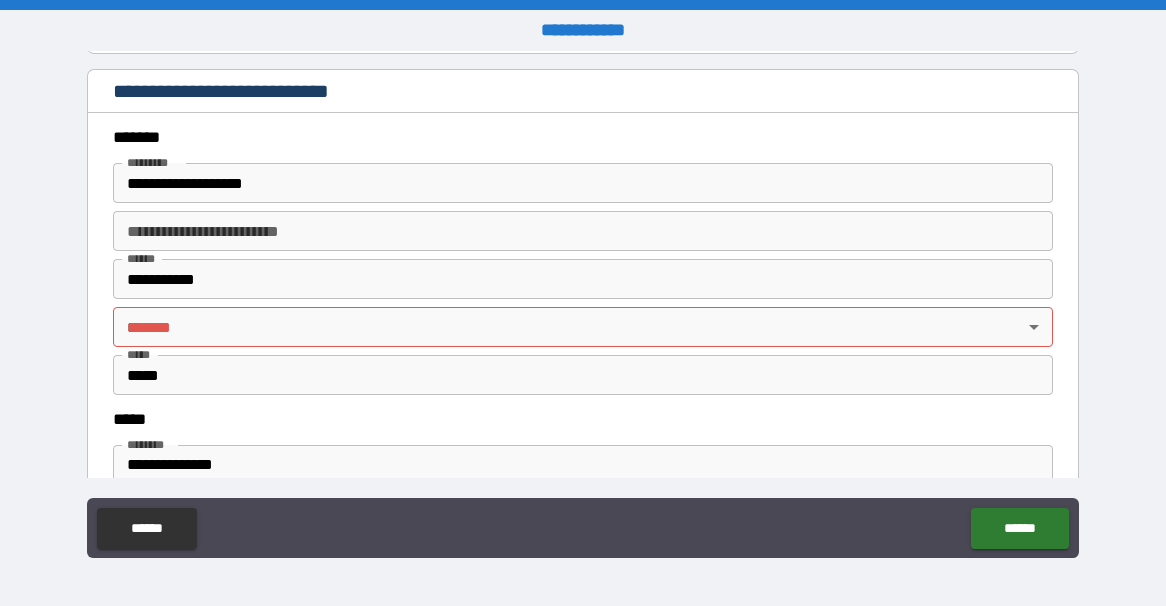 click on "**********" at bounding box center (583, 303) 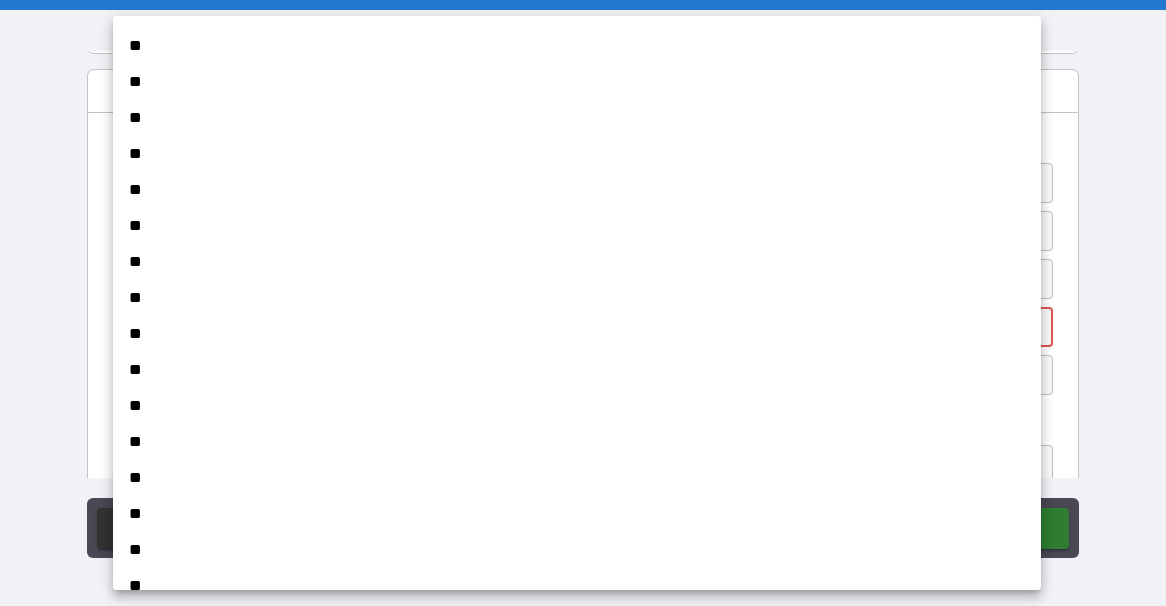 scroll, scrollTop: 360, scrollLeft: 0, axis: vertical 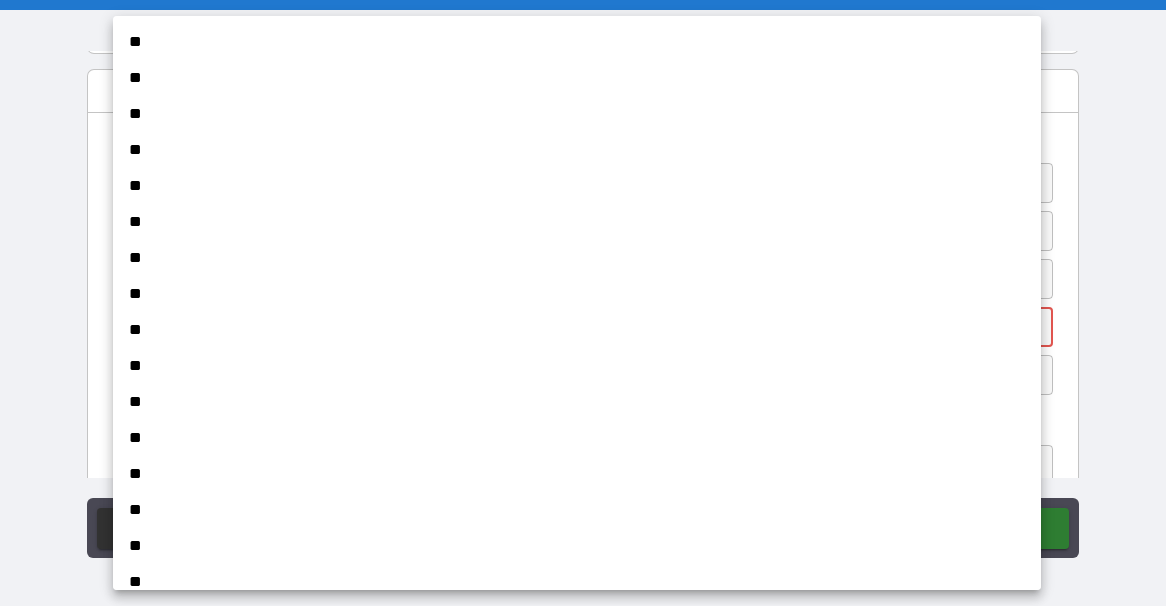 click on "**" at bounding box center (569, 294) 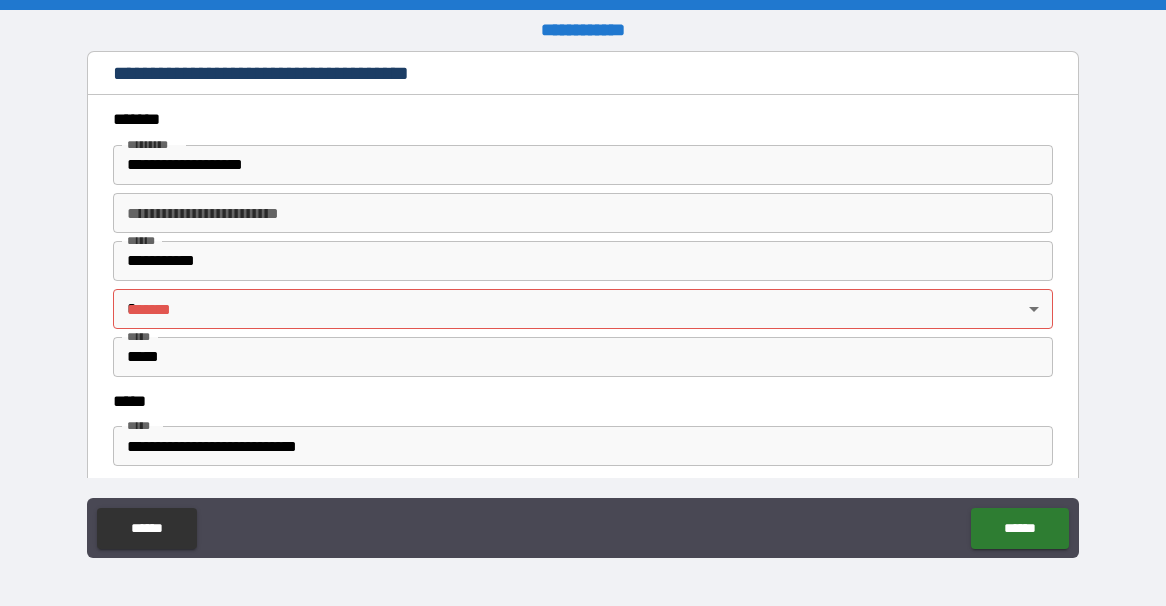 scroll, scrollTop: 2349, scrollLeft: 0, axis: vertical 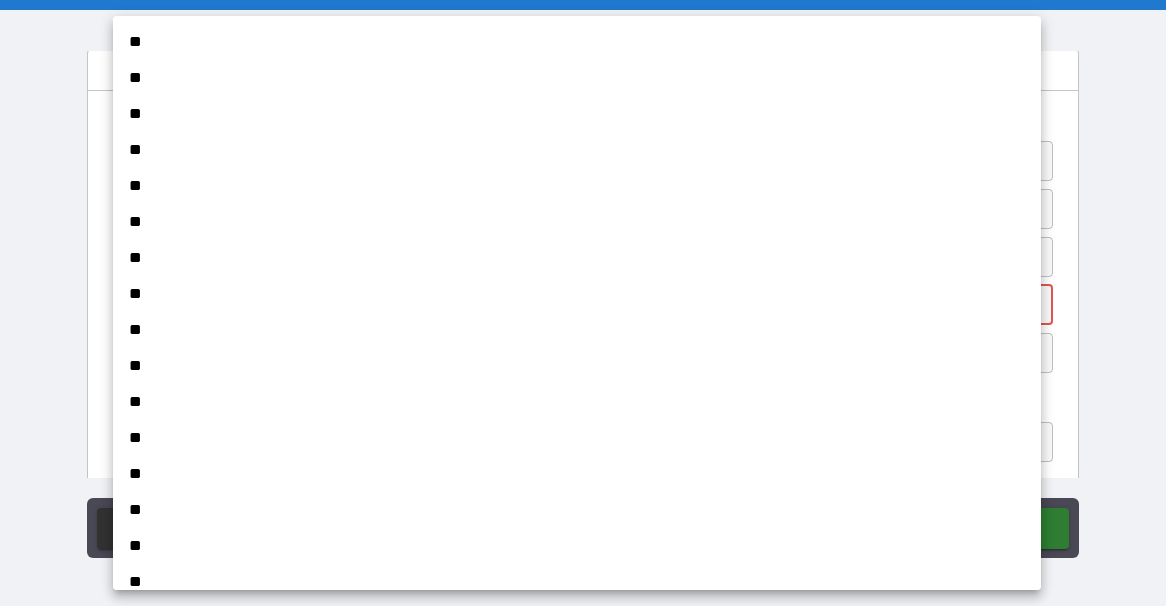 click on "**********" at bounding box center (583, 303) 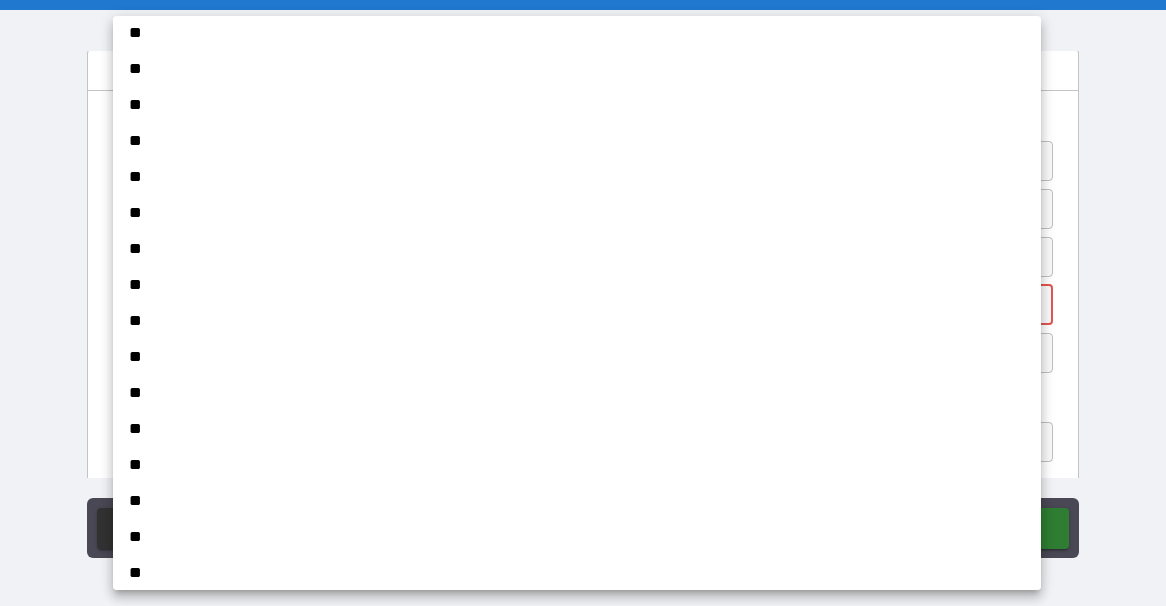 scroll, scrollTop: 193, scrollLeft: 0, axis: vertical 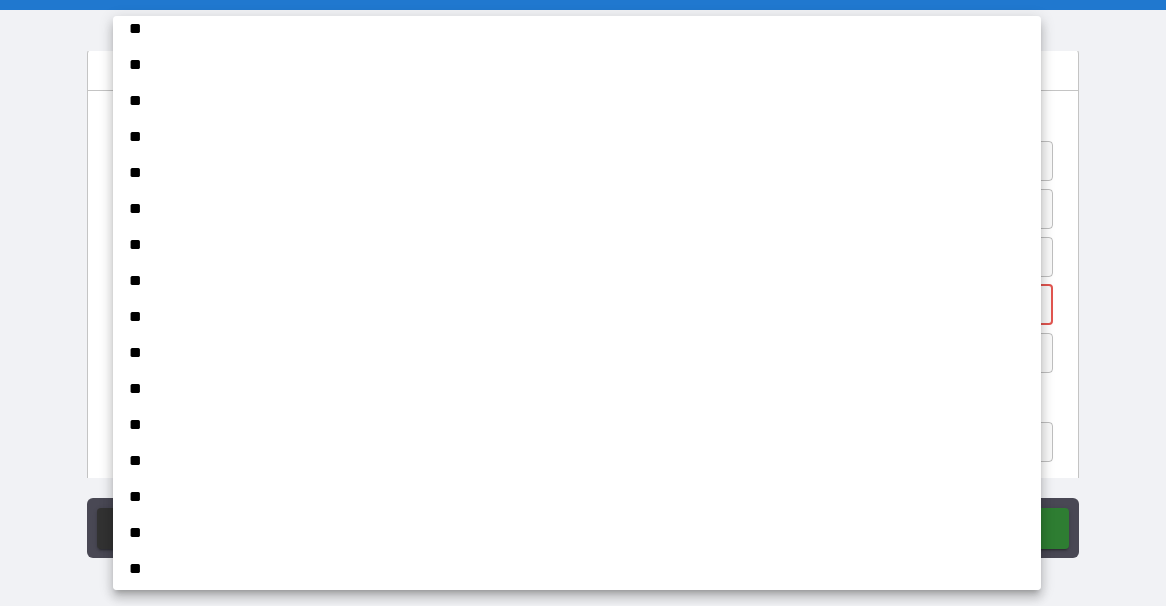 click on "**" at bounding box center (569, 461) 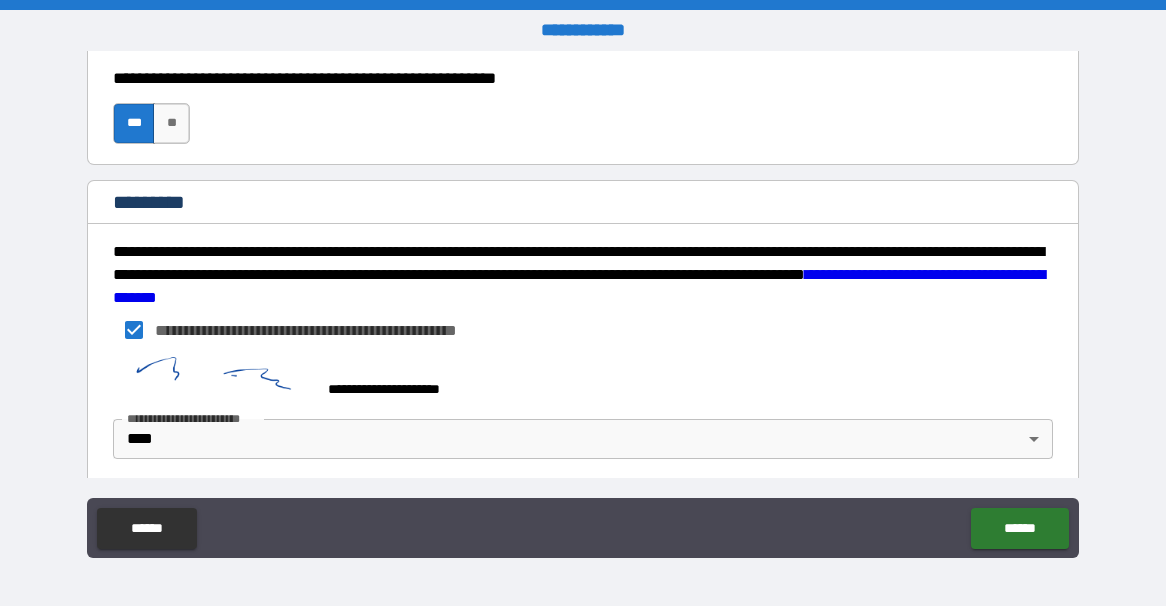 scroll, scrollTop: 3161, scrollLeft: 0, axis: vertical 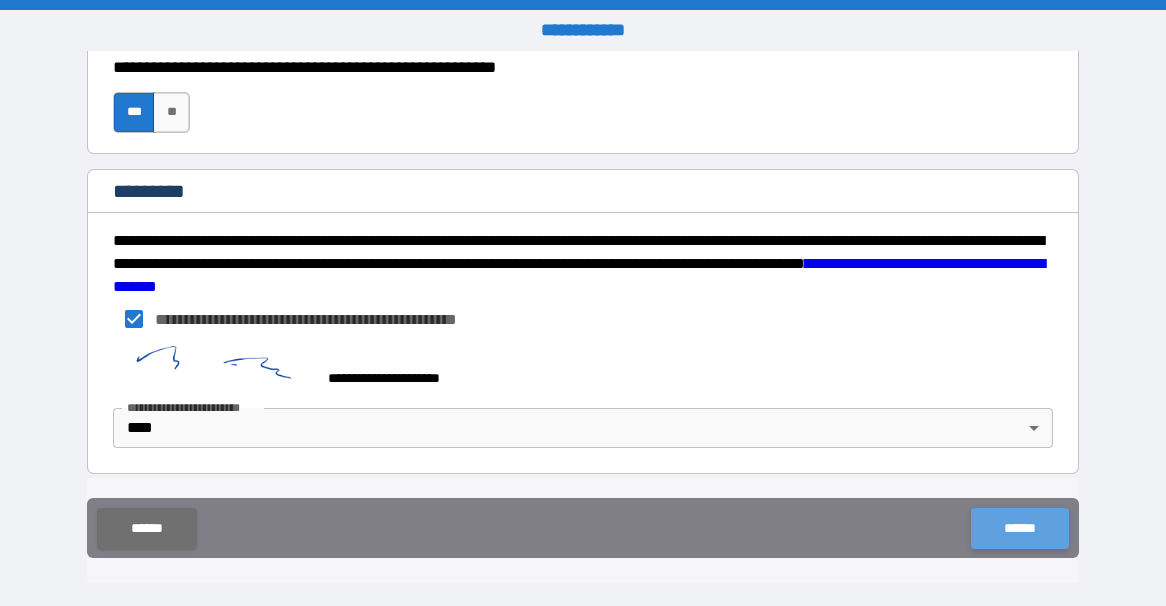 click on "******" at bounding box center (1019, 528) 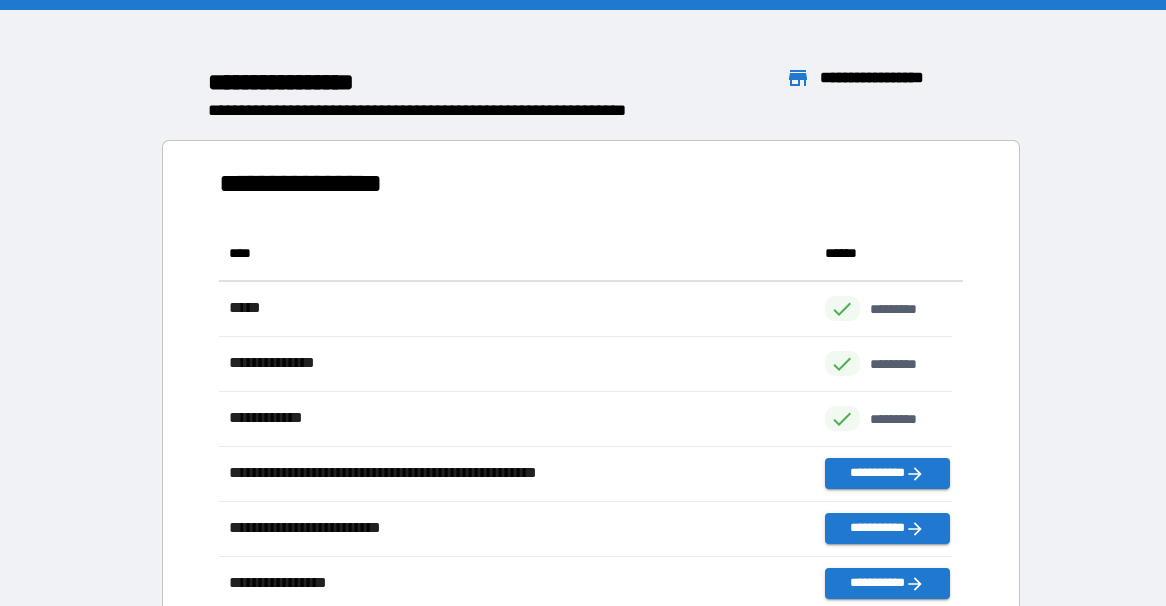 scroll, scrollTop: 16, scrollLeft: 15, axis: both 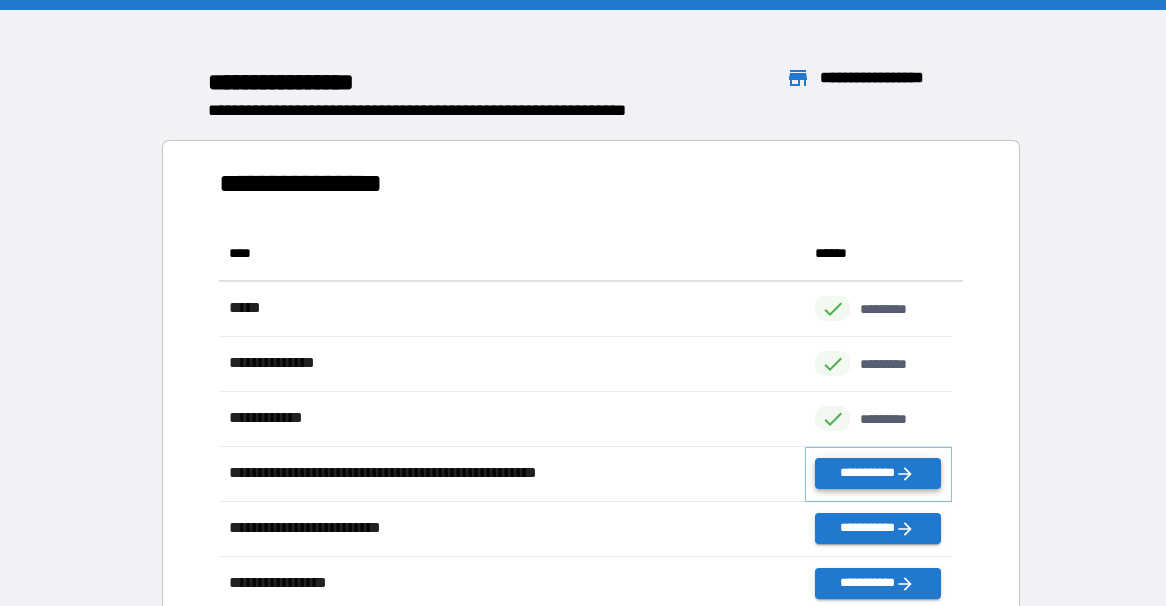 click on "**********" at bounding box center [877, 473] 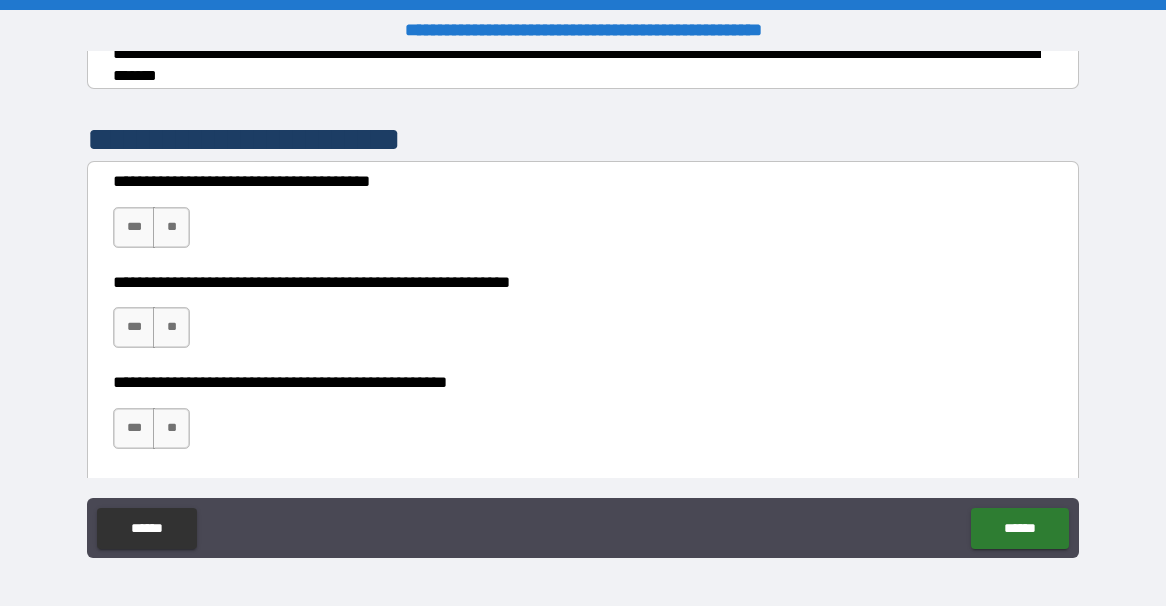 scroll, scrollTop: 384, scrollLeft: 0, axis: vertical 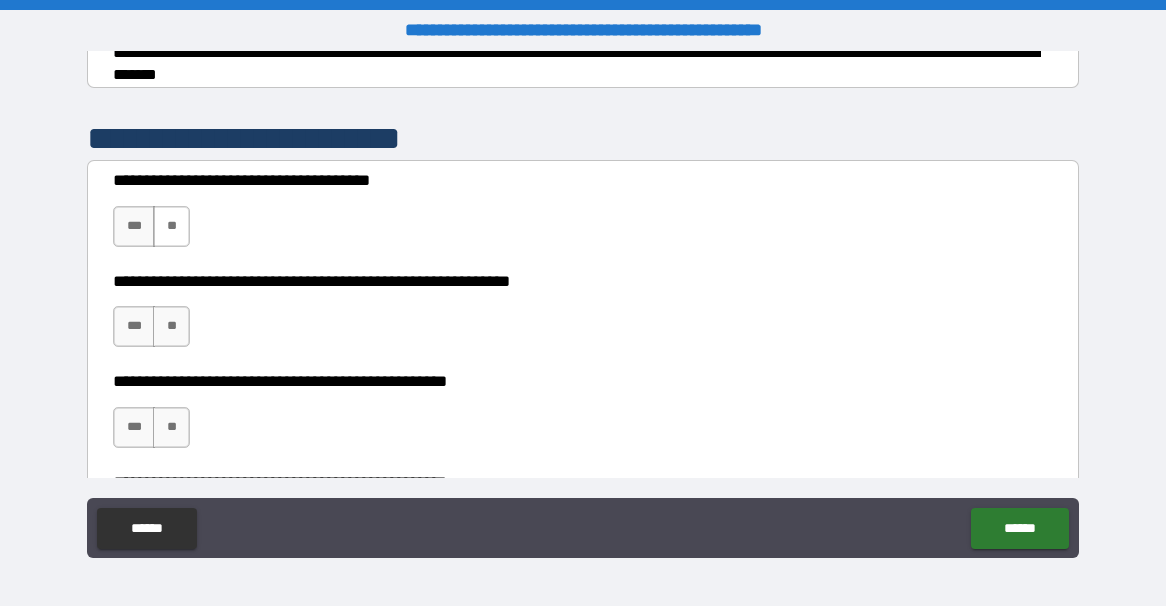 click on "**" at bounding box center (171, 226) 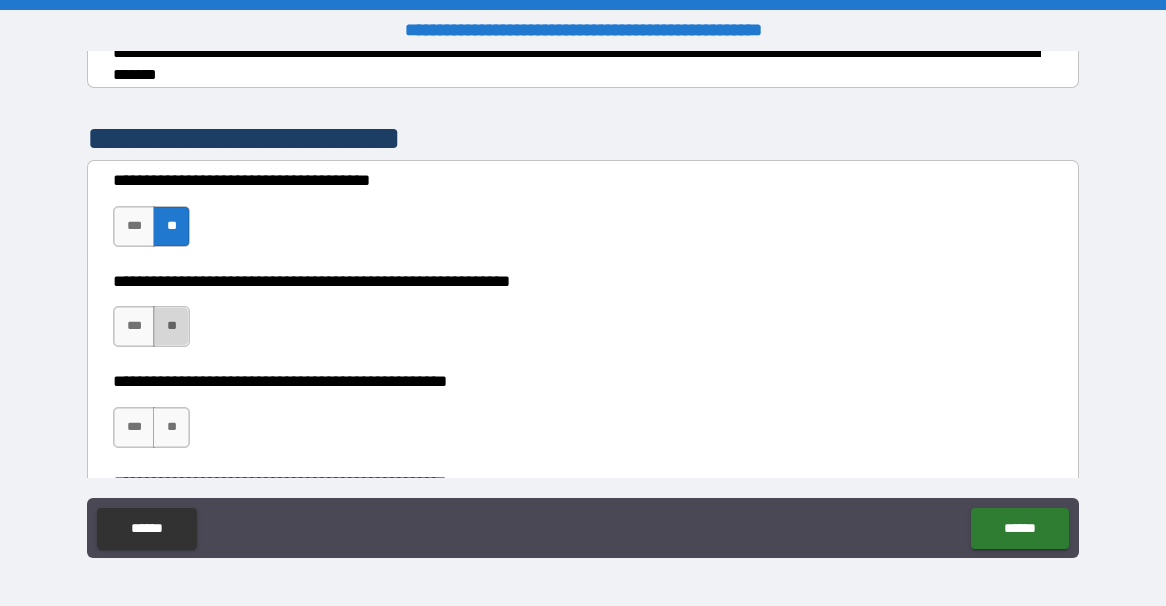 click on "**" at bounding box center (171, 326) 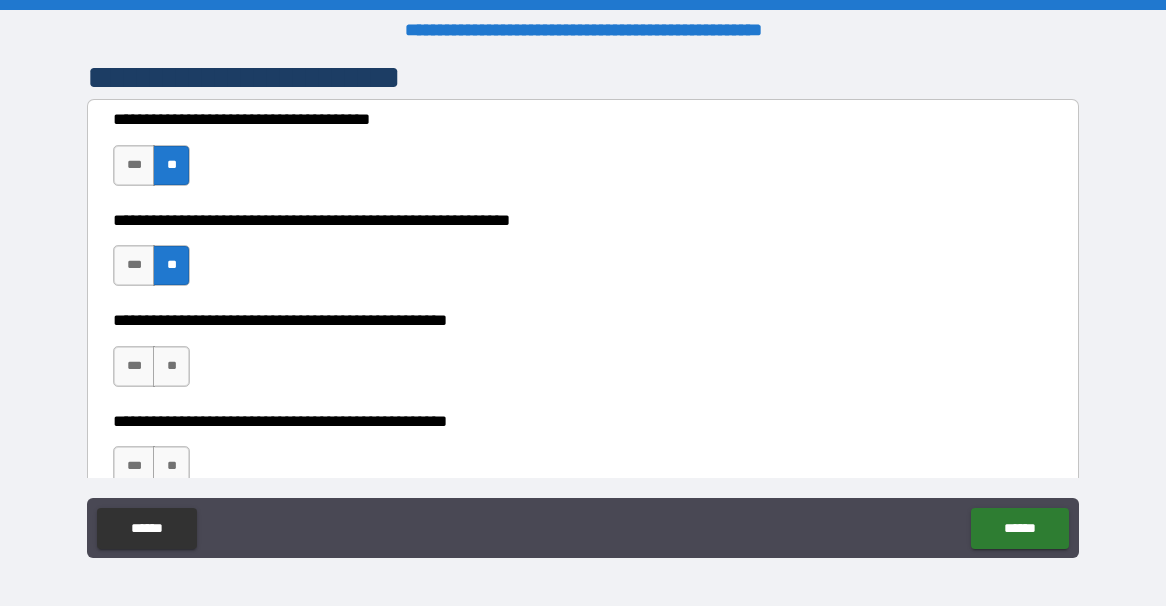 scroll, scrollTop: 447, scrollLeft: 0, axis: vertical 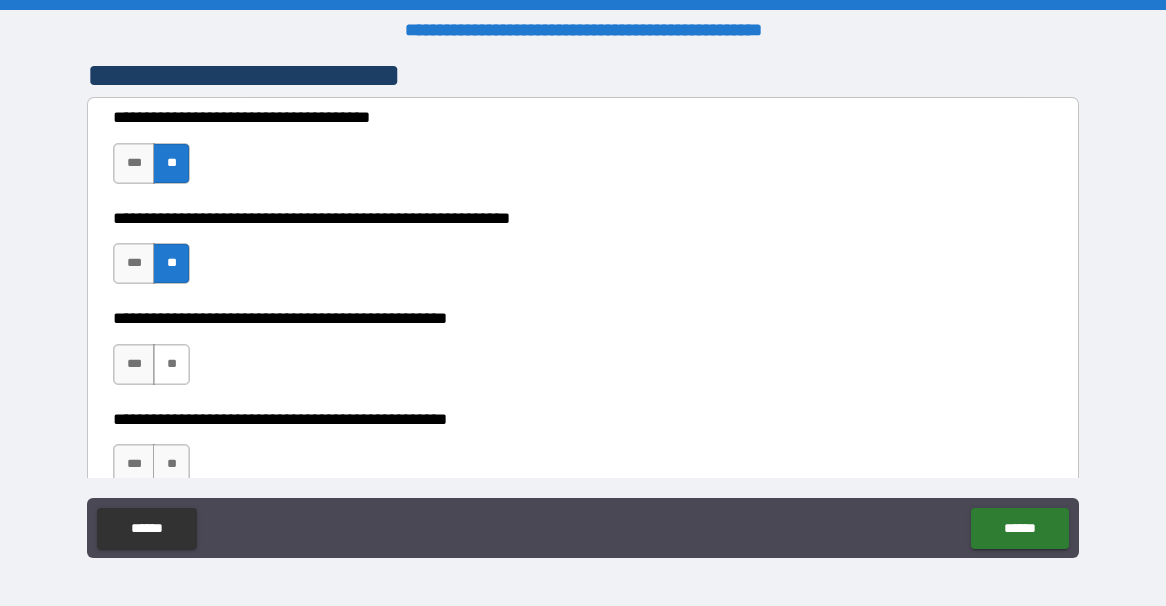 click on "**" at bounding box center [171, 364] 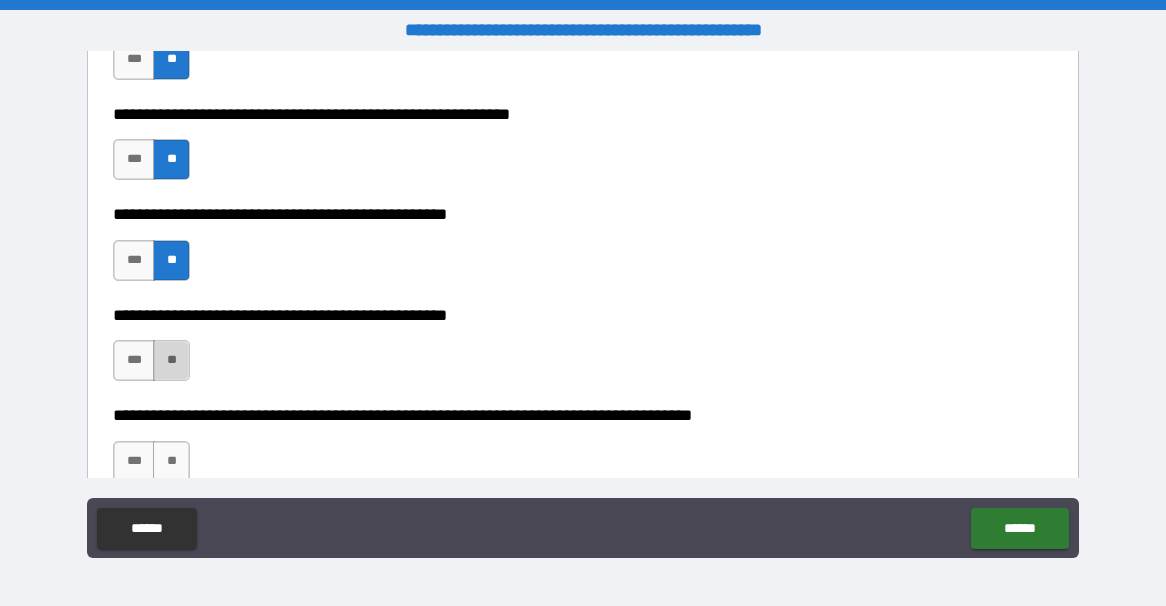 click on "**" at bounding box center (171, 360) 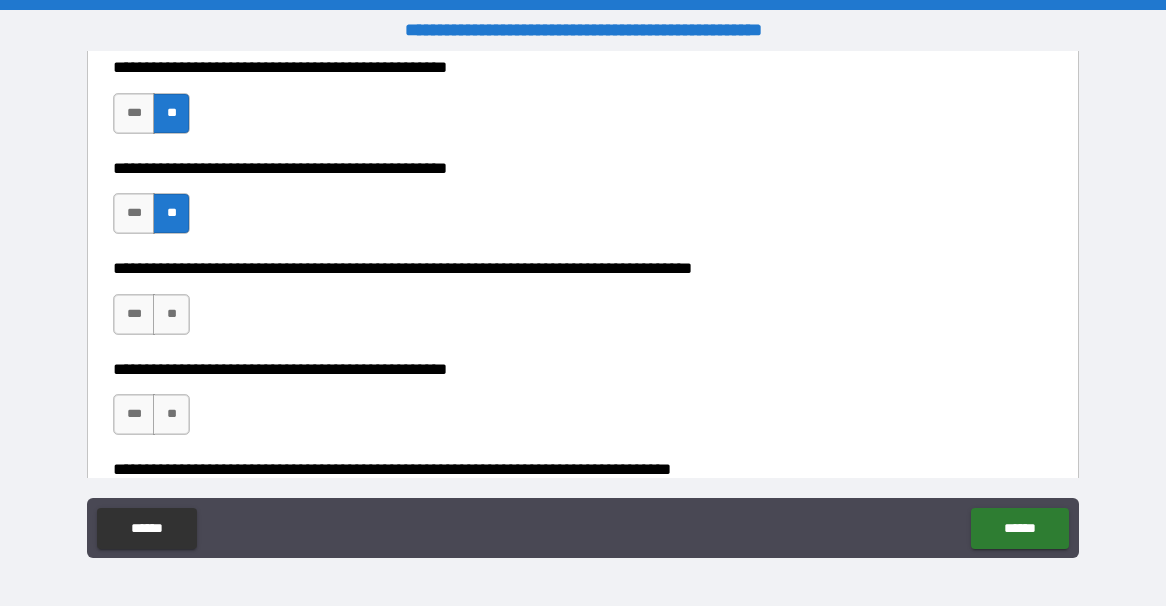 scroll, scrollTop: 702, scrollLeft: 0, axis: vertical 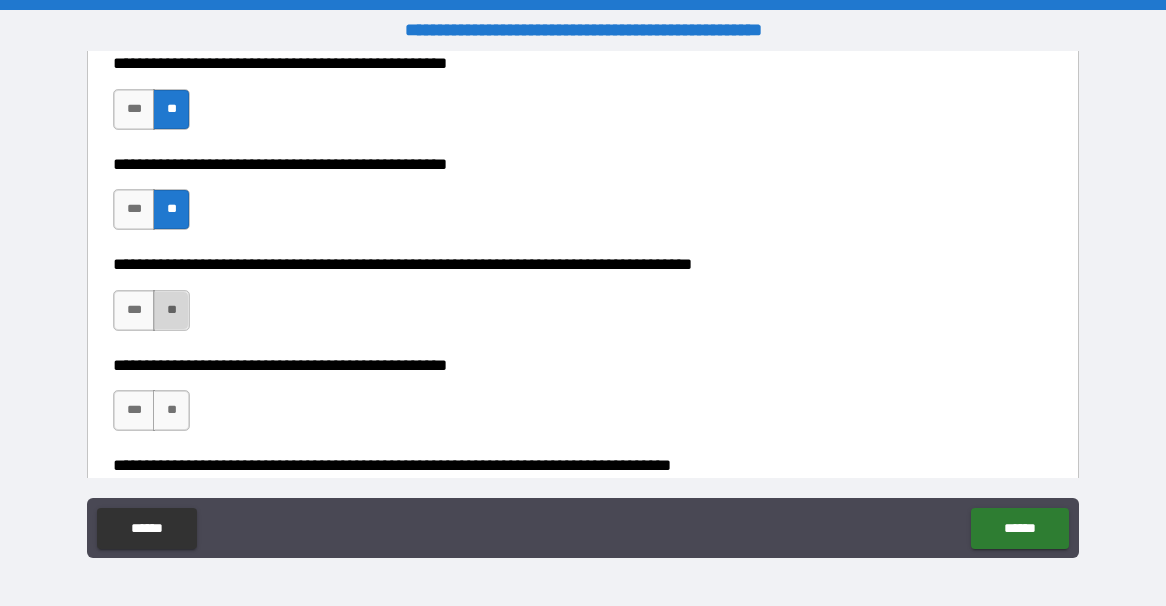 click on "**" at bounding box center [171, 310] 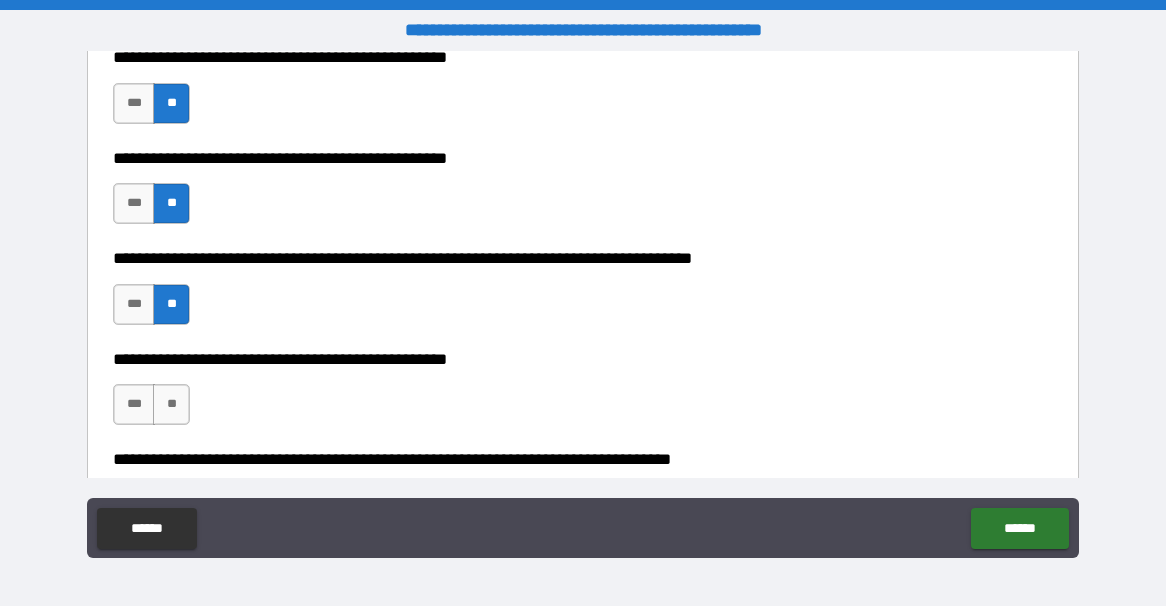 scroll, scrollTop: 847, scrollLeft: 0, axis: vertical 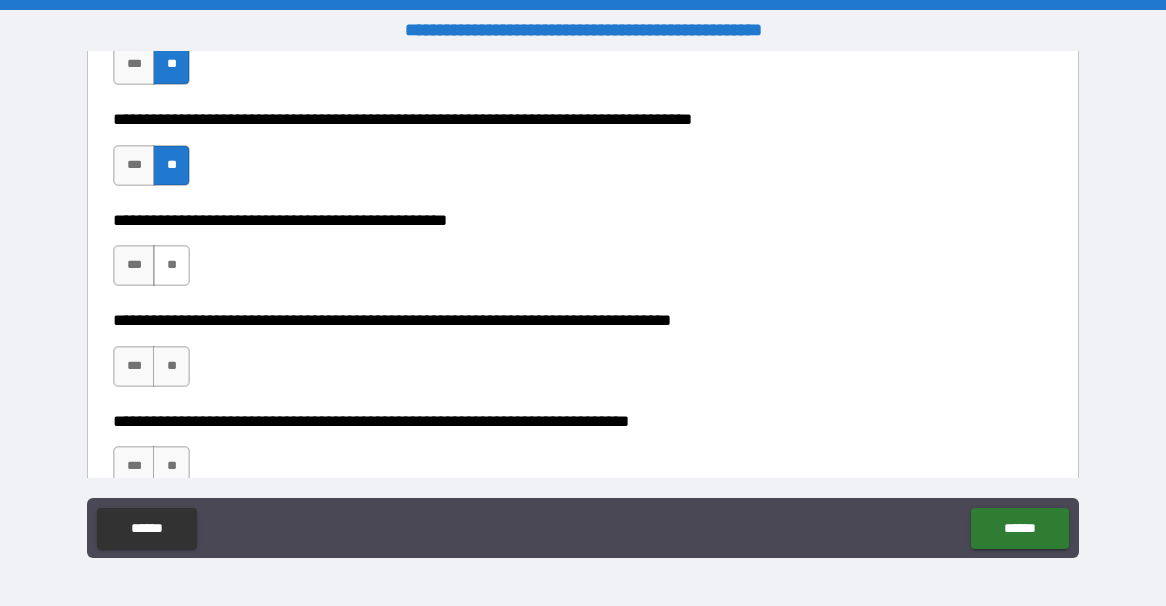 click on "**" at bounding box center [171, 265] 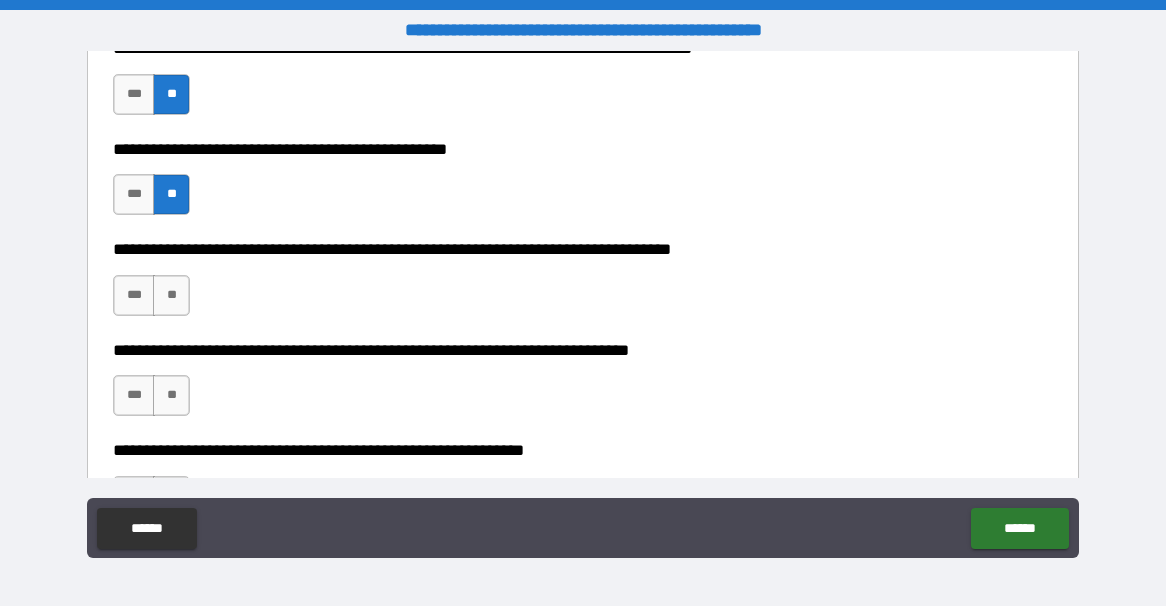 scroll, scrollTop: 924, scrollLeft: 0, axis: vertical 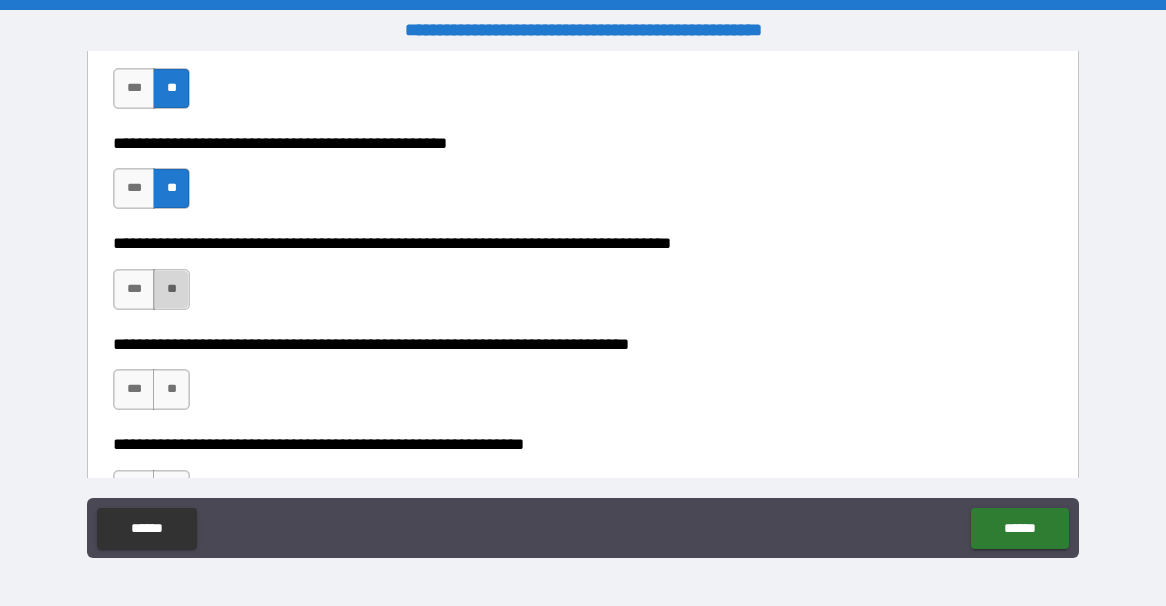 click on "**" at bounding box center [171, 289] 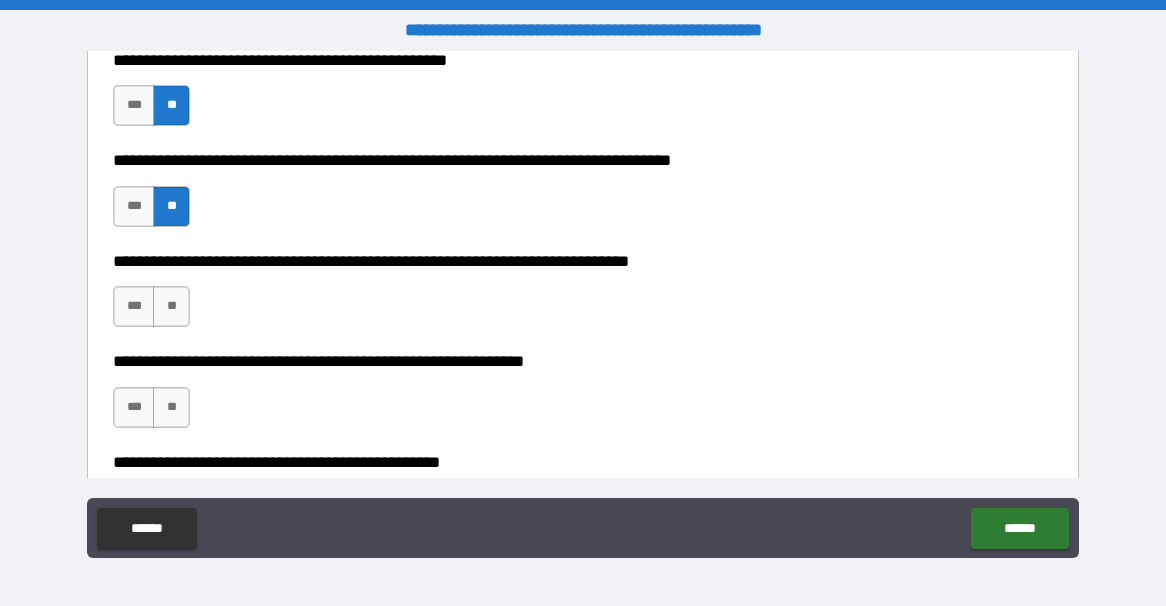 scroll, scrollTop: 1008, scrollLeft: 0, axis: vertical 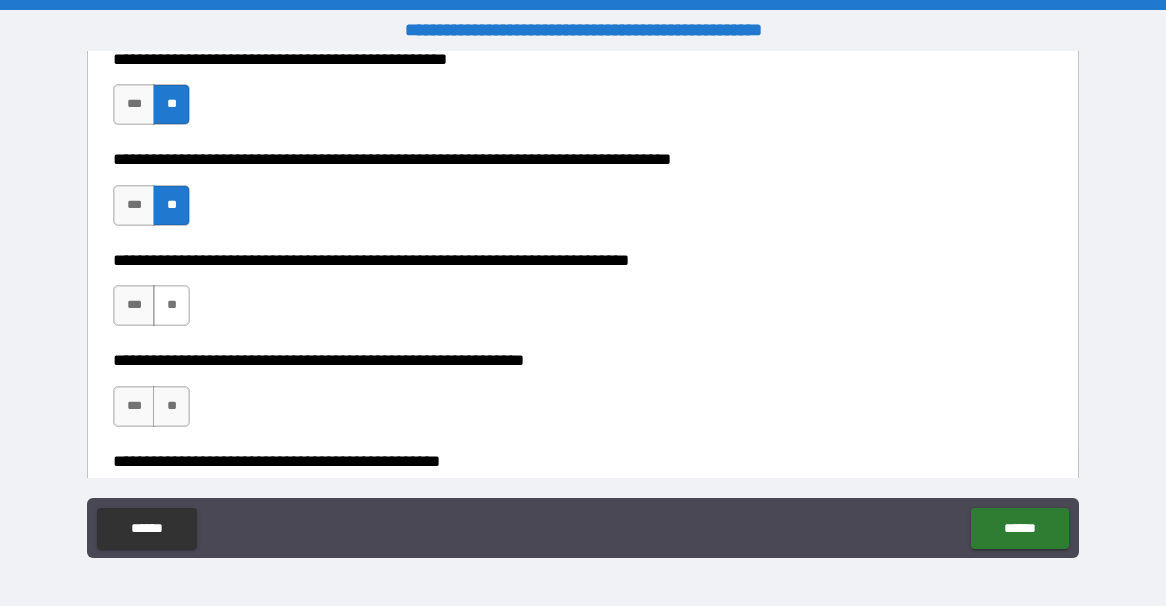 click on "**" at bounding box center (171, 305) 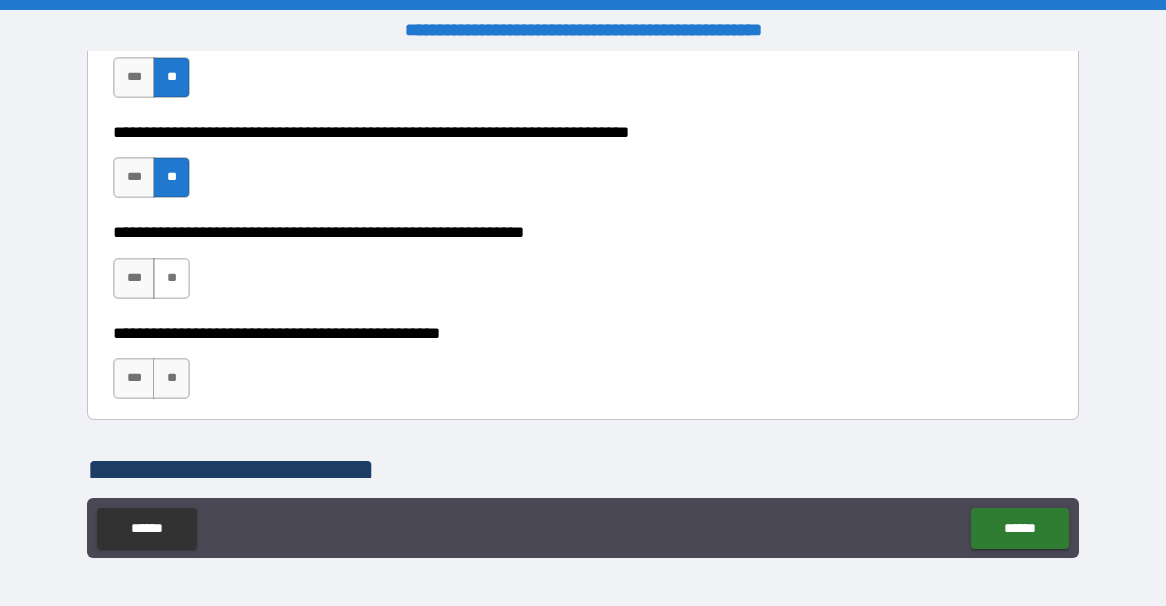 scroll, scrollTop: 1138, scrollLeft: 0, axis: vertical 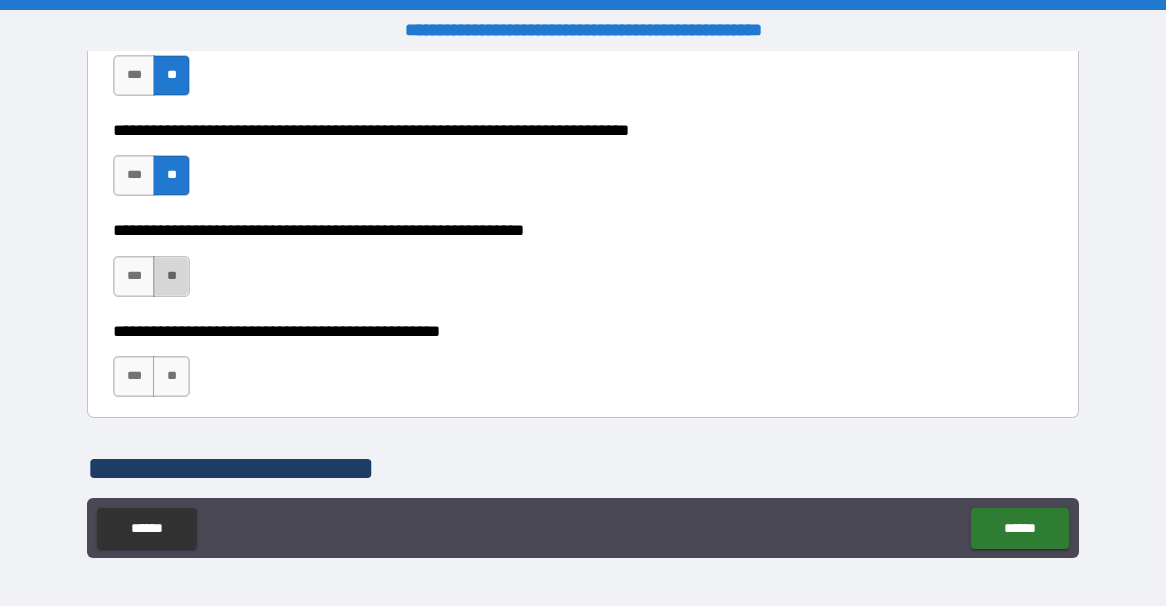 click on "**" at bounding box center (171, 276) 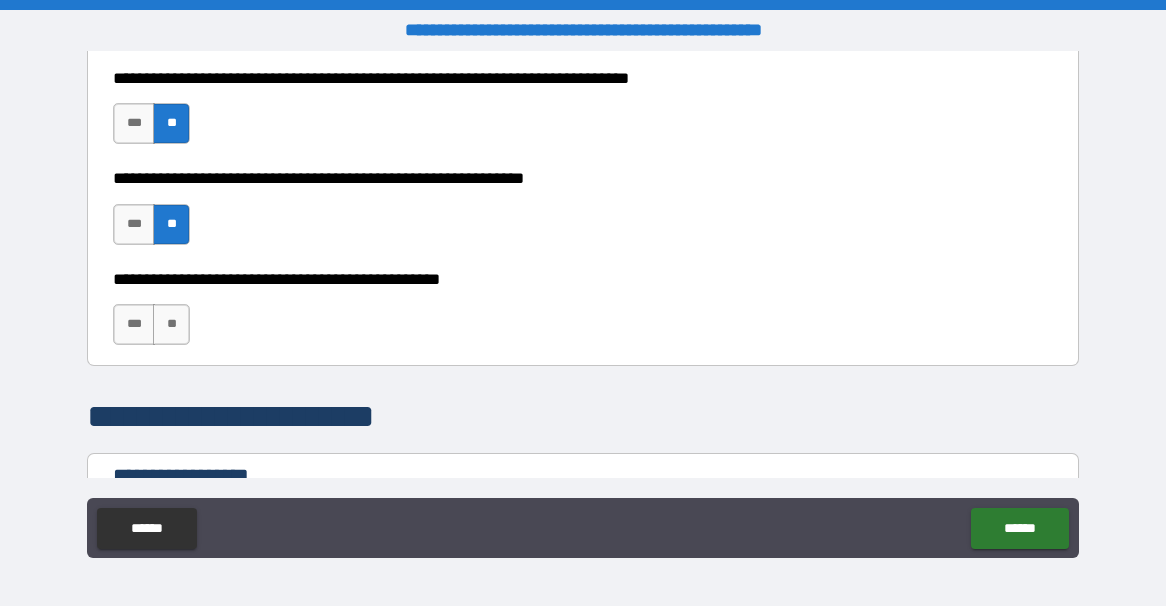 scroll, scrollTop: 1194, scrollLeft: 0, axis: vertical 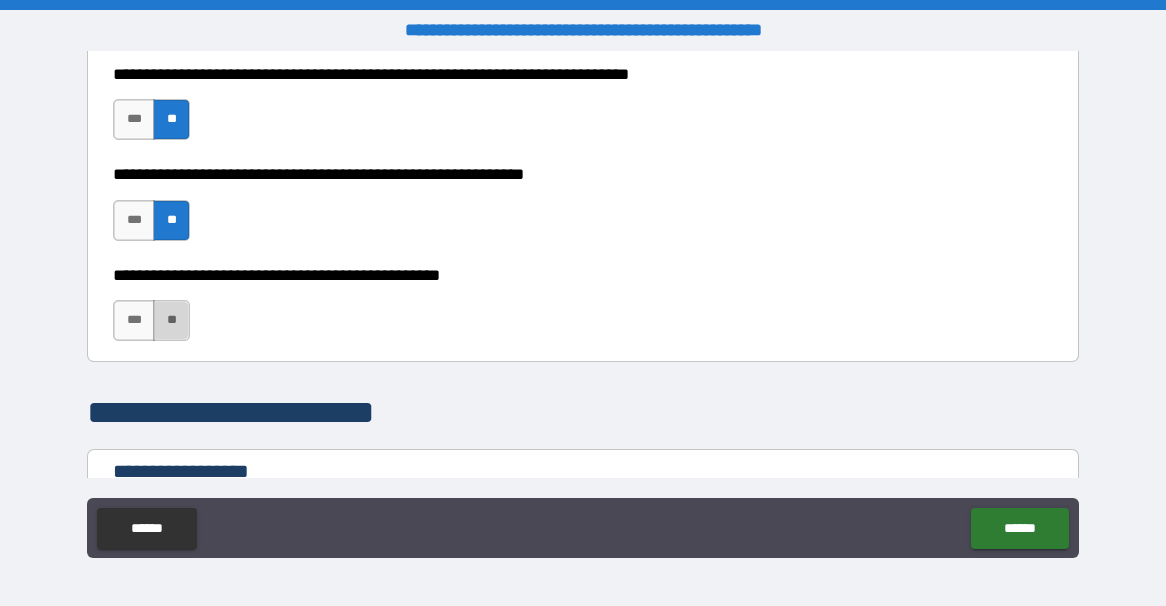 click on "**" at bounding box center (171, 320) 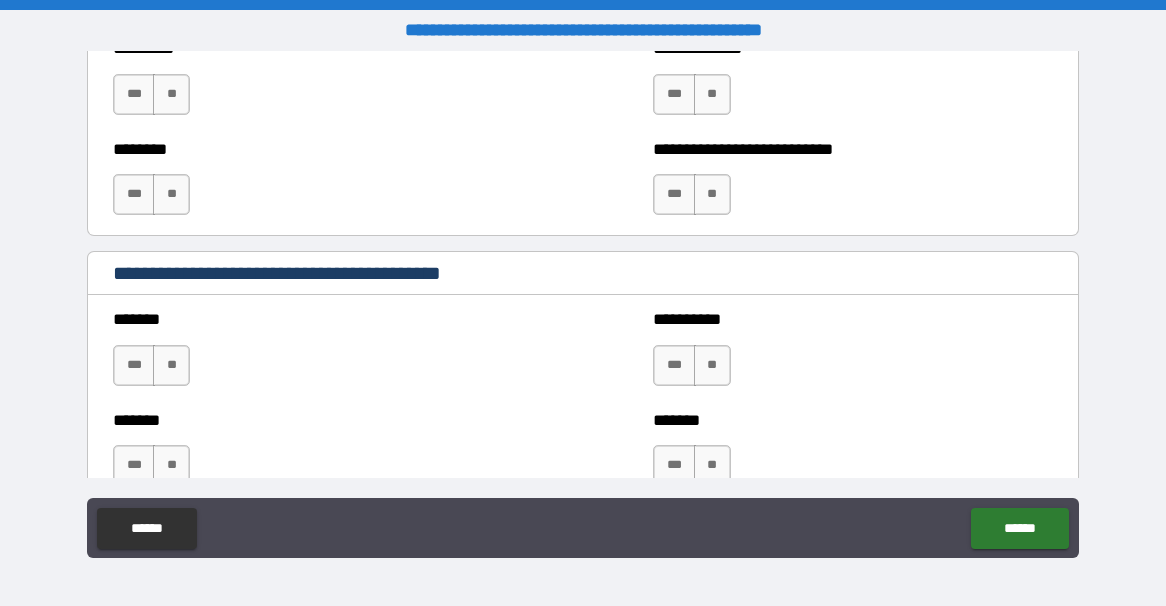 scroll, scrollTop: 1686, scrollLeft: 0, axis: vertical 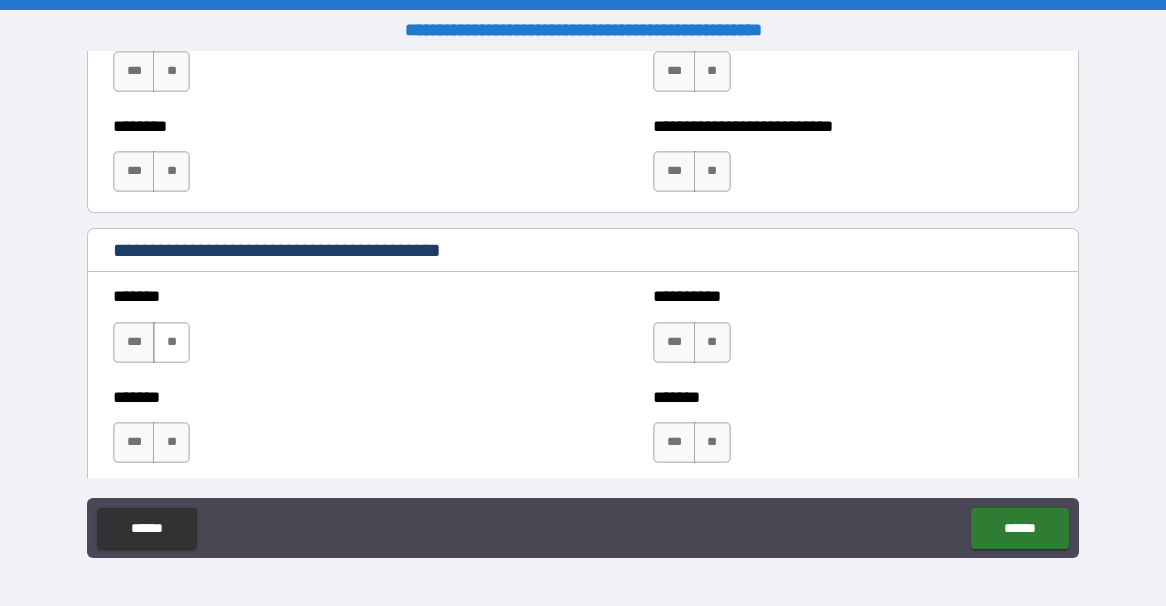 click on "**" at bounding box center (171, 342) 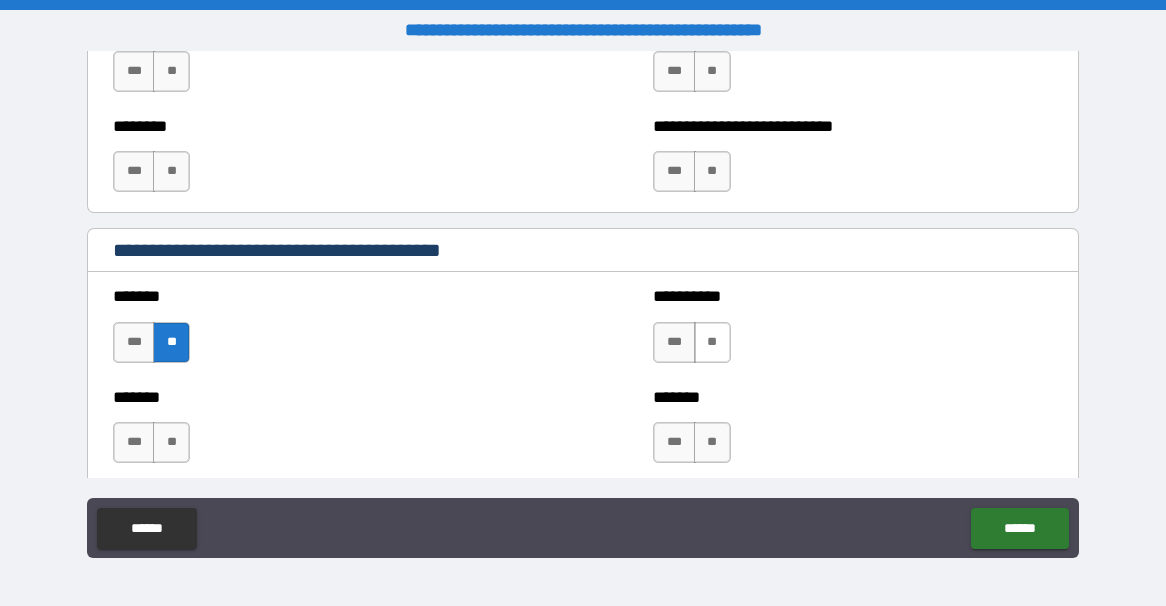 click on "**" at bounding box center [712, 342] 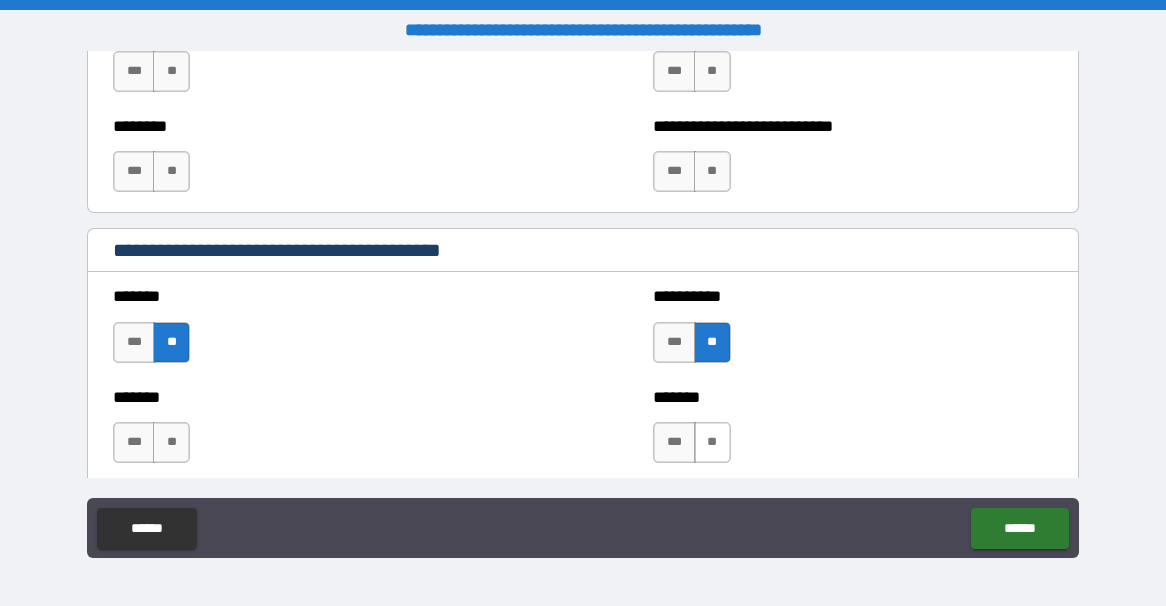 click on "**" at bounding box center (712, 442) 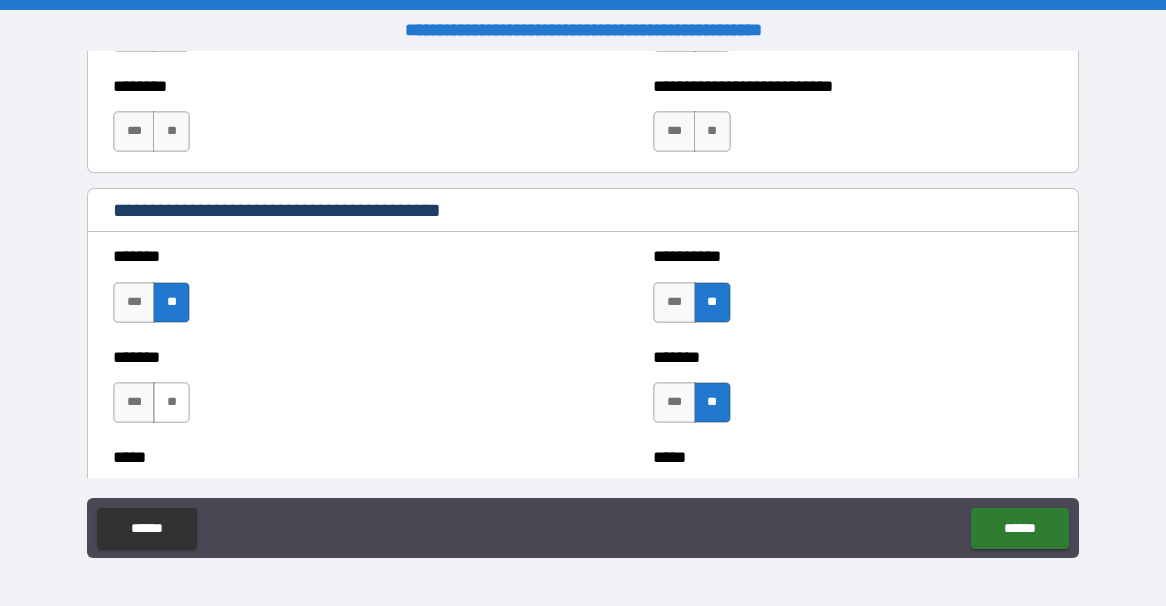 click on "**" at bounding box center (171, 402) 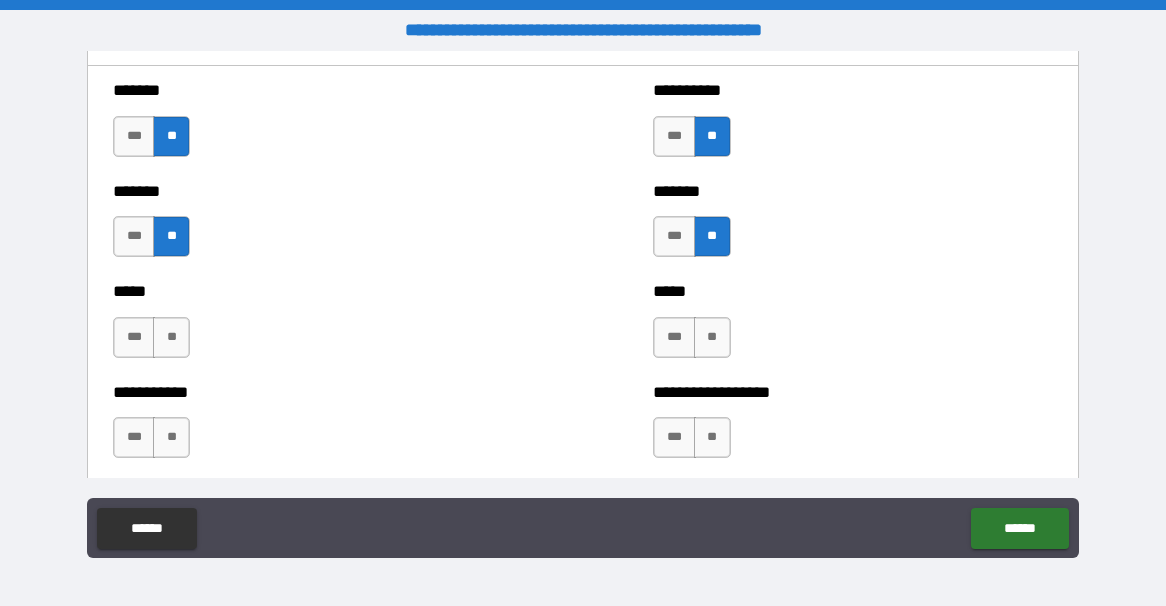 scroll, scrollTop: 1900, scrollLeft: 0, axis: vertical 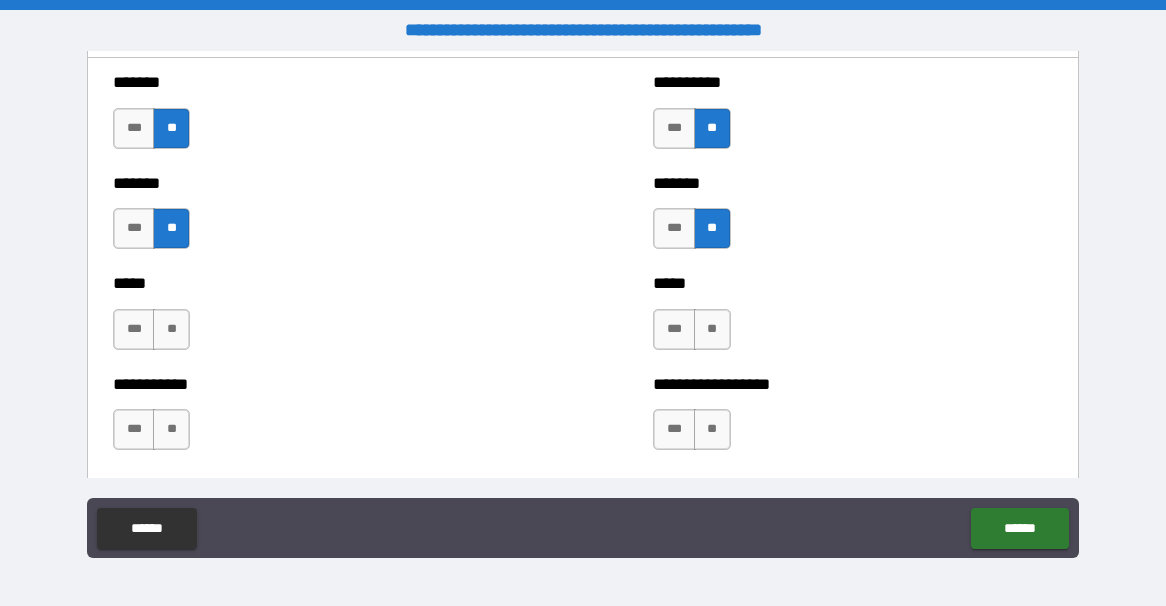 click on "**" at bounding box center [171, 329] 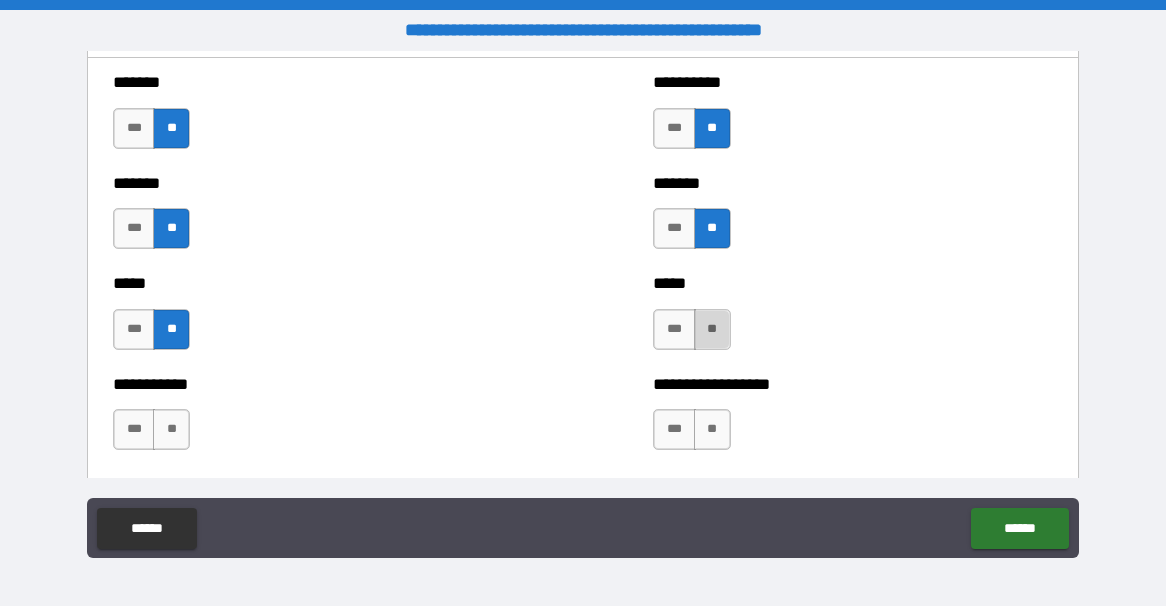 click on "**" at bounding box center (712, 329) 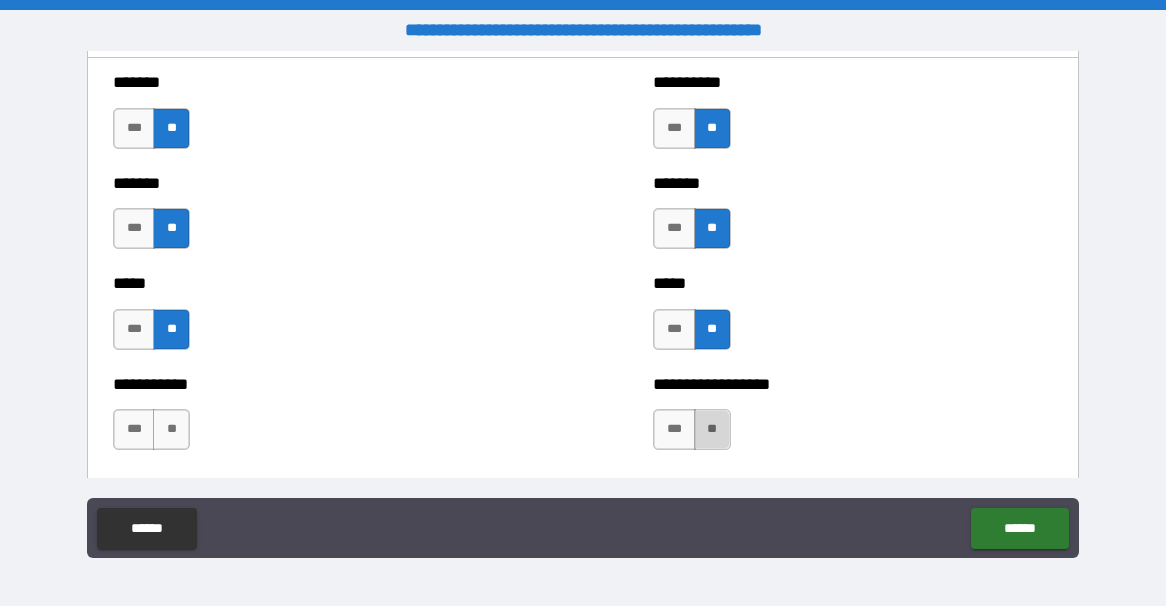 click on "**" at bounding box center [712, 429] 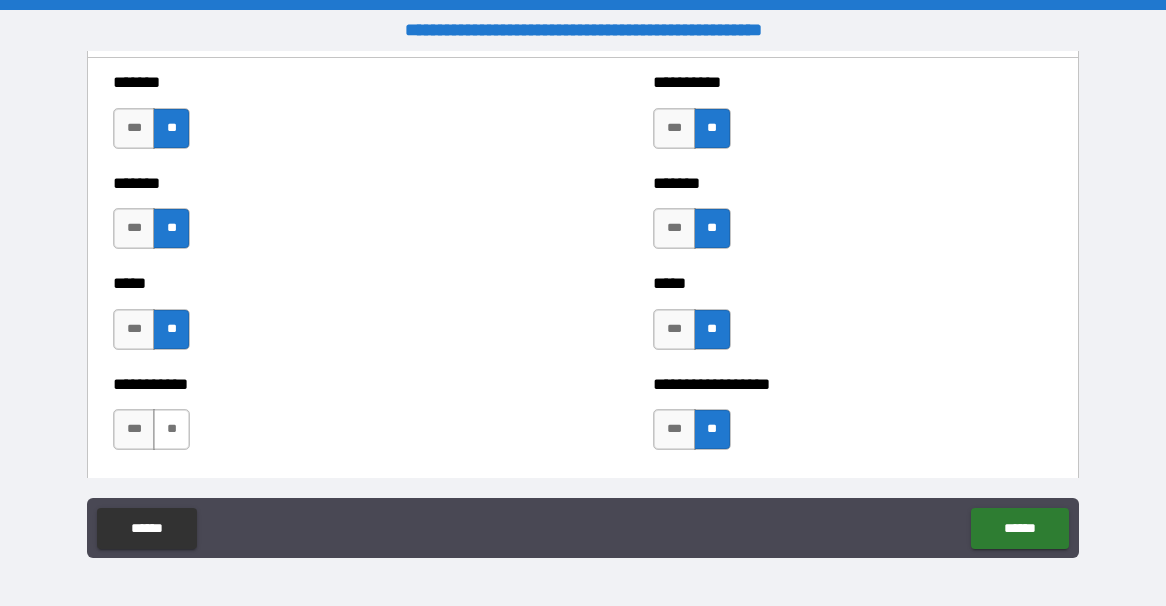 drag, startPoint x: 174, startPoint y: 427, endPoint x: 188, endPoint y: 420, distance: 15.652476 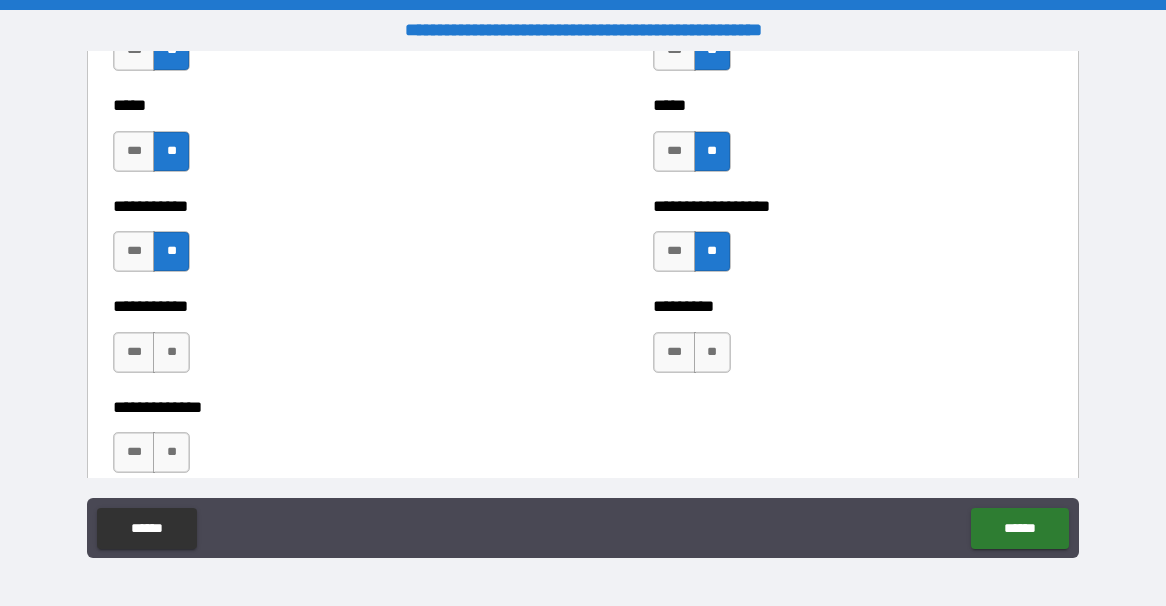 scroll, scrollTop: 2088, scrollLeft: 0, axis: vertical 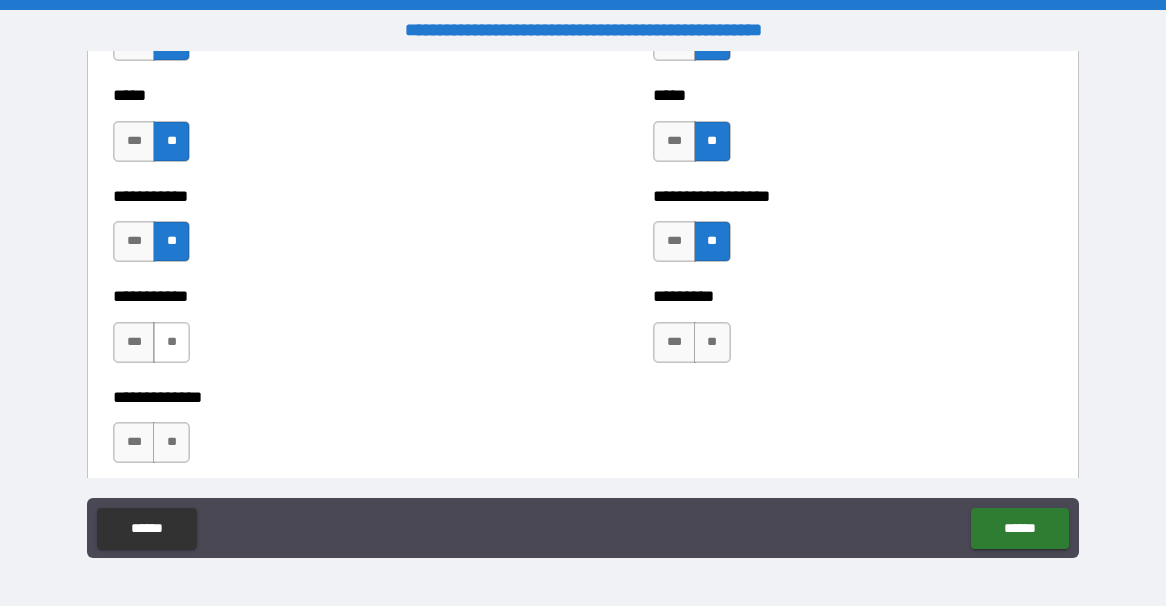click on "**" at bounding box center [171, 342] 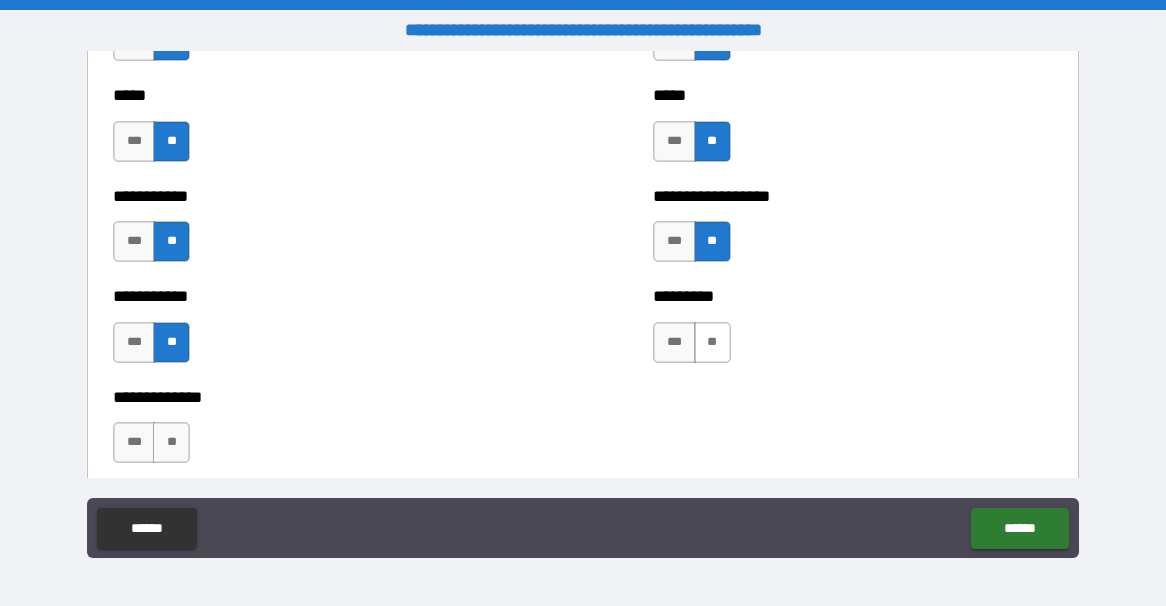 click on "**" at bounding box center [712, 342] 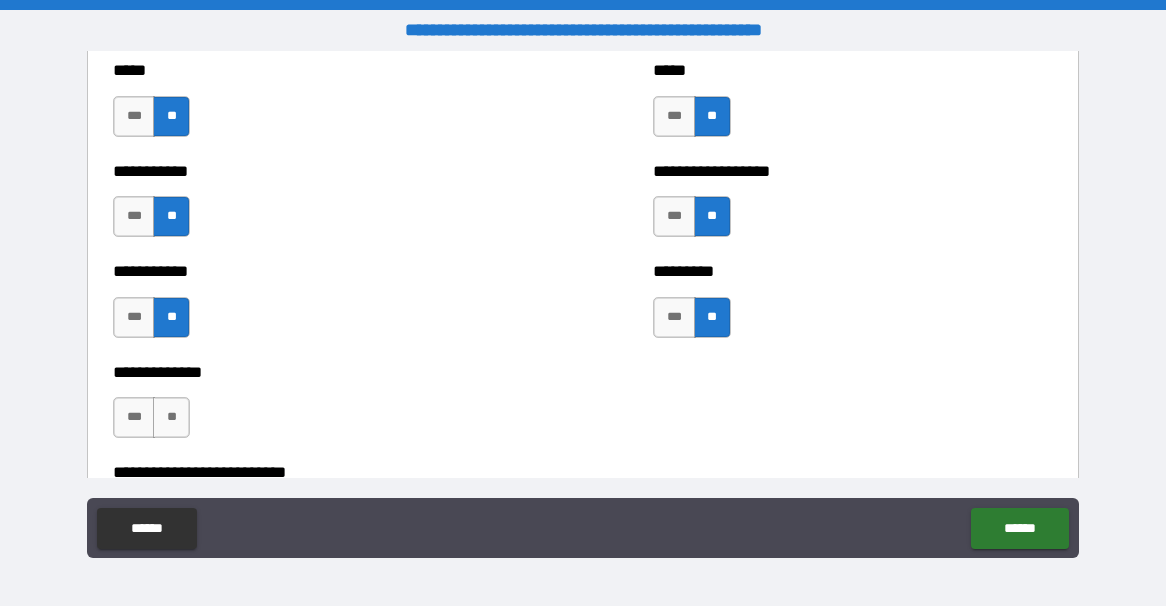 scroll, scrollTop: 2120, scrollLeft: 0, axis: vertical 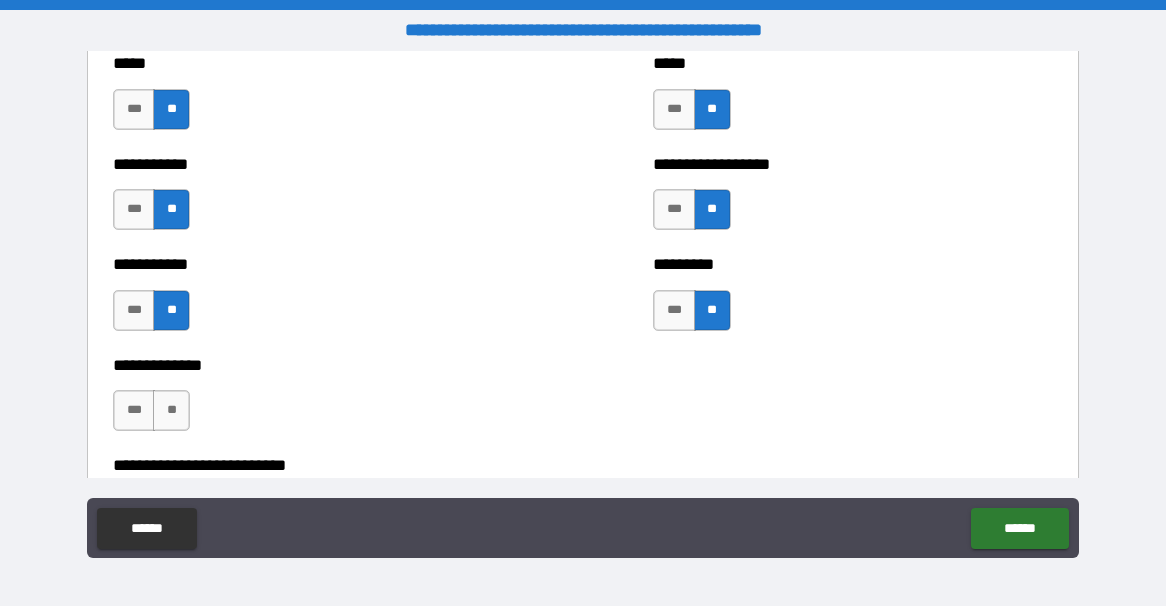click on "*** **" at bounding box center [154, 415] 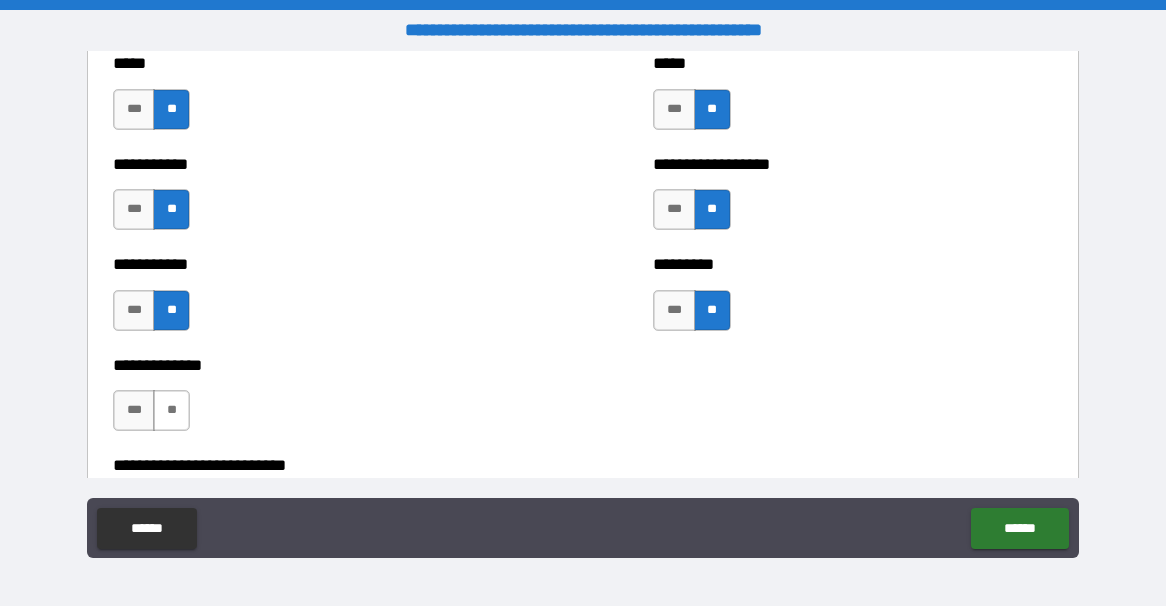 click on "**" at bounding box center [171, 410] 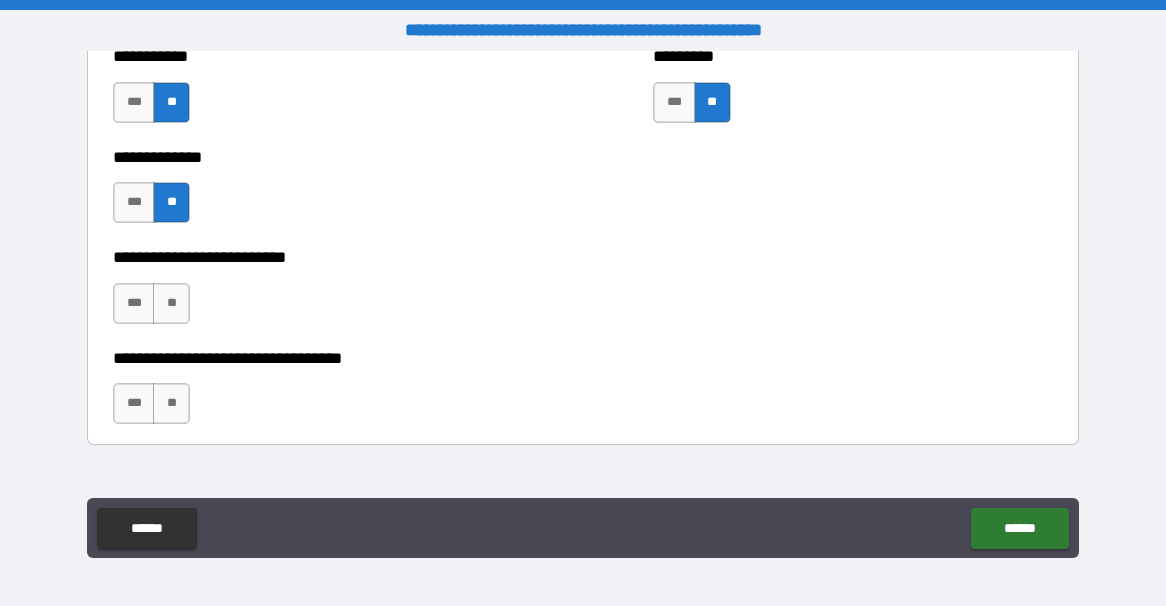 scroll, scrollTop: 2337, scrollLeft: 0, axis: vertical 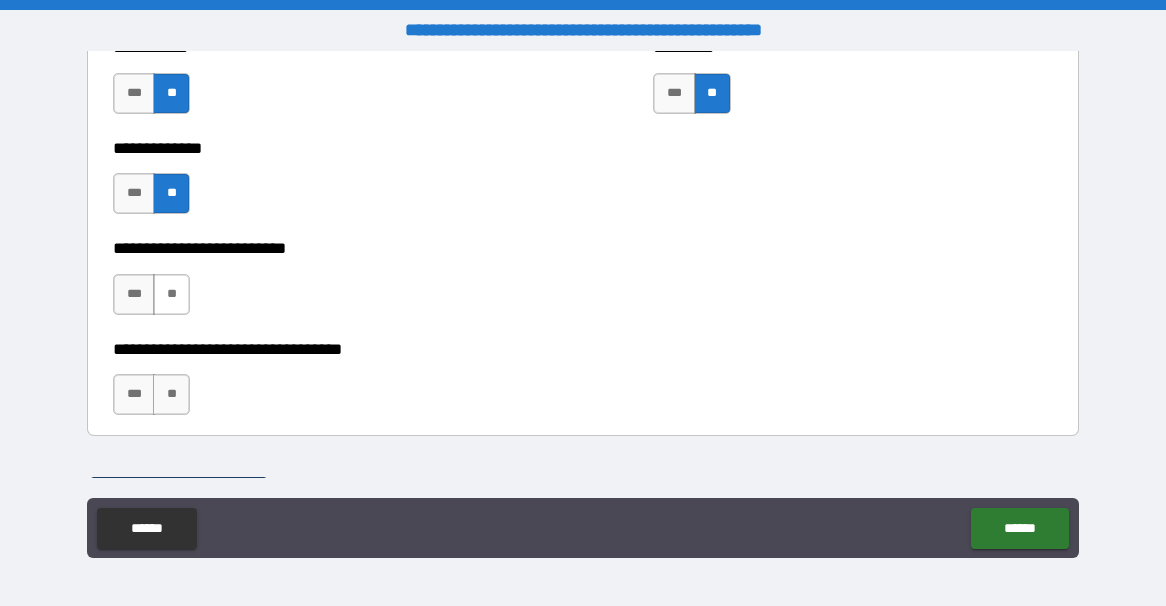 click on "**" at bounding box center [171, 294] 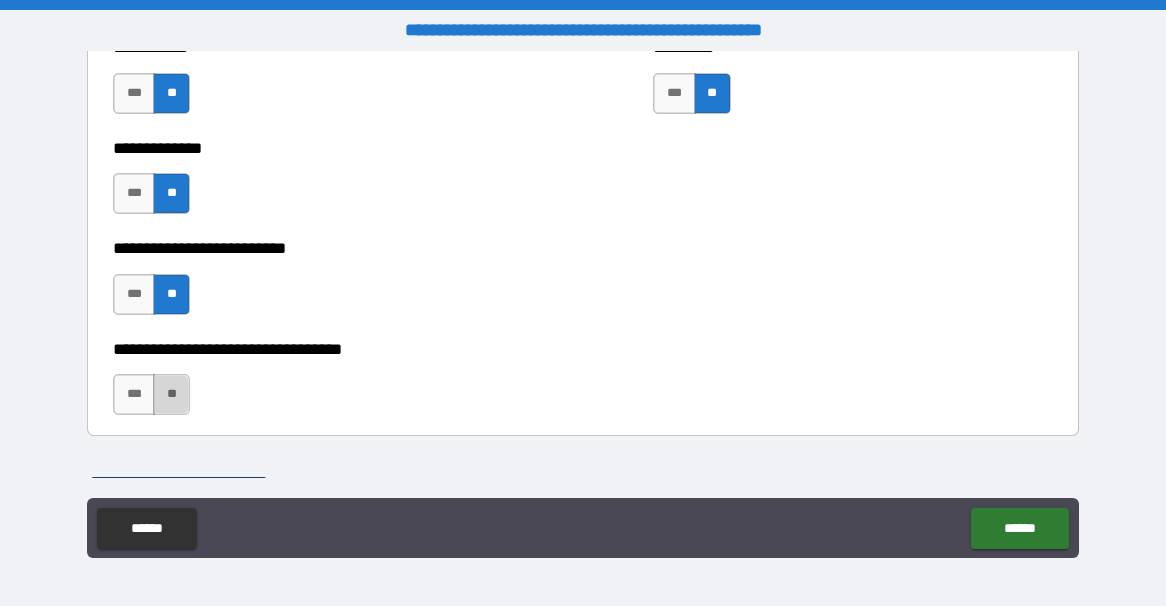 click on "**" at bounding box center (171, 394) 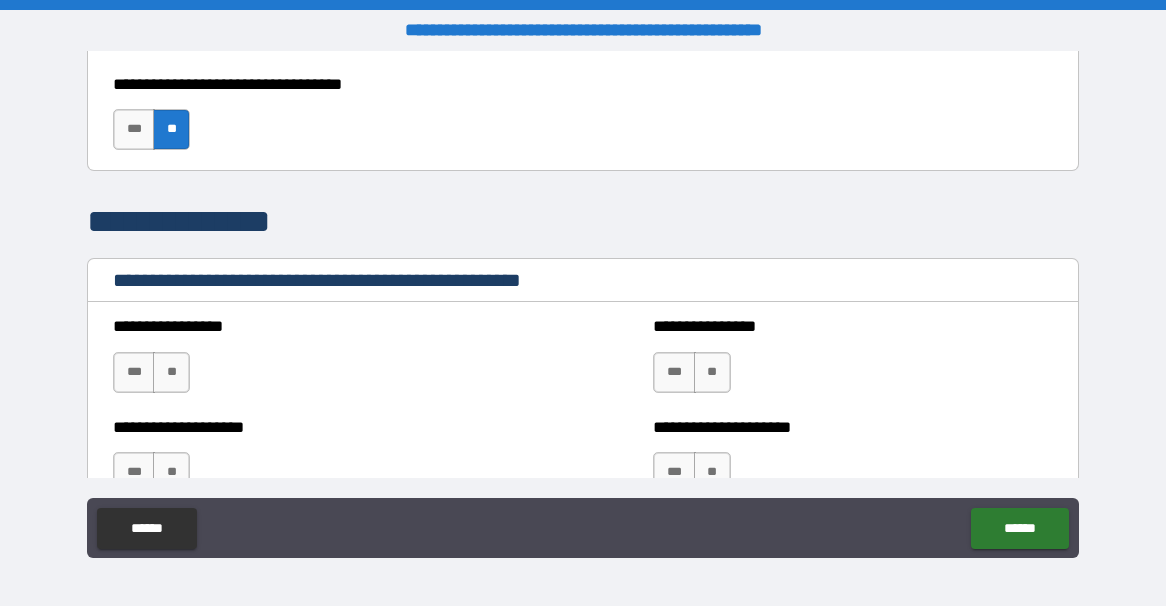 scroll, scrollTop: 2604, scrollLeft: 0, axis: vertical 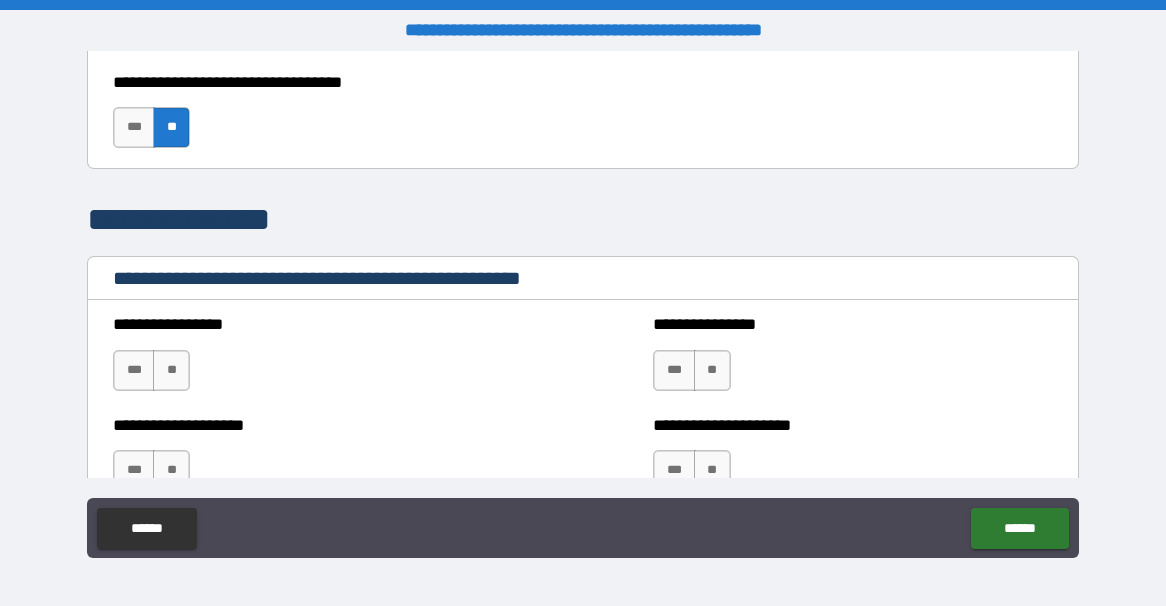 click on "*** **" at bounding box center [154, 375] 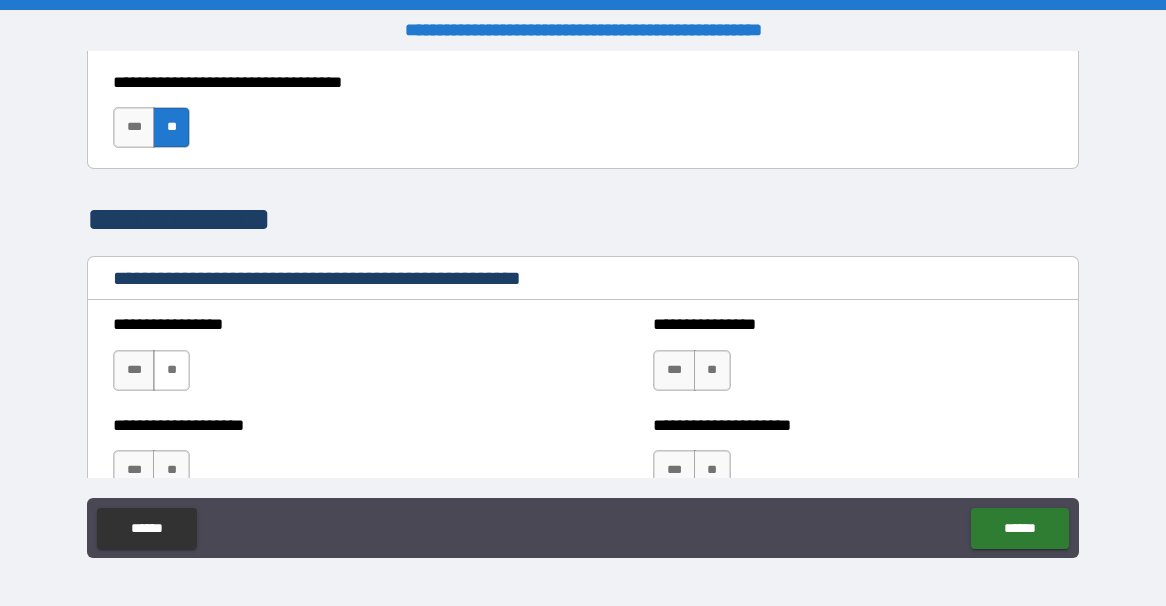 click on "**" at bounding box center [171, 370] 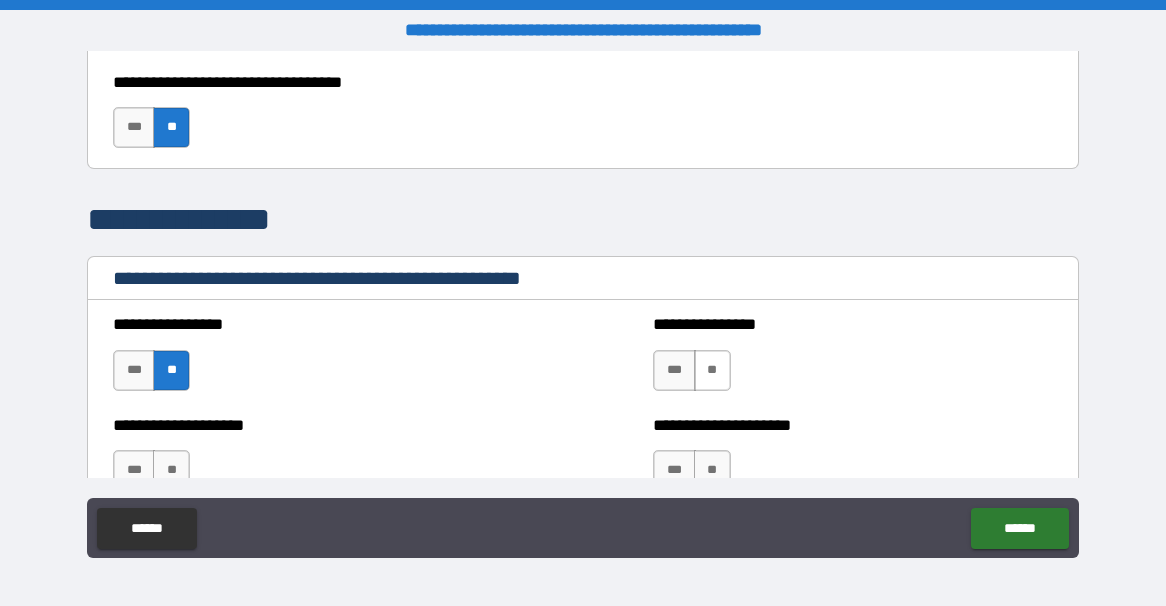 click on "**" at bounding box center [712, 370] 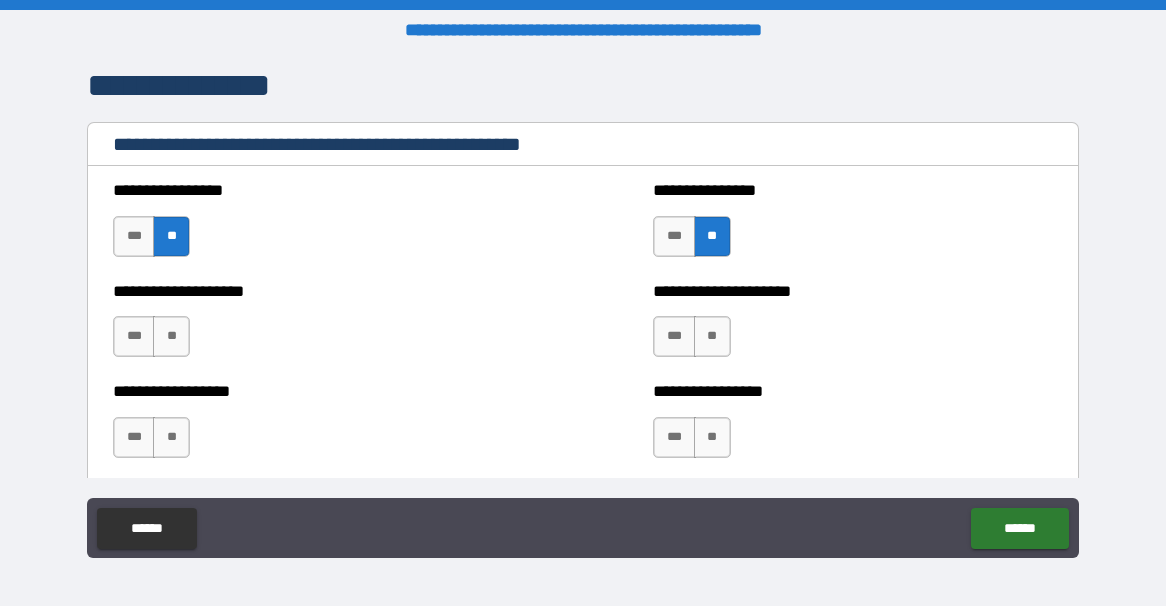 scroll, scrollTop: 2759, scrollLeft: 0, axis: vertical 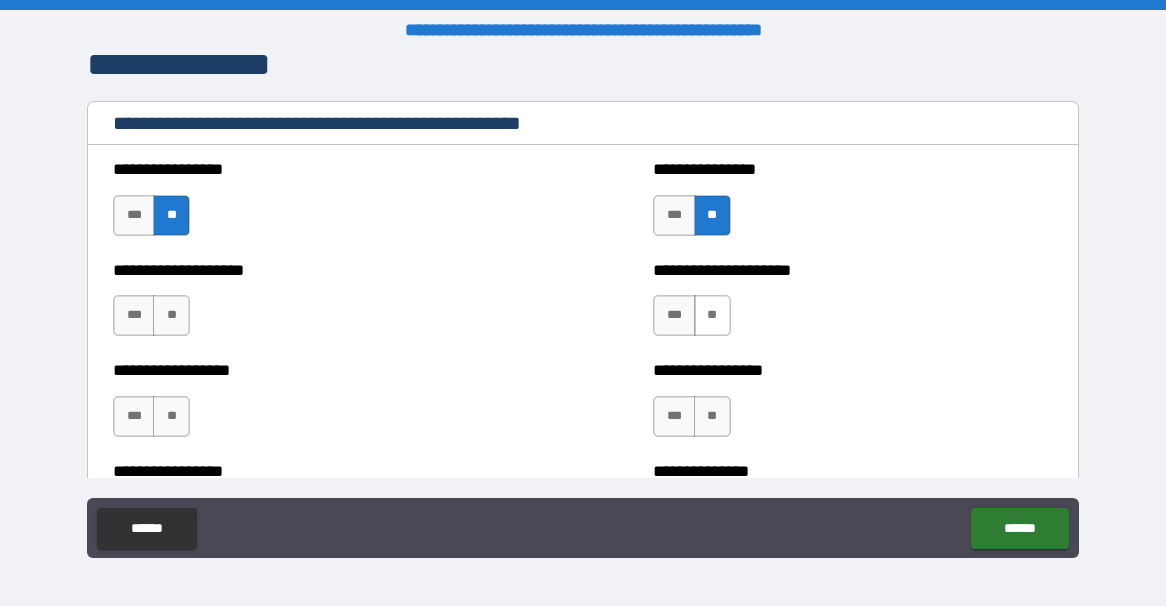 click on "**" at bounding box center (712, 315) 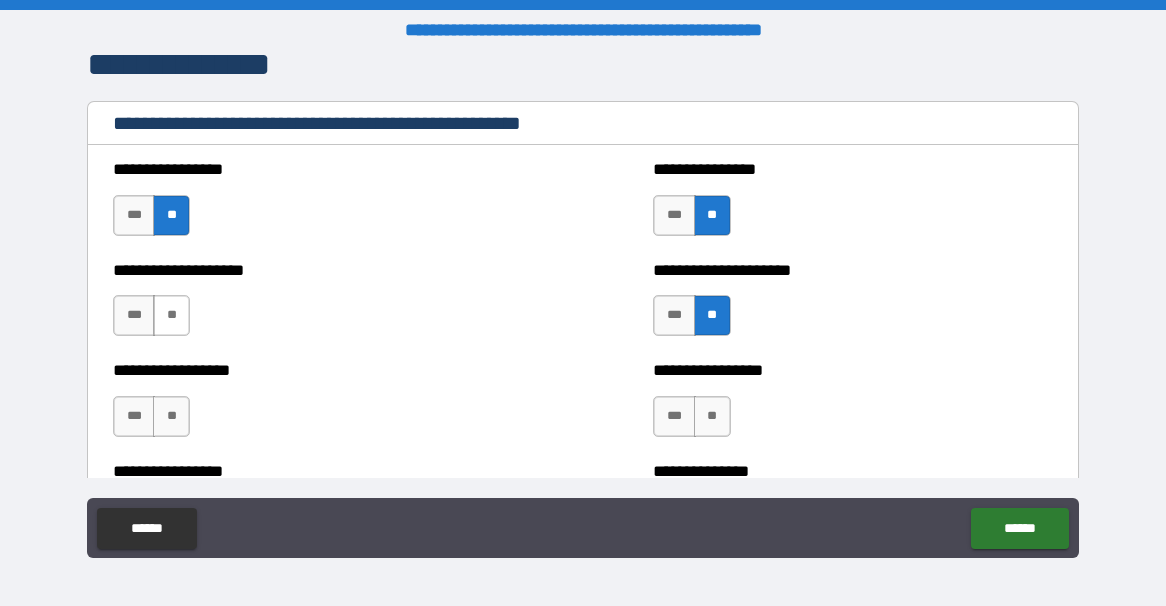 click on "**" at bounding box center [171, 315] 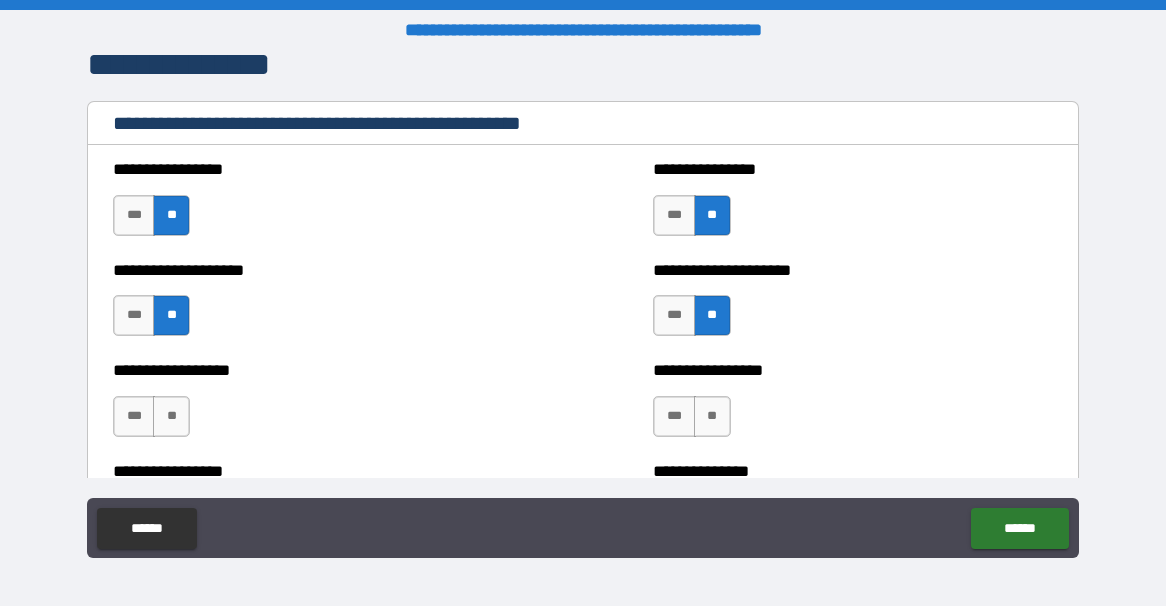 click on "**" at bounding box center [171, 416] 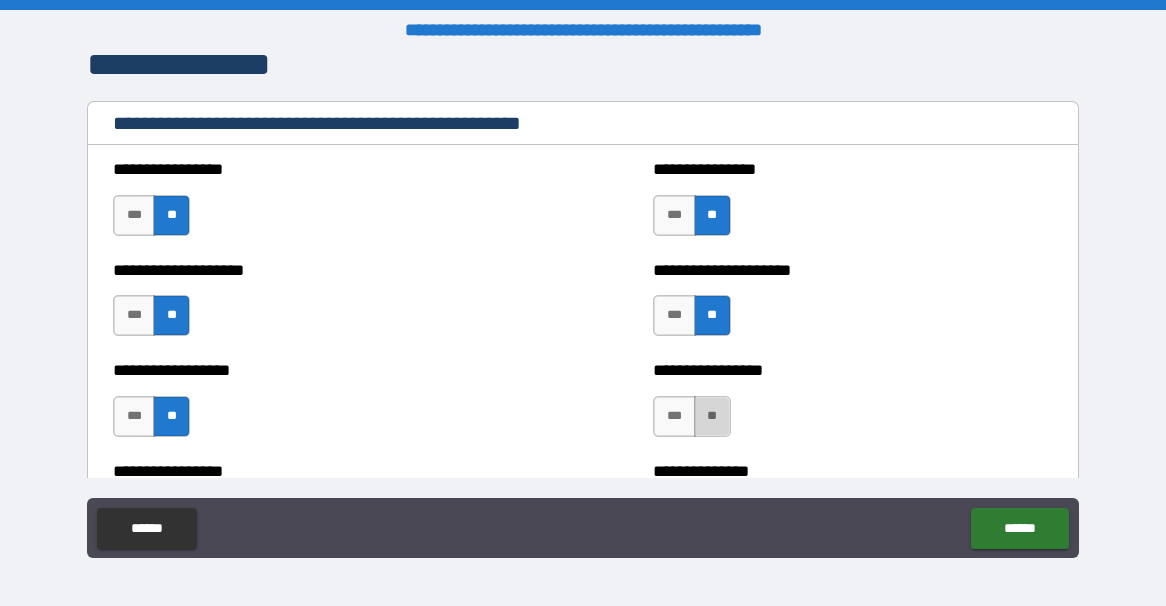 click on "**" at bounding box center [712, 416] 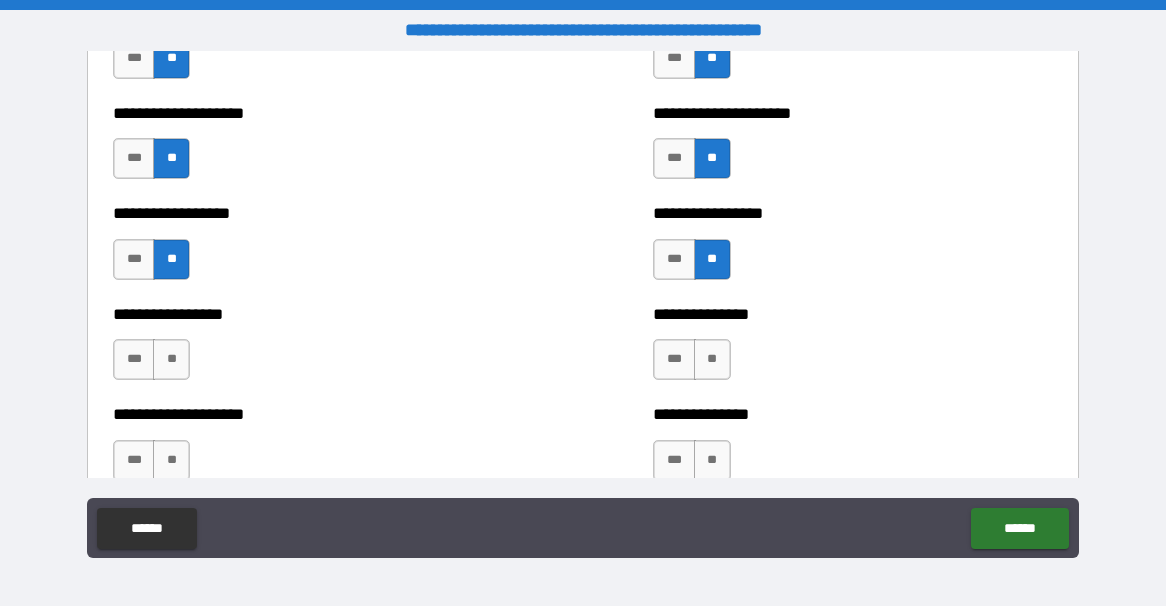 scroll, scrollTop: 2923, scrollLeft: 0, axis: vertical 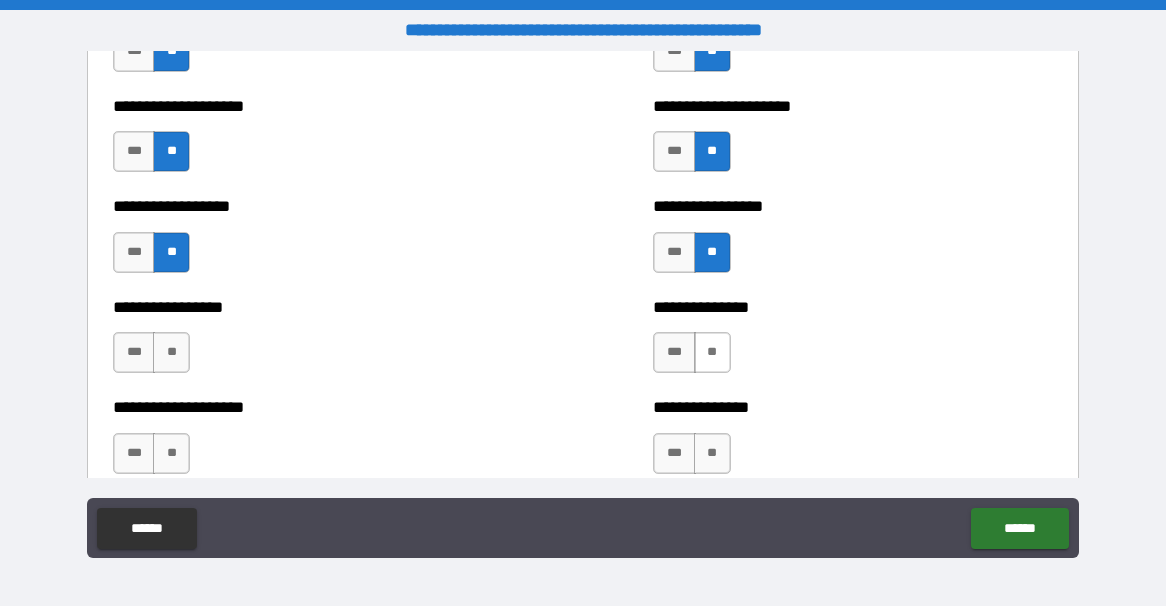 click on "**" at bounding box center [712, 352] 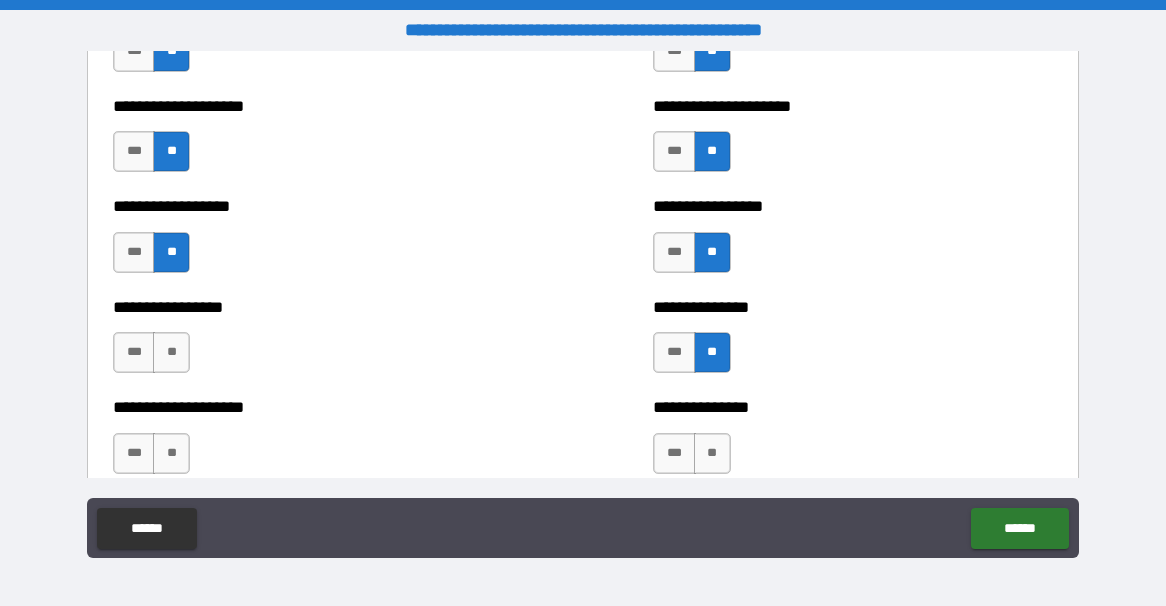 click on "*** **" at bounding box center [154, 357] 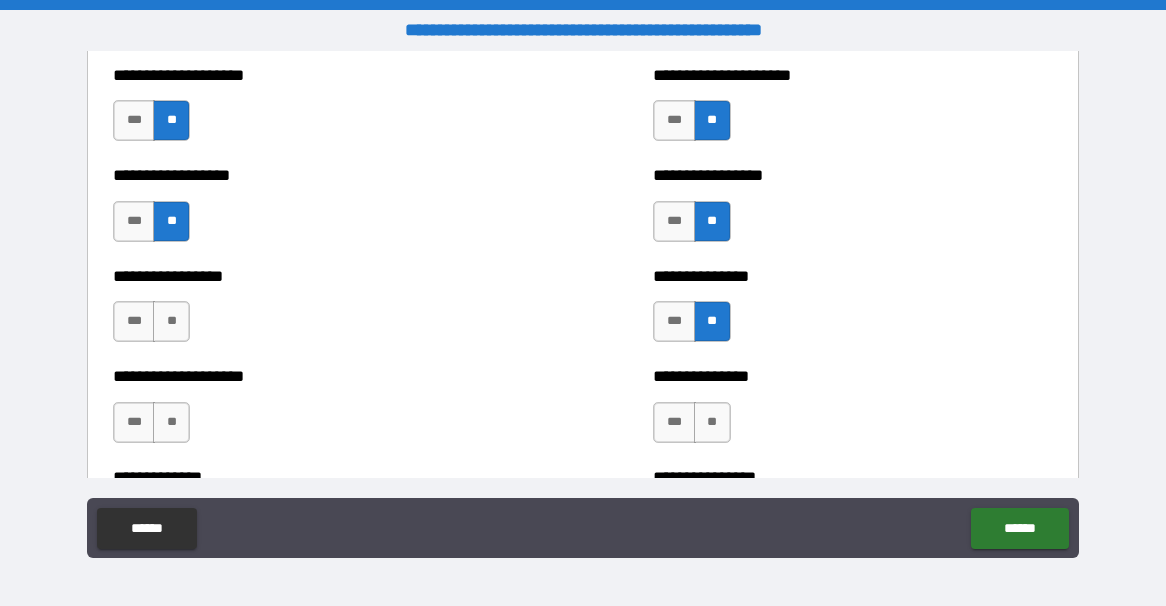 scroll, scrollTop: 2960, scrollLeft: 0, axis: vertical 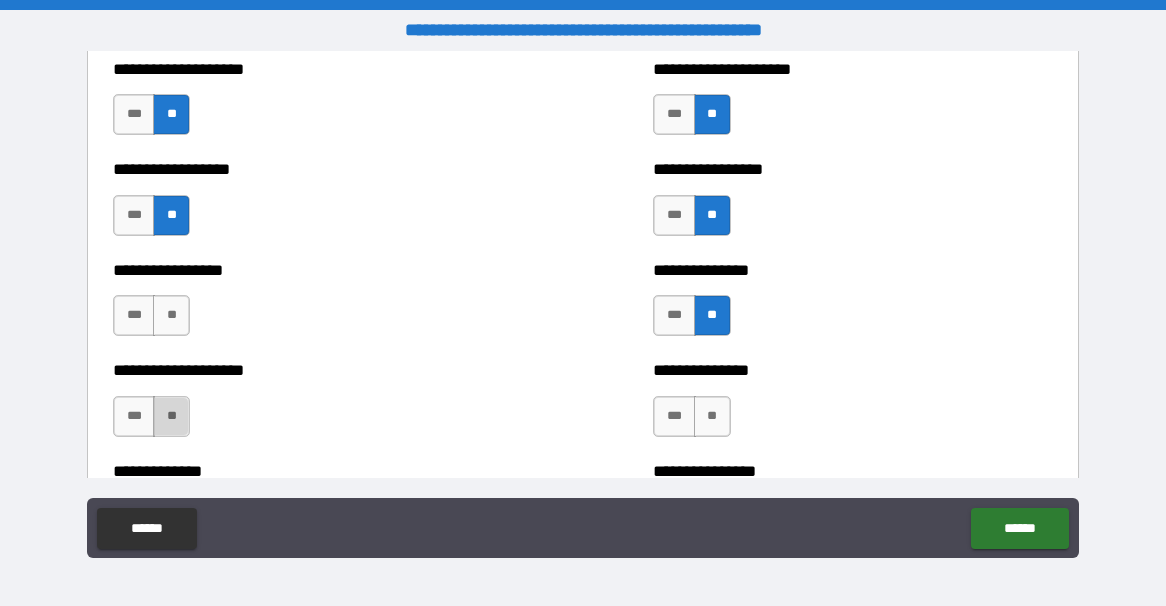 click on "**" at bounding box center (171, 416) 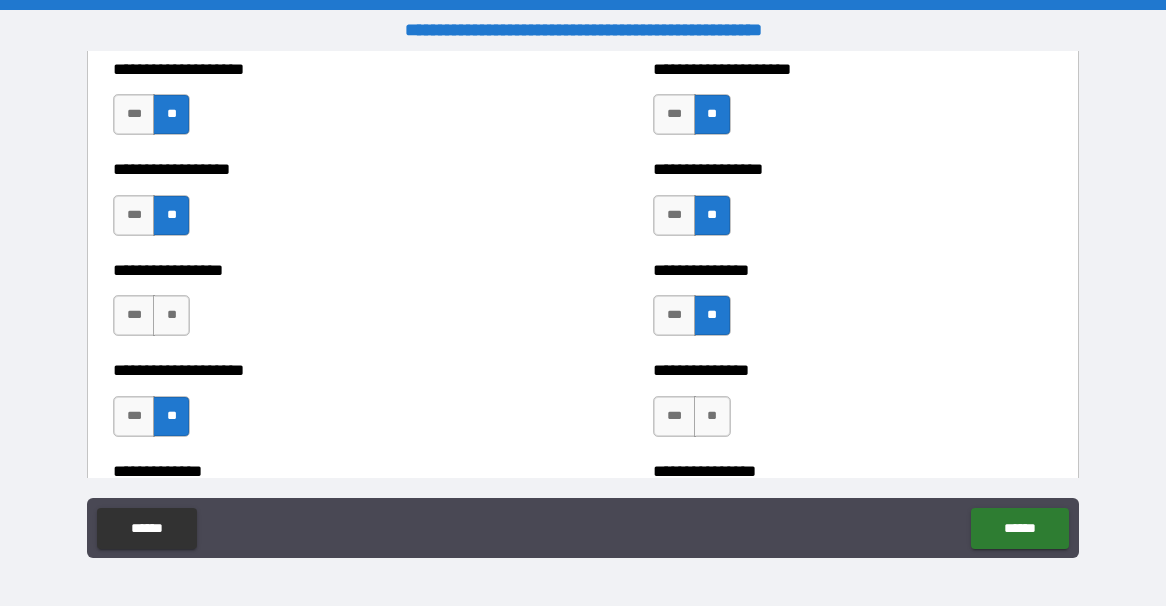click on "*** **" at bounding box center (691, 416) 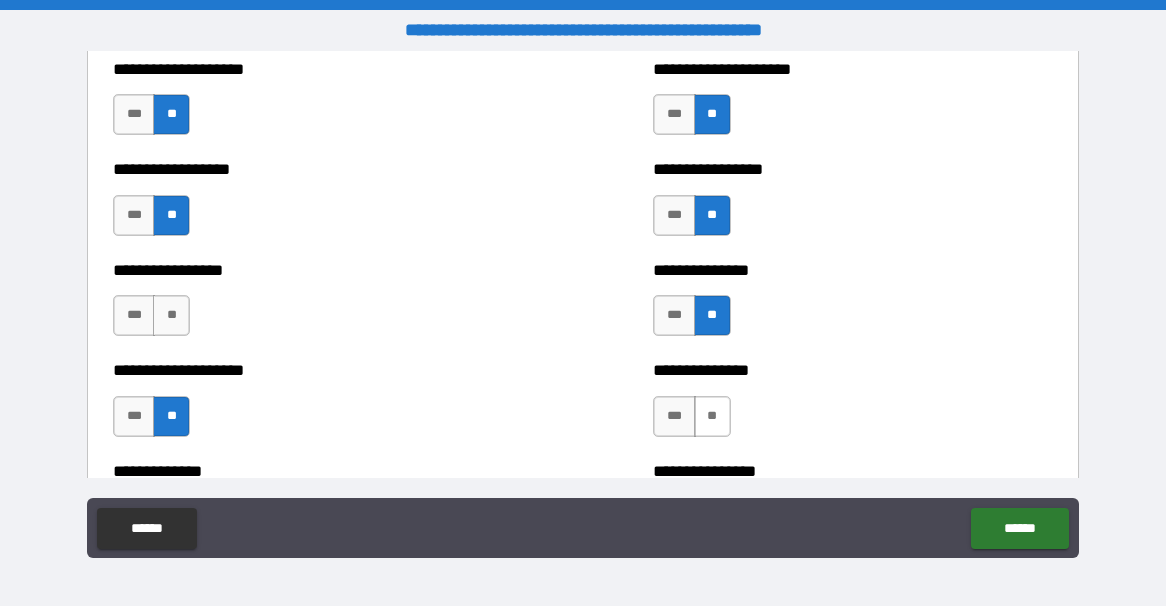 click on "**" at bounding box center (712, 416) 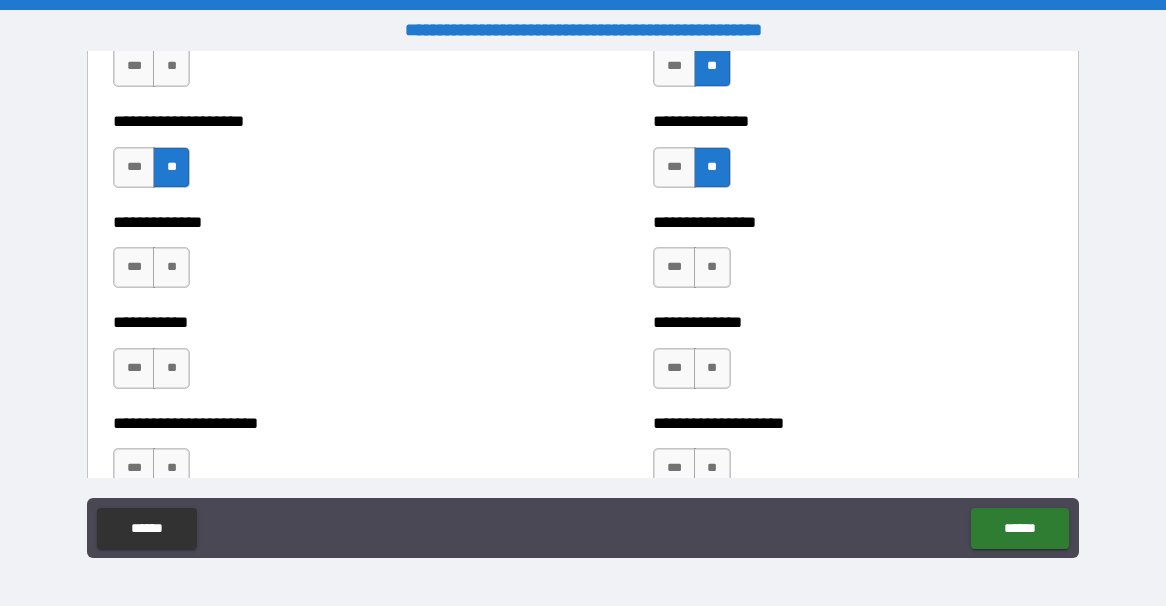 scroll, scrollTop: 3229, scrollLeft: 0, axis: vertical 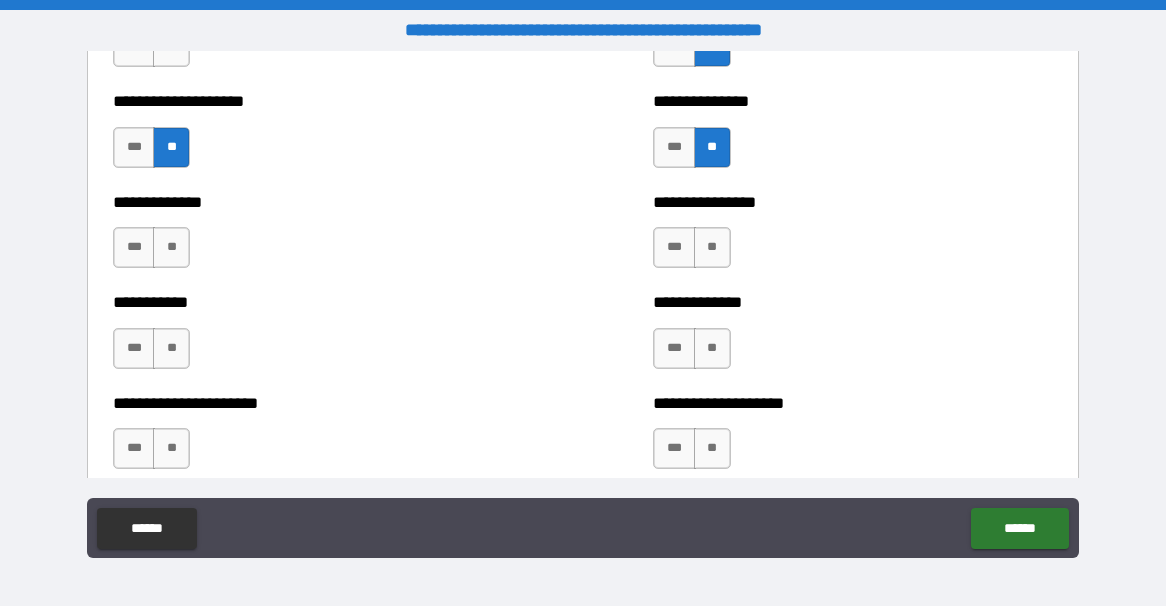 drag, startPoint x: 186, startPoint y: 248, endPoint x: 235, endPoint y: 247, distance: 49.010204 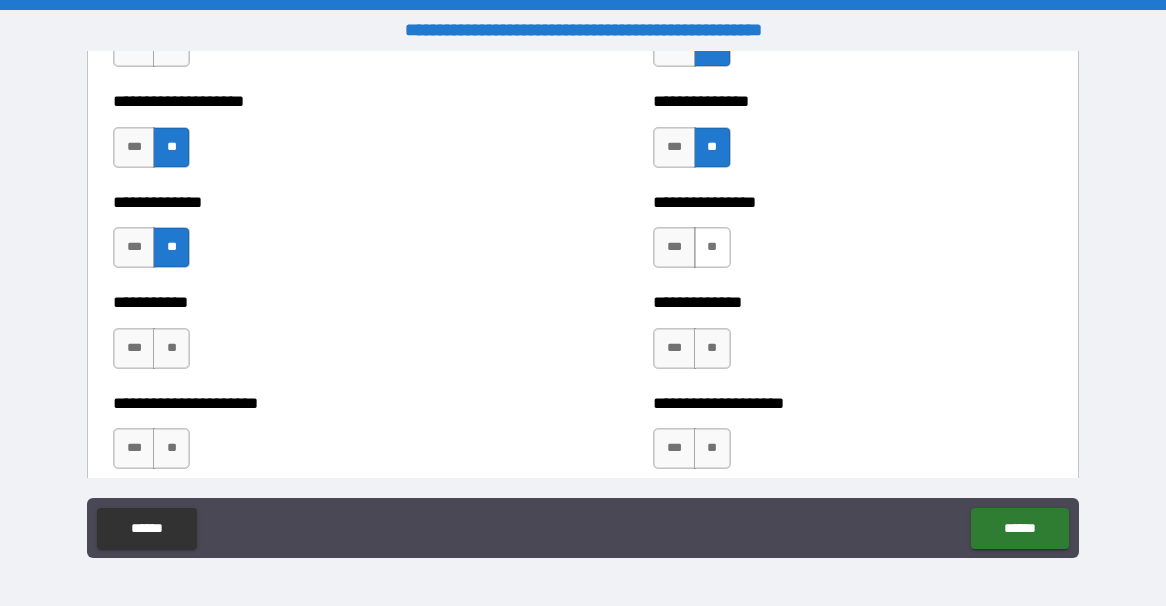 click on "**" at bounding box center [712, 247] 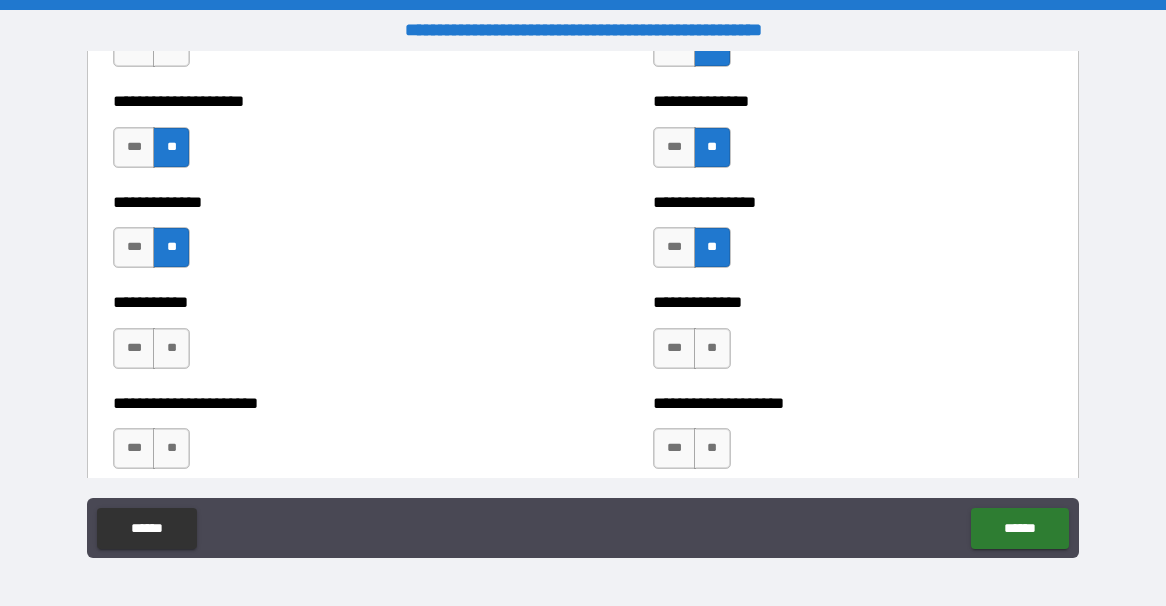 drag, startPoint x: 714, startPoint y: 344, endPoint x: 612, endPoint y: 347, distance: 102.044106 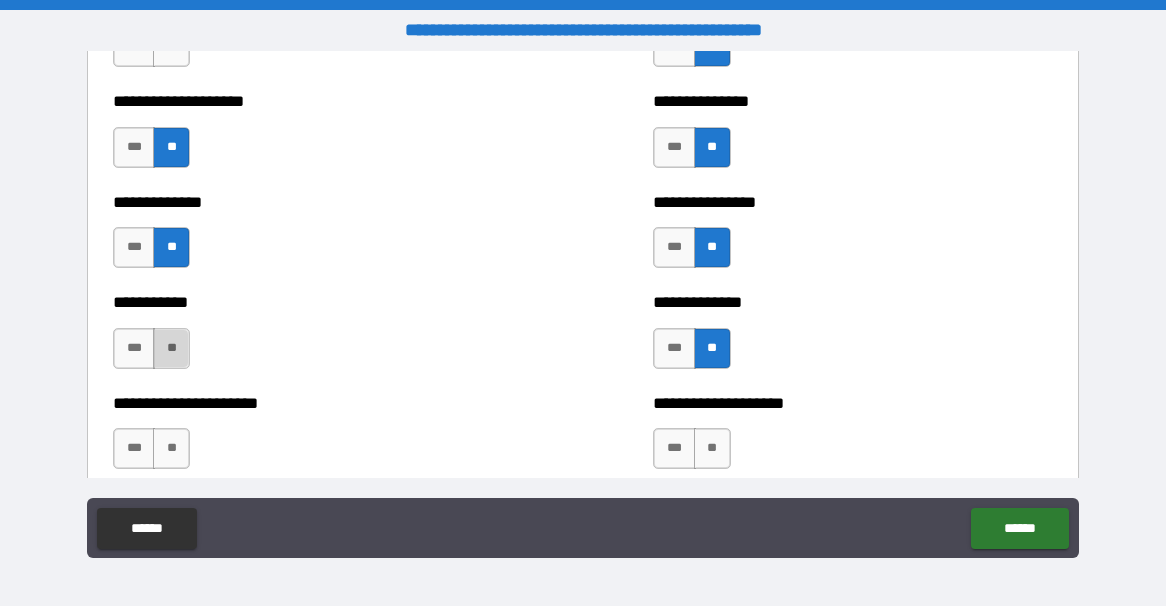 click on "**" at bounding box center [171, 348] 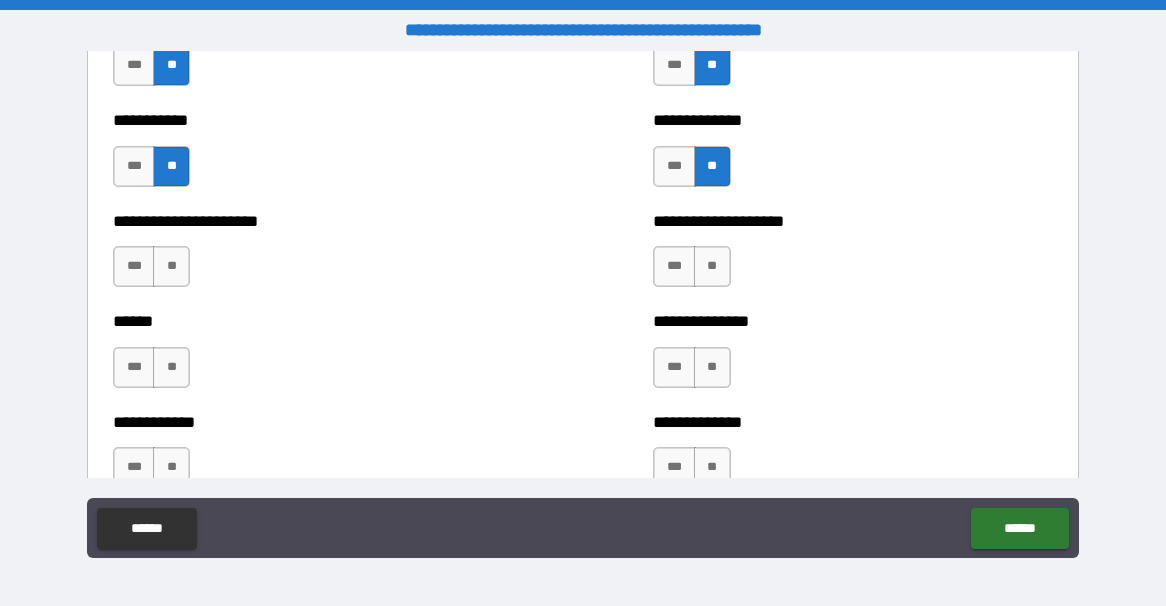 scroll, scrollTop: 3422, scrollLeft: 0, axis: vertical 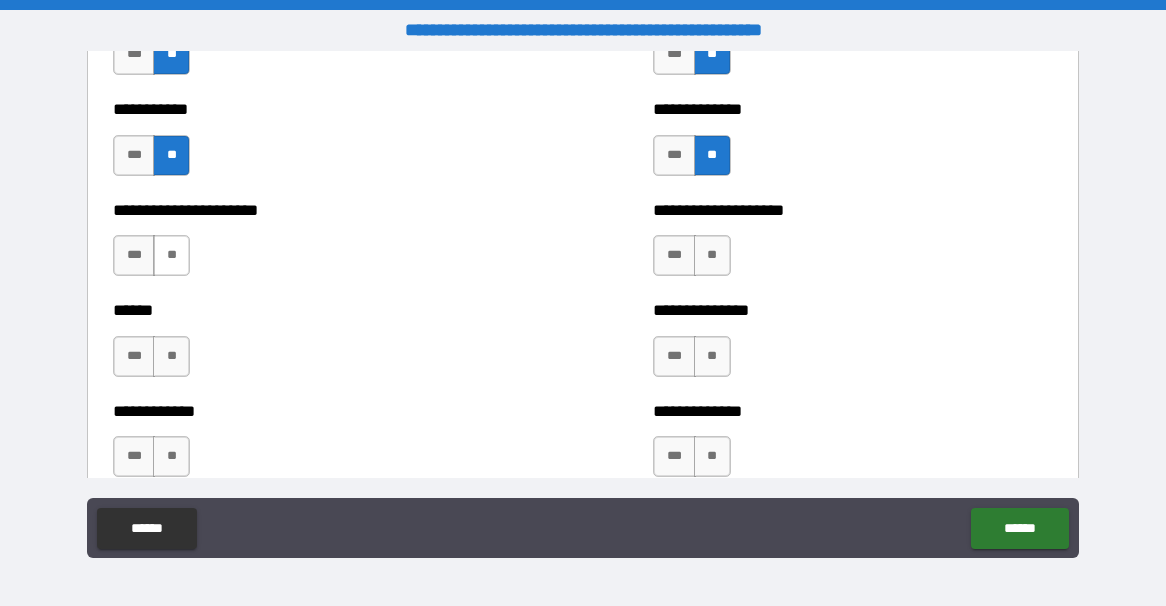 click on "**" at bounding box center [171, 255] 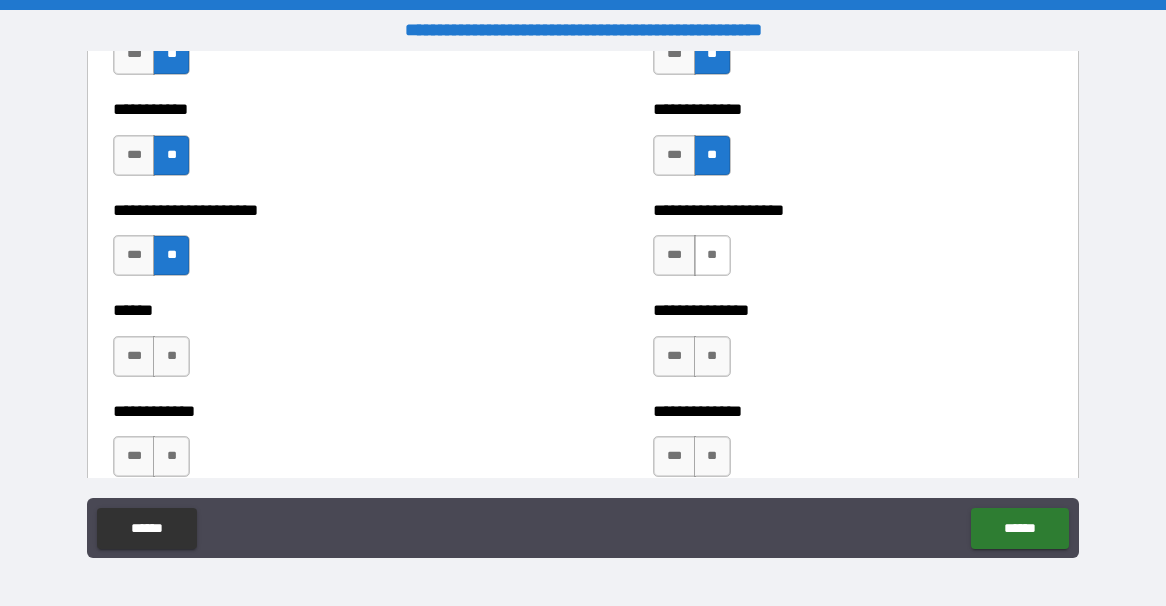 click on "**" at bounding box center [712, 255] 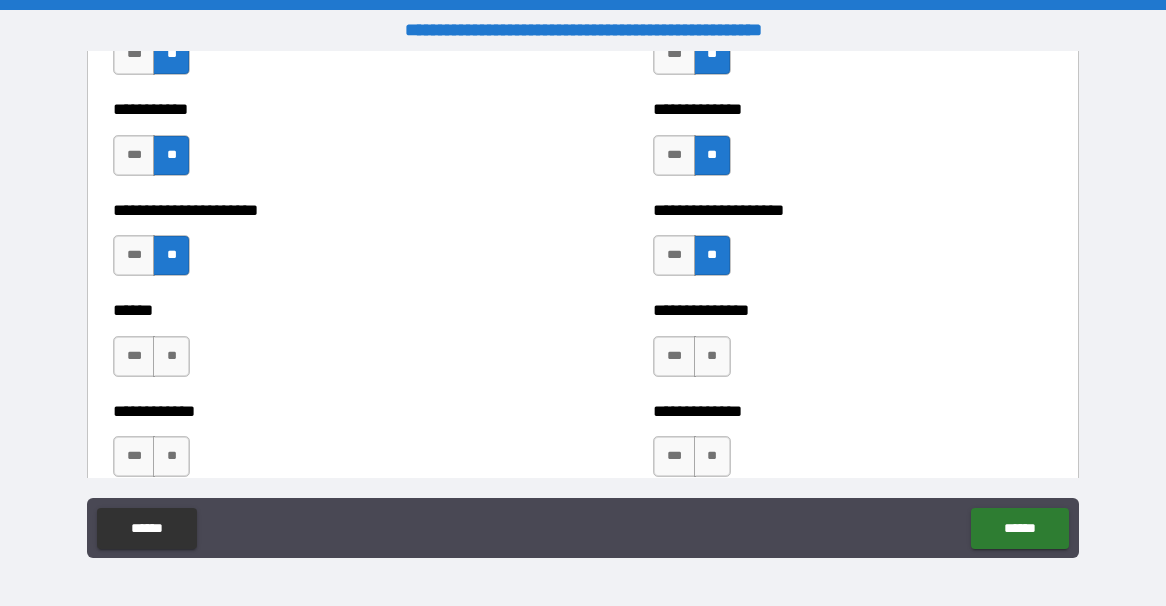 drag, startPoint x: 704, startPoint y: 354, endPoint x: 581, endPoint y: 342, distance: 123.58398 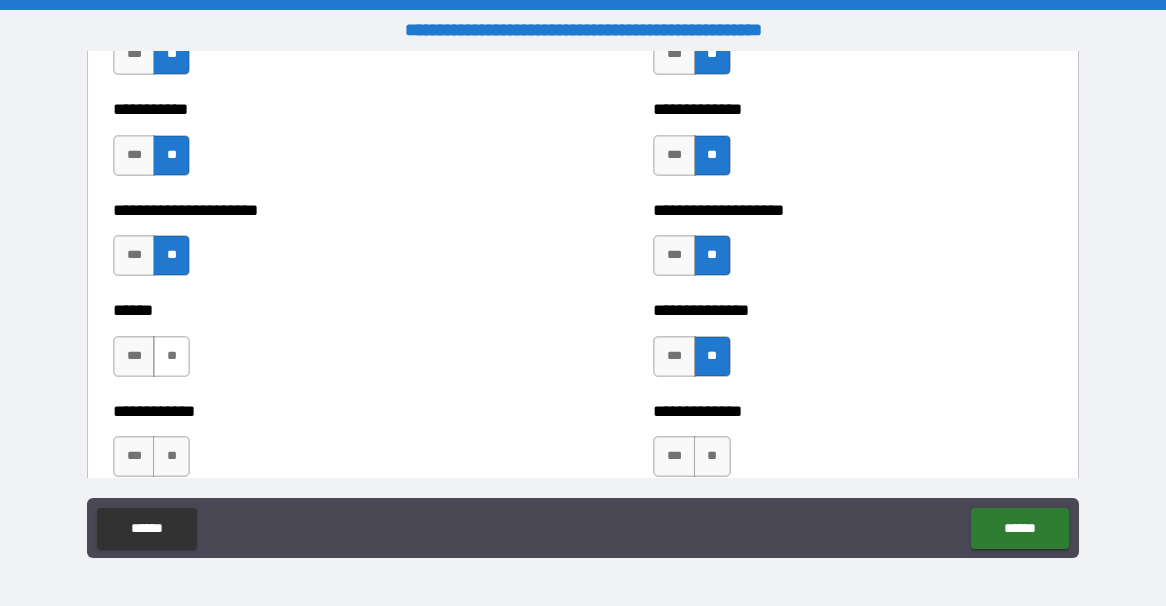 click on "**" at bounding box center (171, 356) 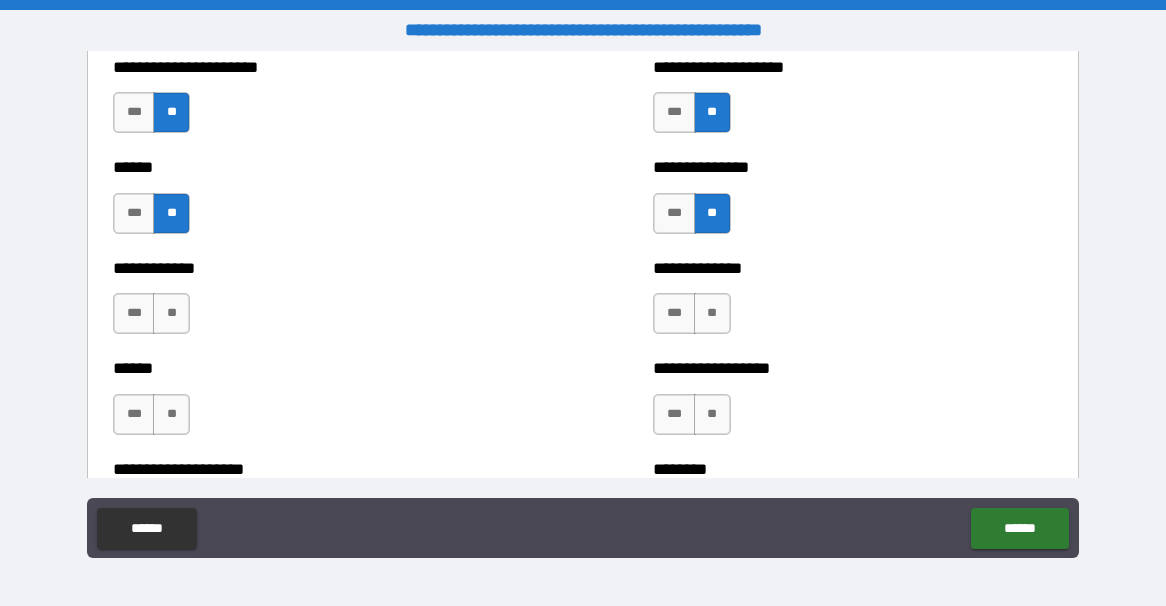 scroll, scrollTop: 3569, scrollLeft: 0, axis: vertical 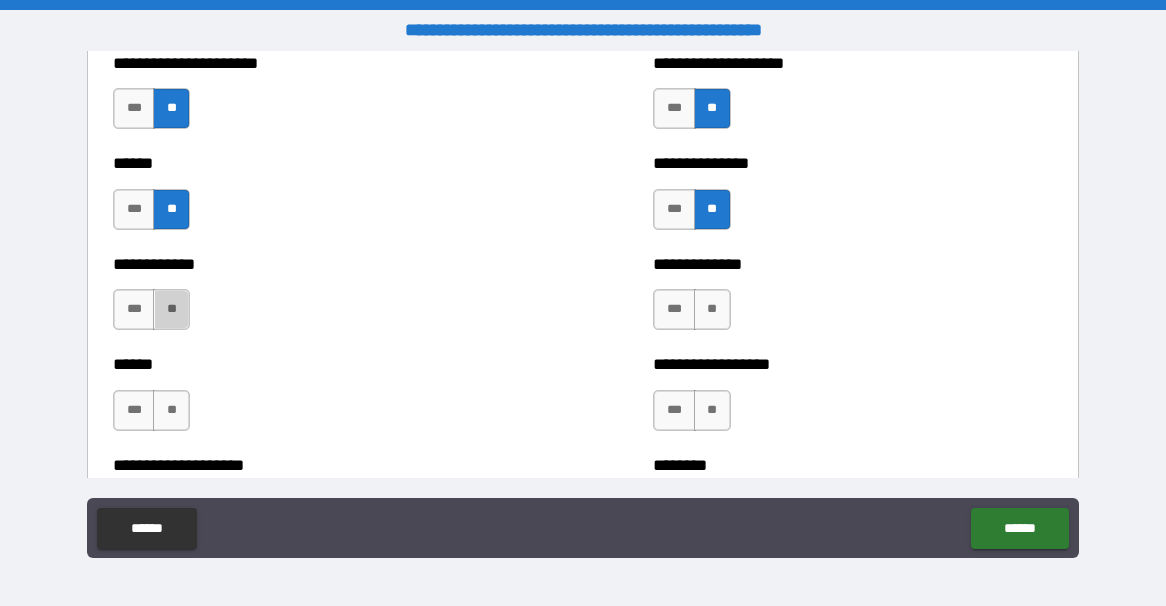drag, startPoint x: 180, startPoint y: 306, endPoint x: 214, endPoint y: 305, distance: 34.0147 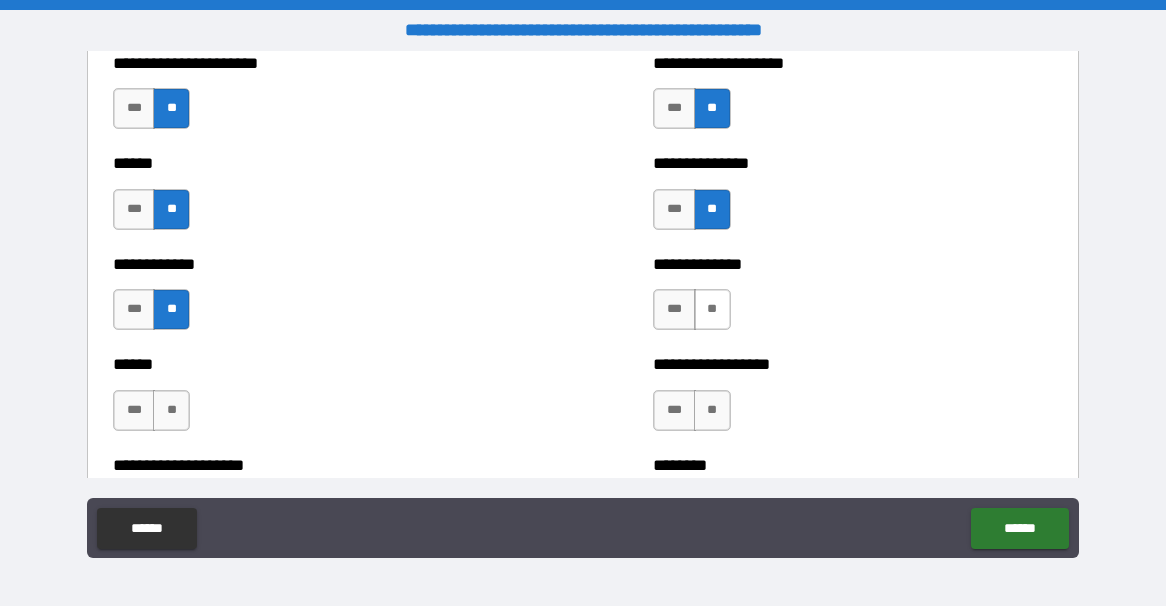 click on "**" at bounding box center [712, 309] 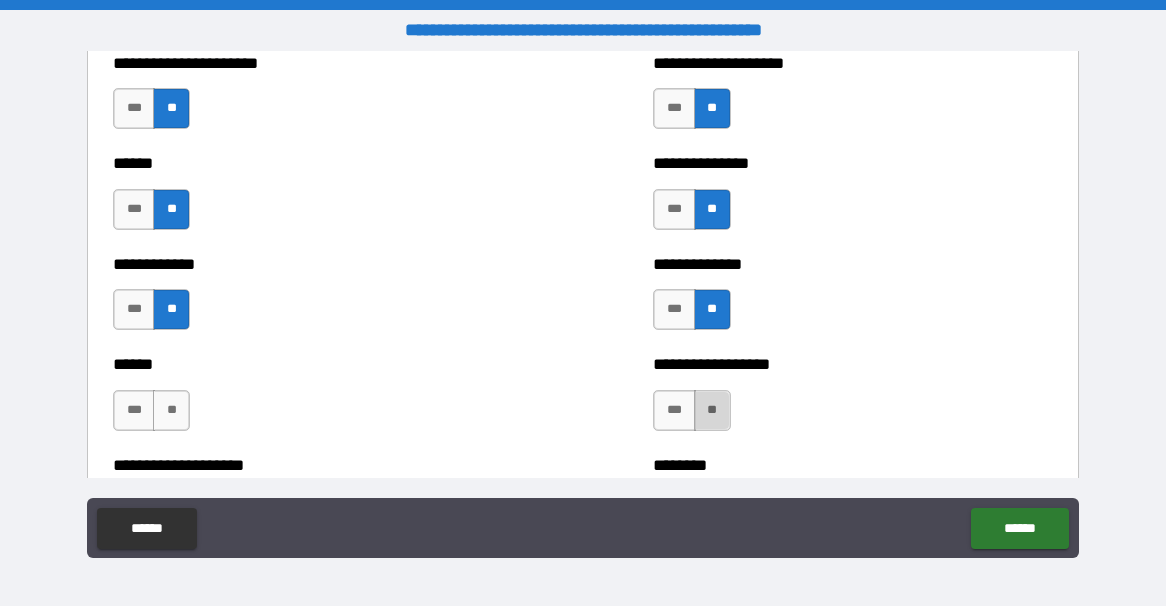 click on "**" at bounding box center (712, 410) 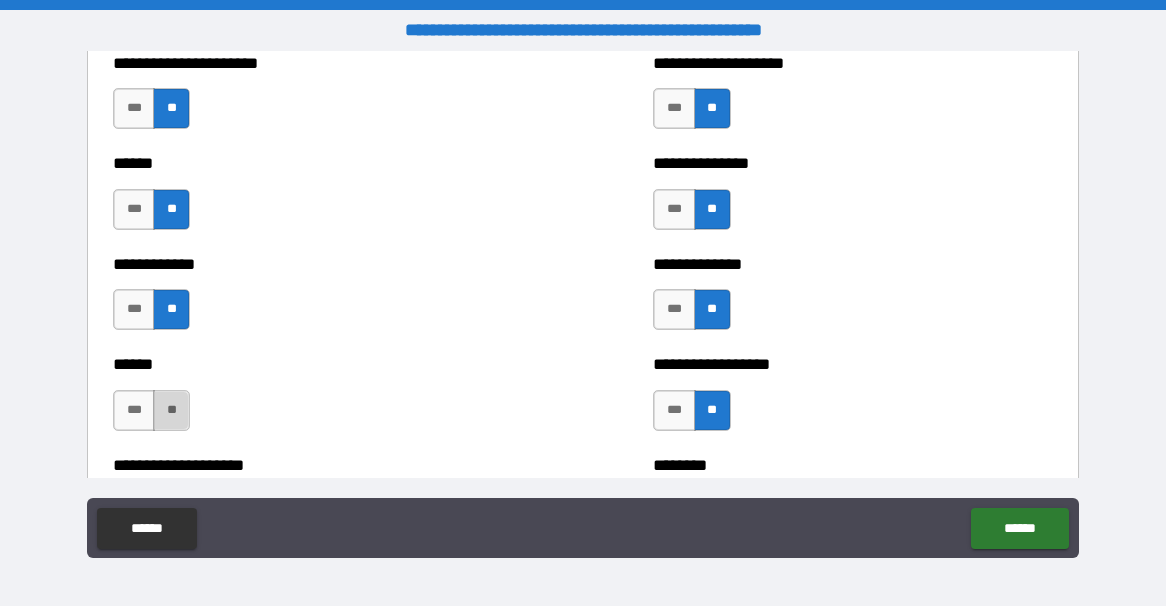 click on "**" at bounding box center (171, 410) 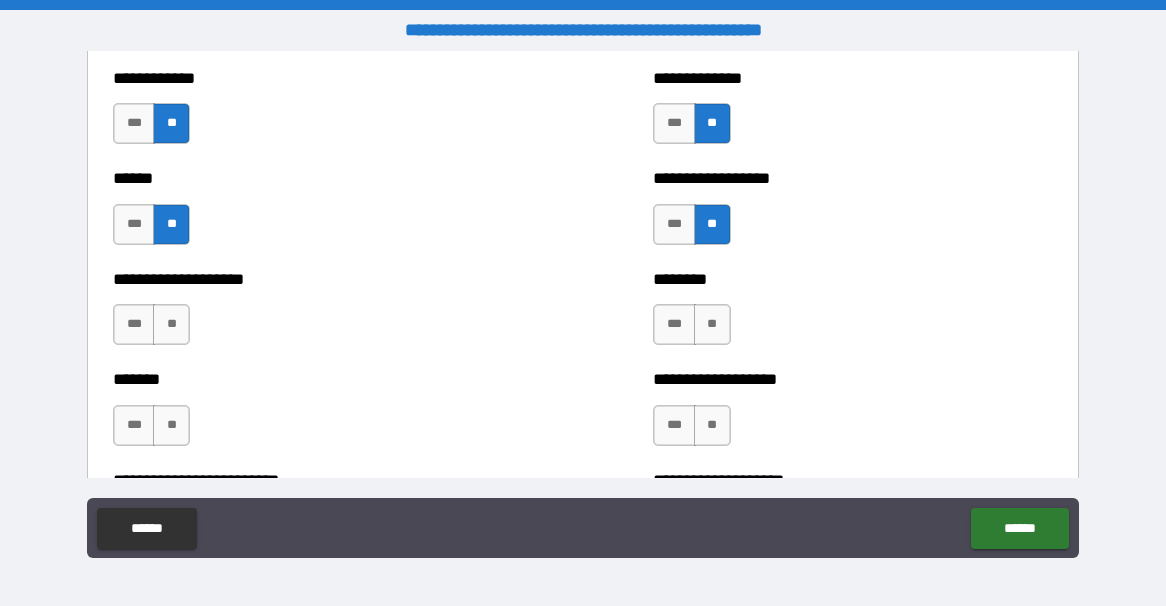 scroll, scrollTop: 3759, scrollLeft: 0, axis: vertical 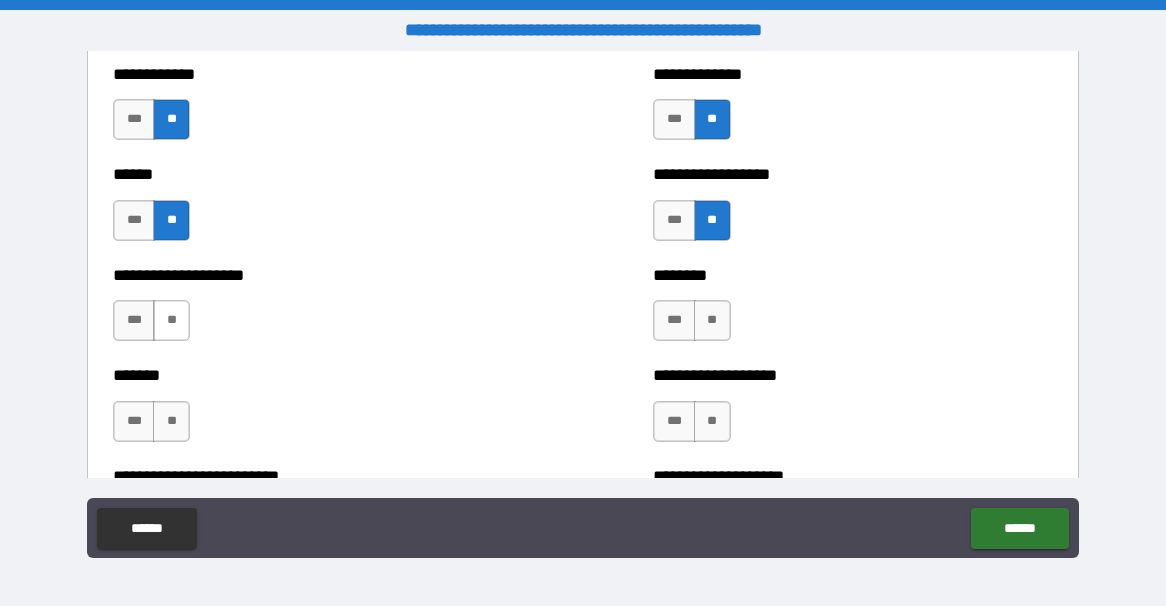 click on "**" at bounding box center [171, 320] 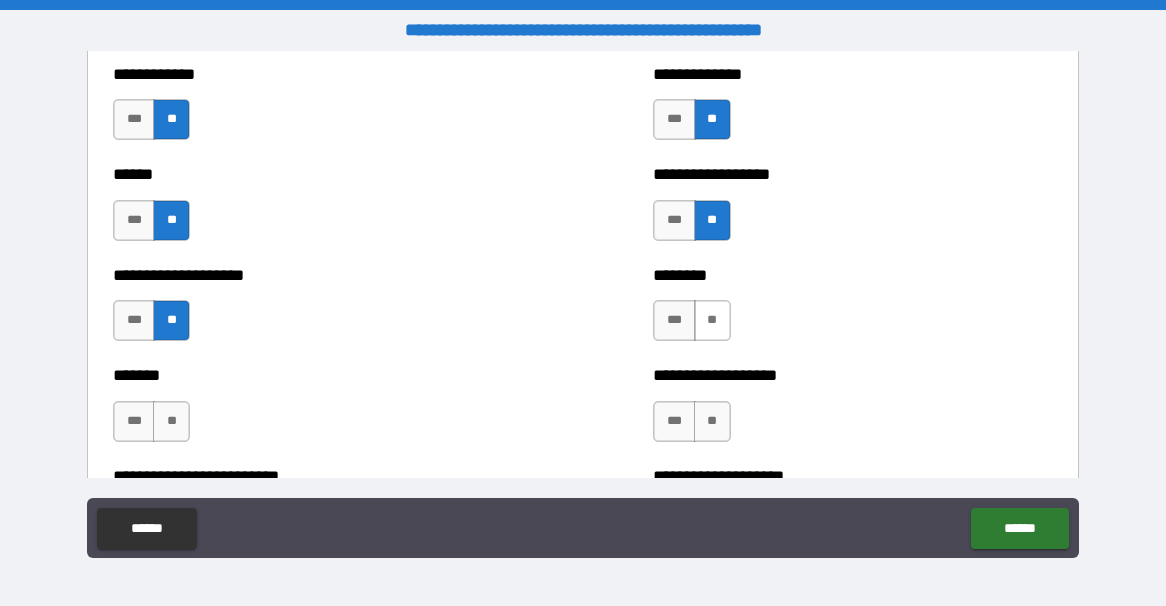 click on "**" at bounding box center [712, 320] 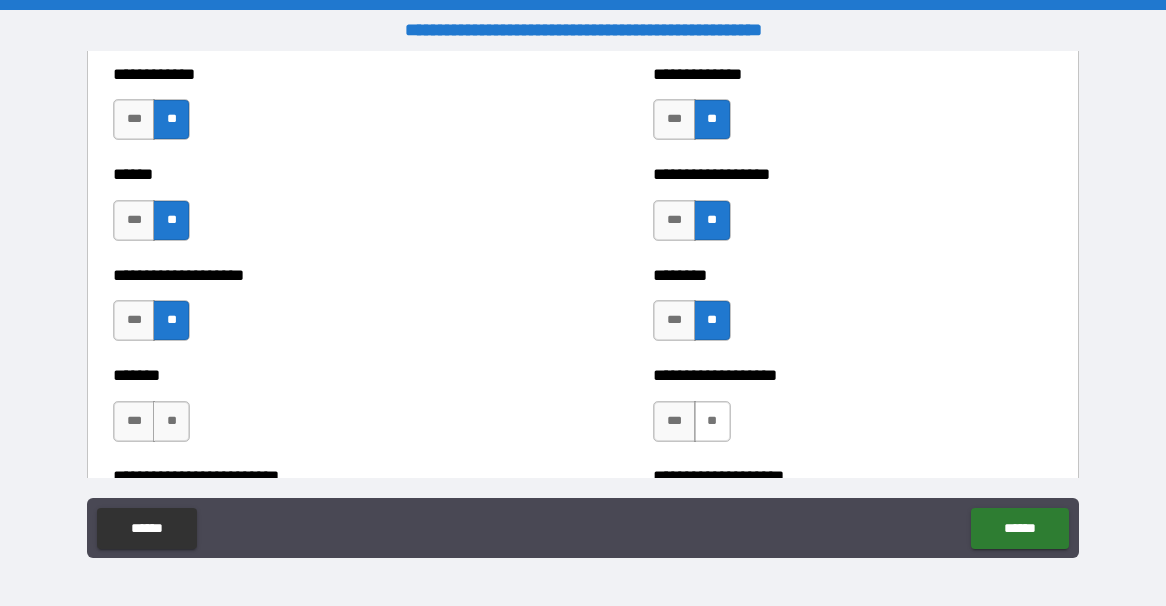 click on "**" at bounding box center [712, 421] 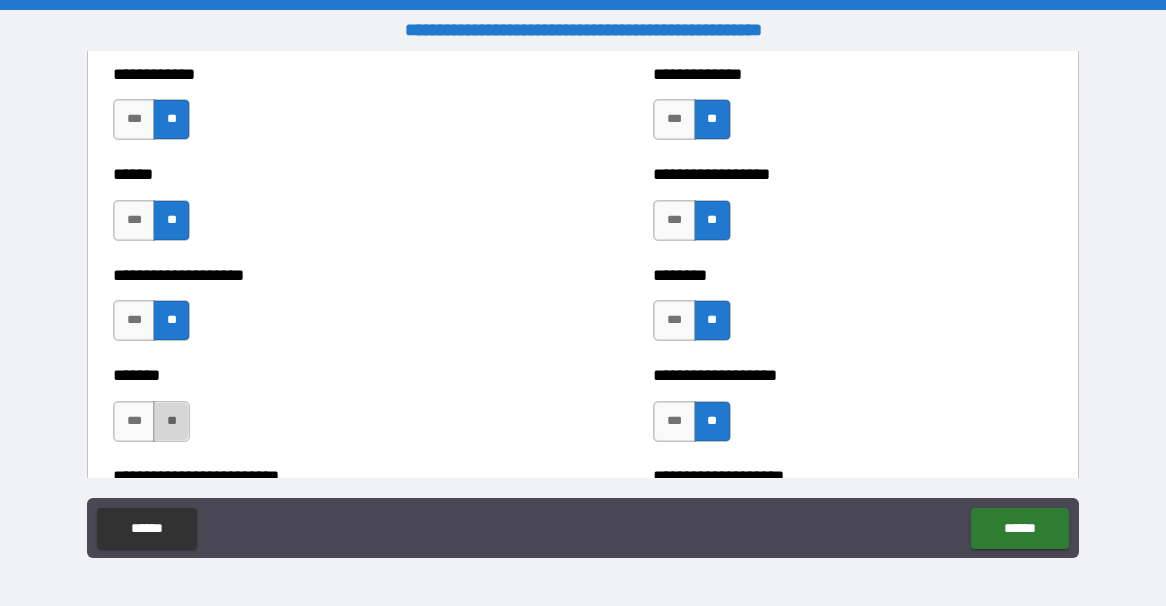 click on "**" at bounding box center [171, 421] 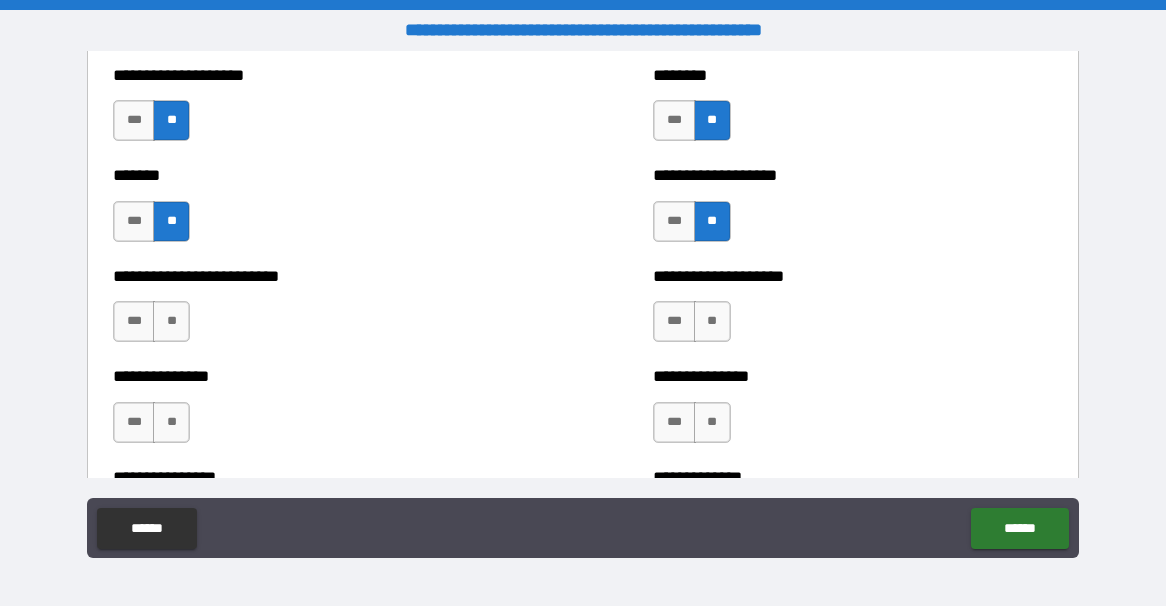 scroll, scrollTop: 3964, scrollLeft: 0, axis: vertical 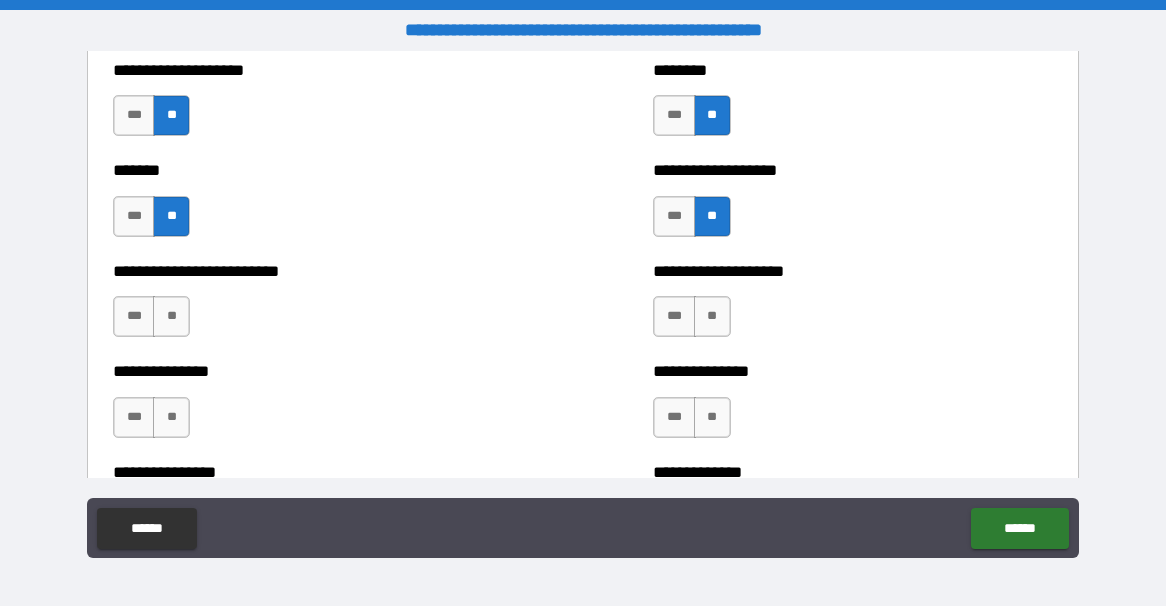 drag, startPoint x: 182, startPoint y: 331, endPoint x: 200, endPoint y: 333, distance: 18.110771 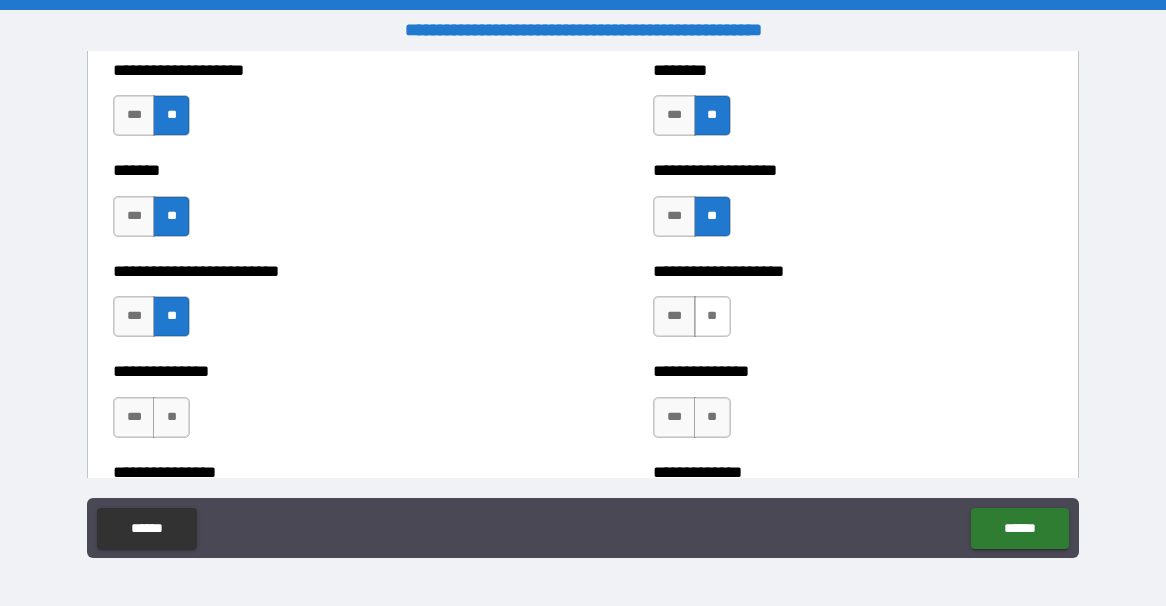 click on "**" at bounding box center [712, 316] 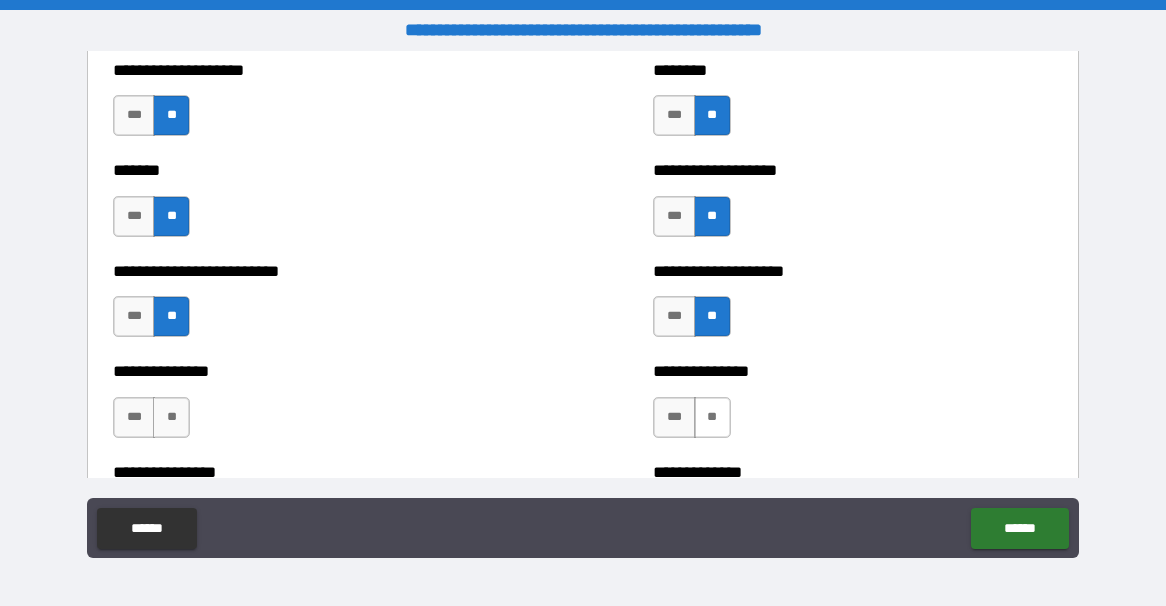 click on "**" at bounding box center [712, 417] 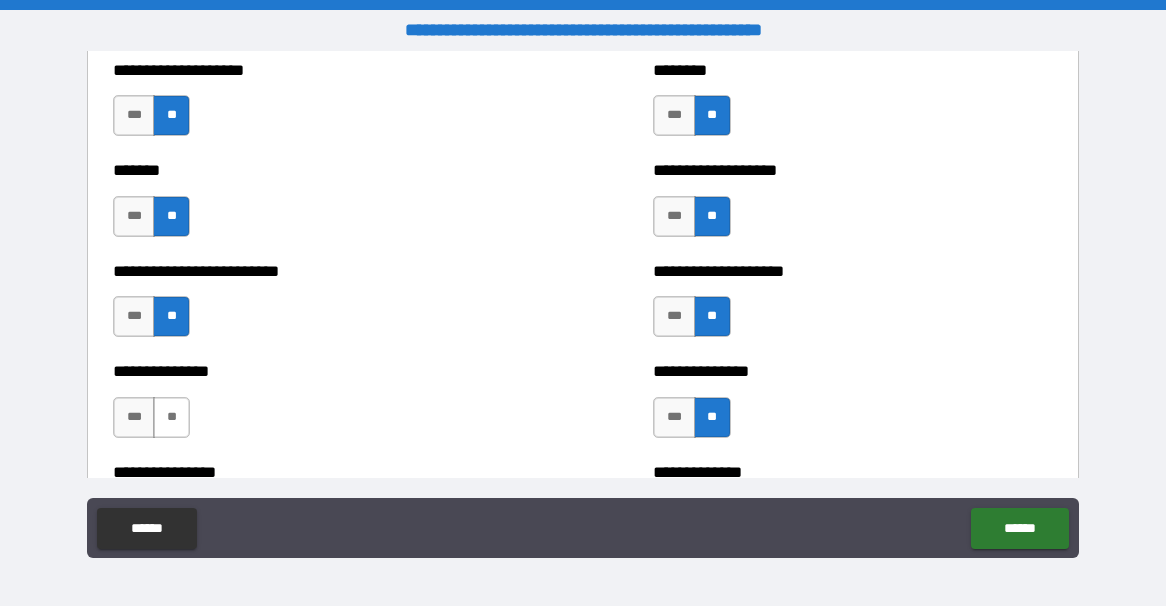 click on "**" at bounding box center [171, 417] 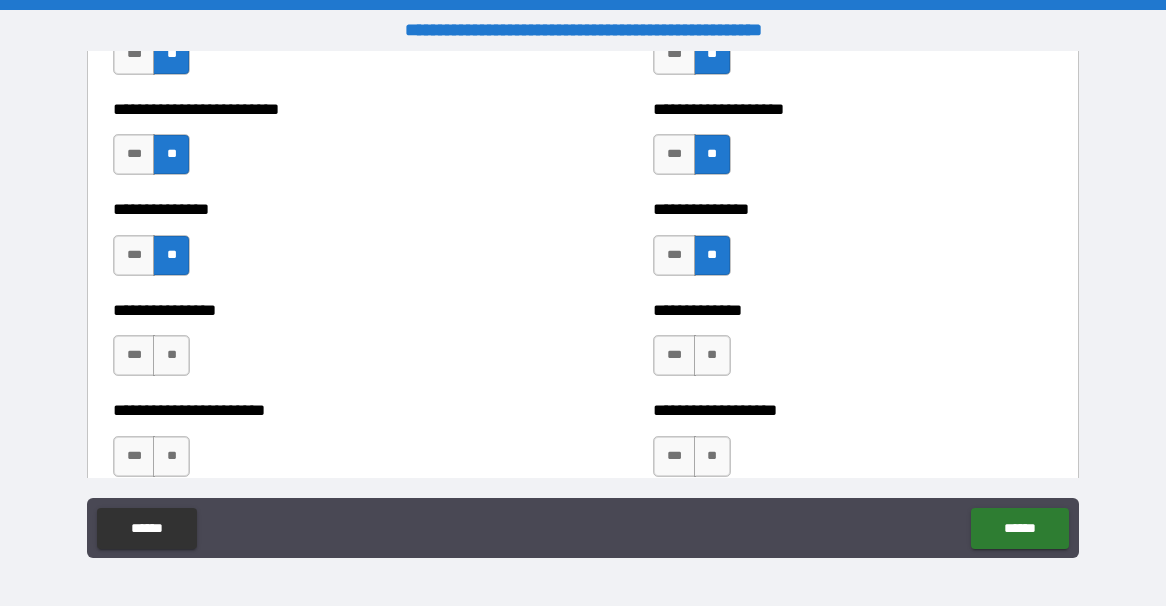 scroll, scrollTop: 4152, scrollLeft: 0, axis: vertical 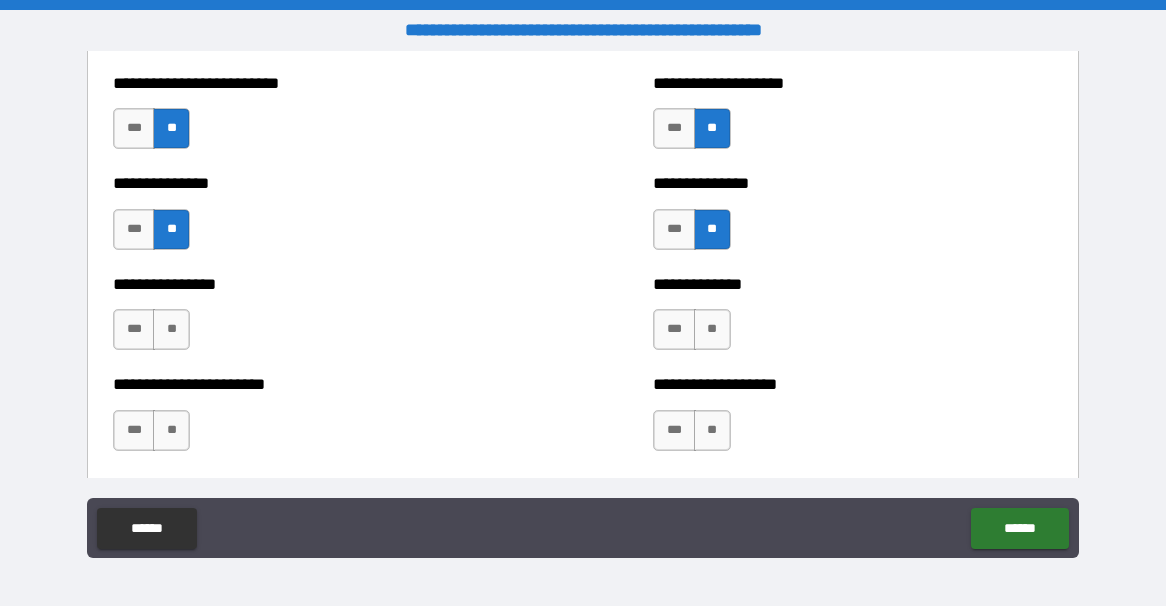 drag, startPoint x: 182, startPoint y: 333, endPoint x: 341, endPoint y: 342, distance: 159.25452 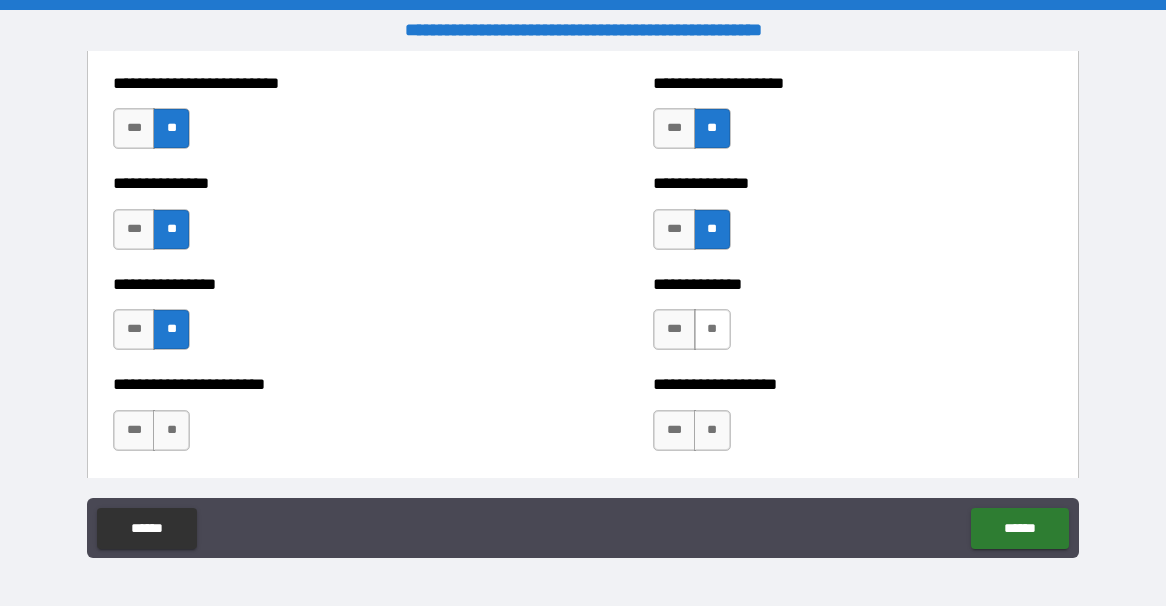 click on "**" at bounding box center (712, 329) 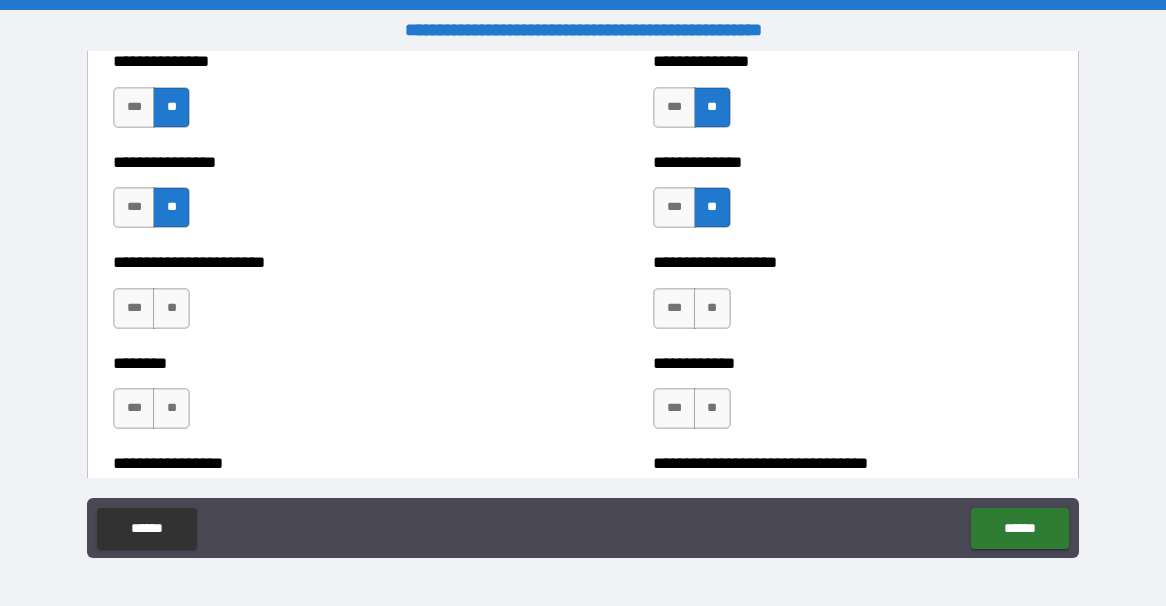 scroll, scrollTop: 4276, scrollLeft: 0, axis: vertical 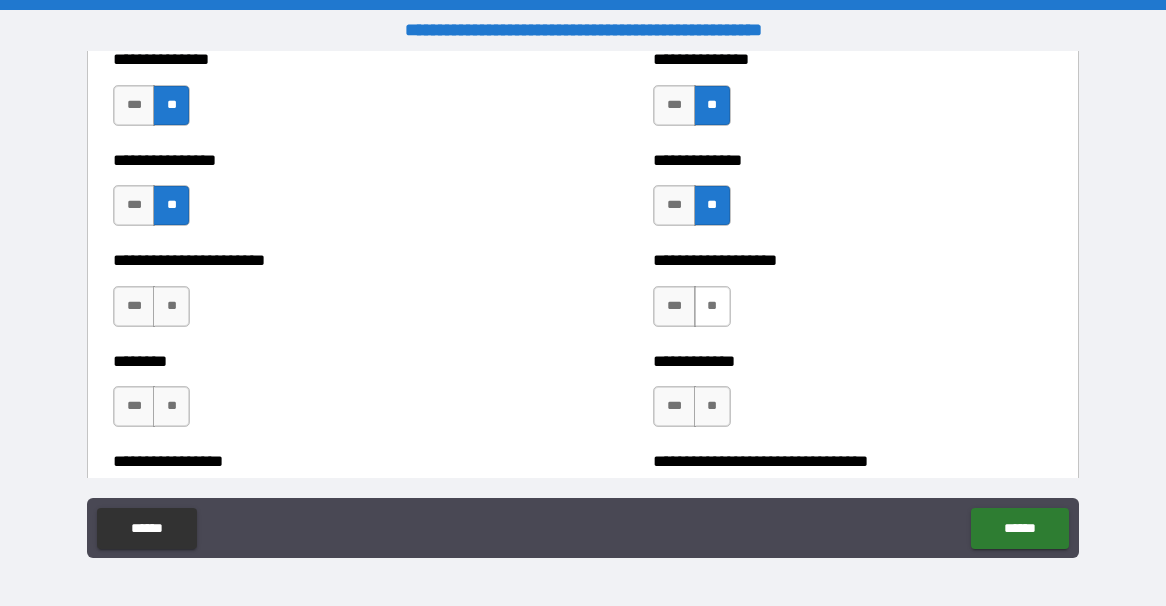 click on "**" at bounding box center [712, 306] 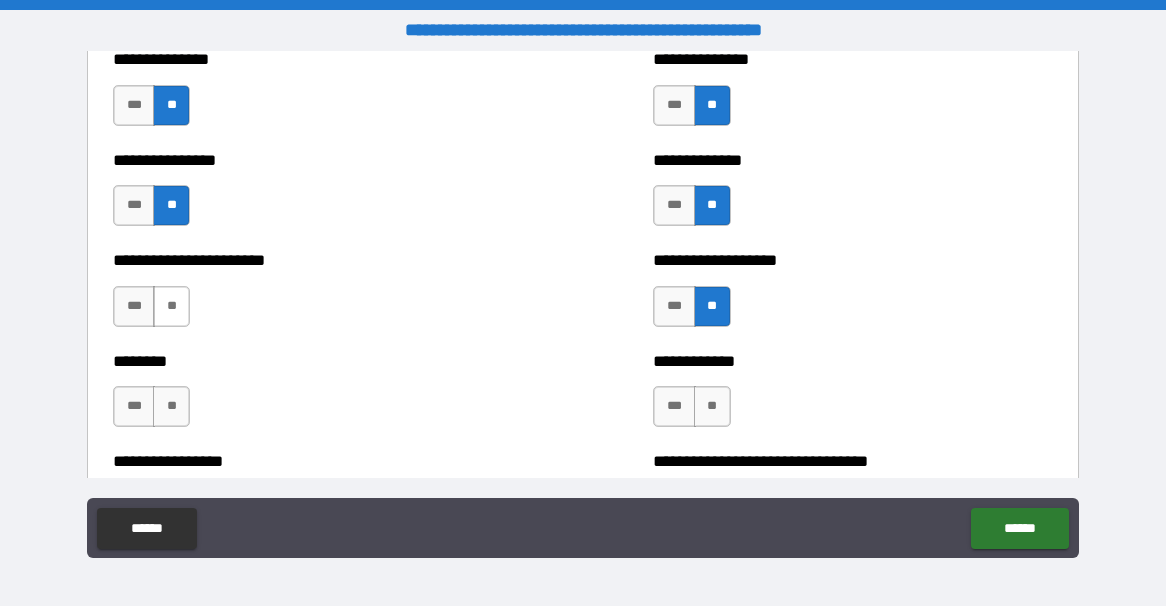 click on "**" at bounding box center [171, 306] 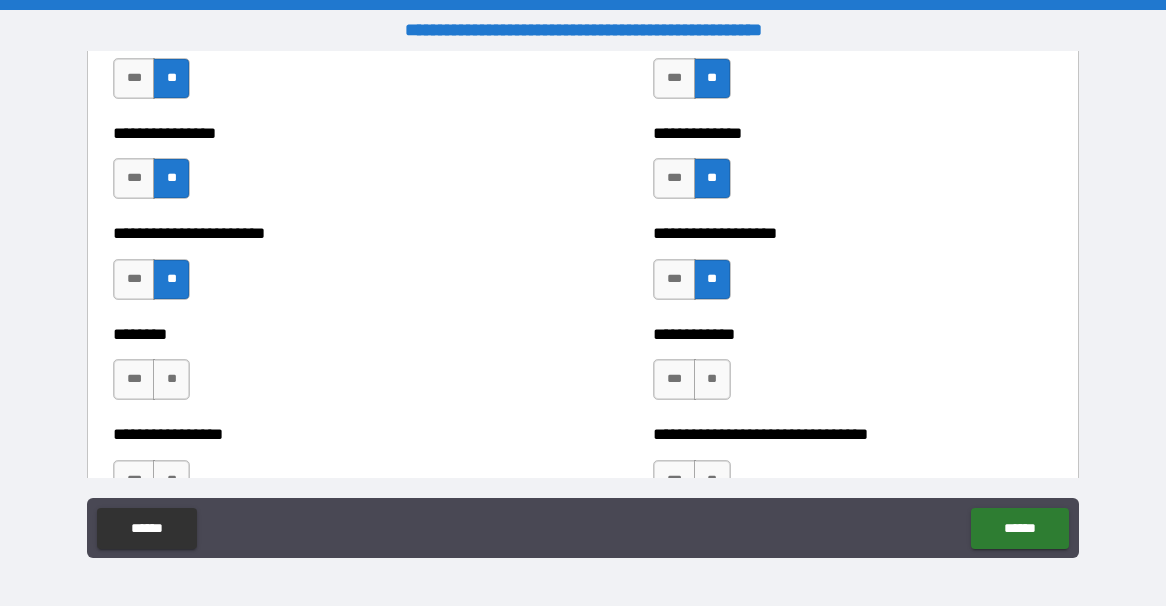 scroll, scrollTop: 4310, scrollLeft: 0, axis: vertical 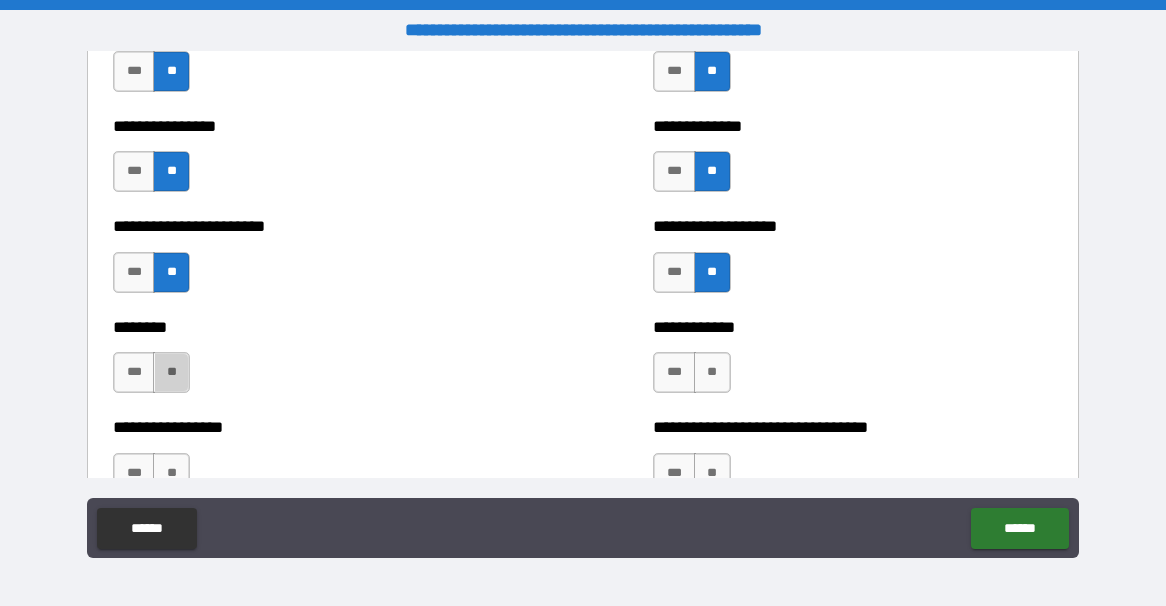 drag, startPoint x: 184, startPoint y: 371, endPoint x: 241, endPoint y: 374, distance: 57.07889 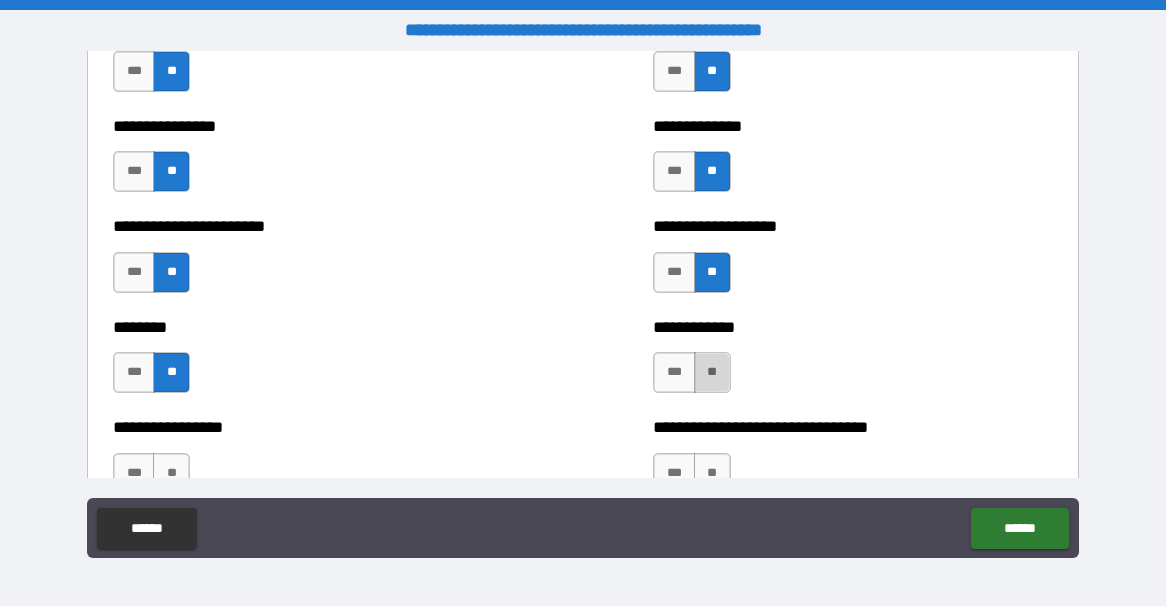 click on "**" at bounding box center (712, 372) 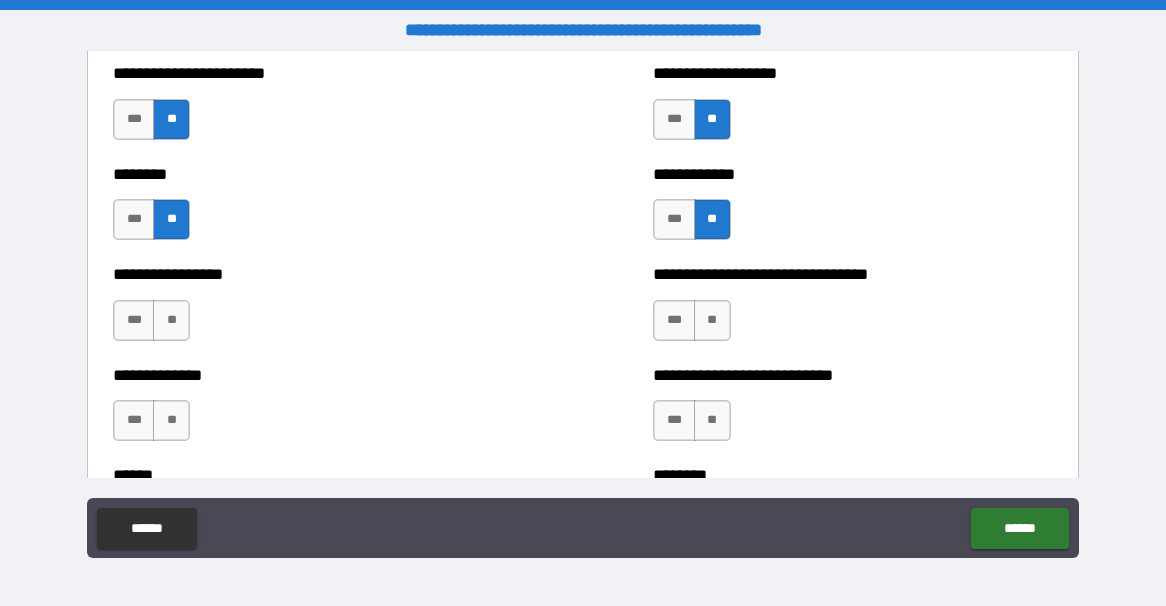 scroll, scrollTop: 4469, scrollLeft: 0, axis: vertical 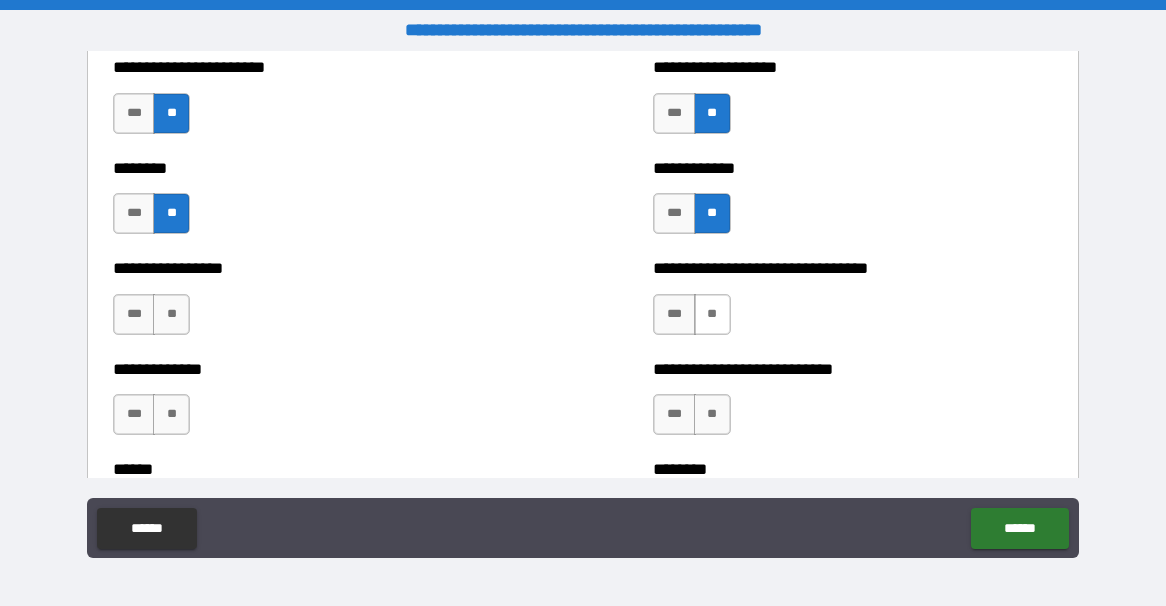 click on "**" at bounding box center (712, 314) 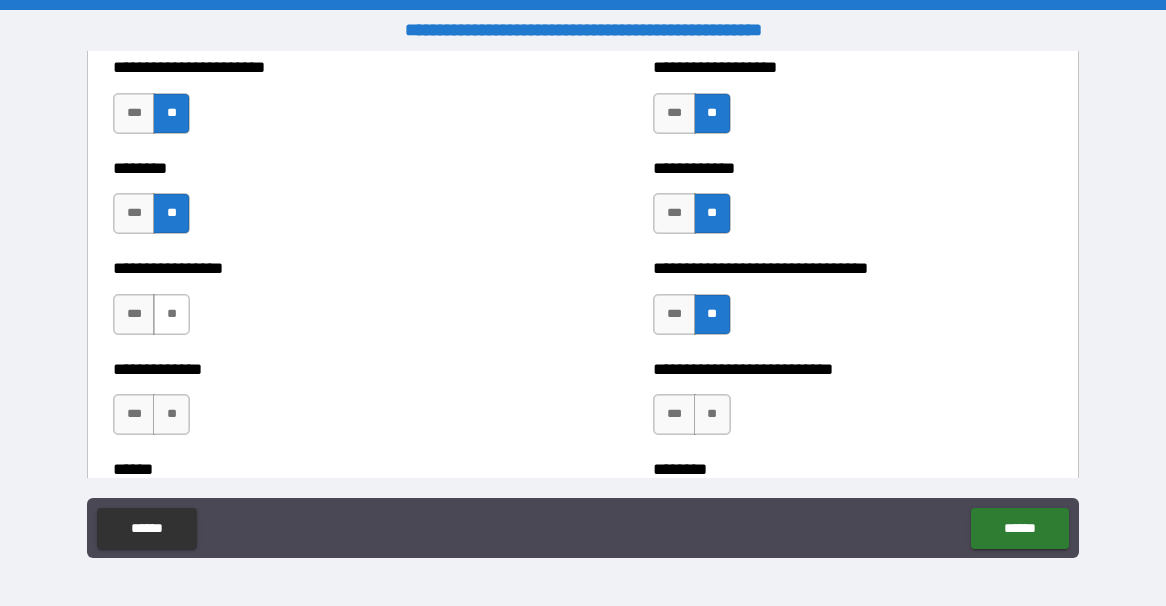 click on "**" at bounding box center (171, 314) 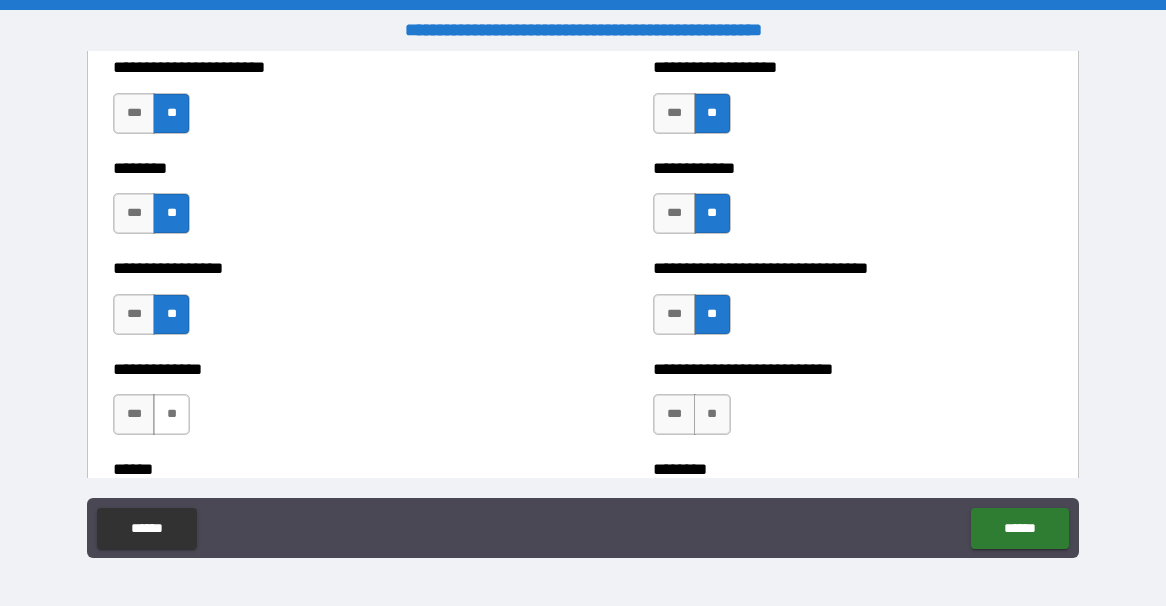 drag, startPoint x: 171, startPoint y: 411, endPoint x: 186, endPoint y: 411, distance: 15 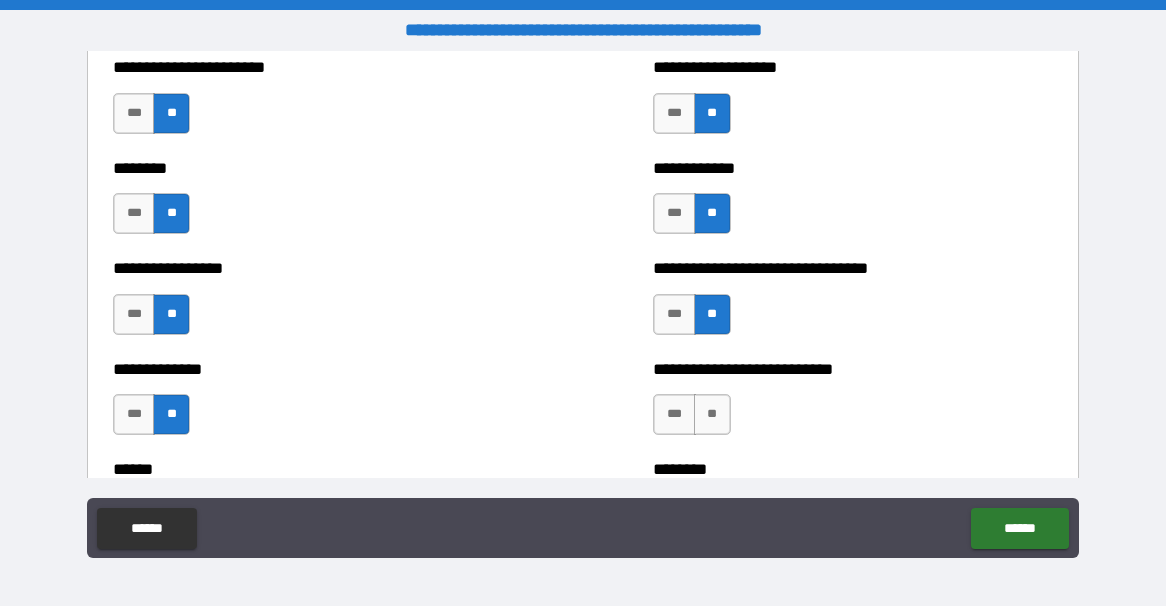click on "*** **" at bounding box center [691, 414] 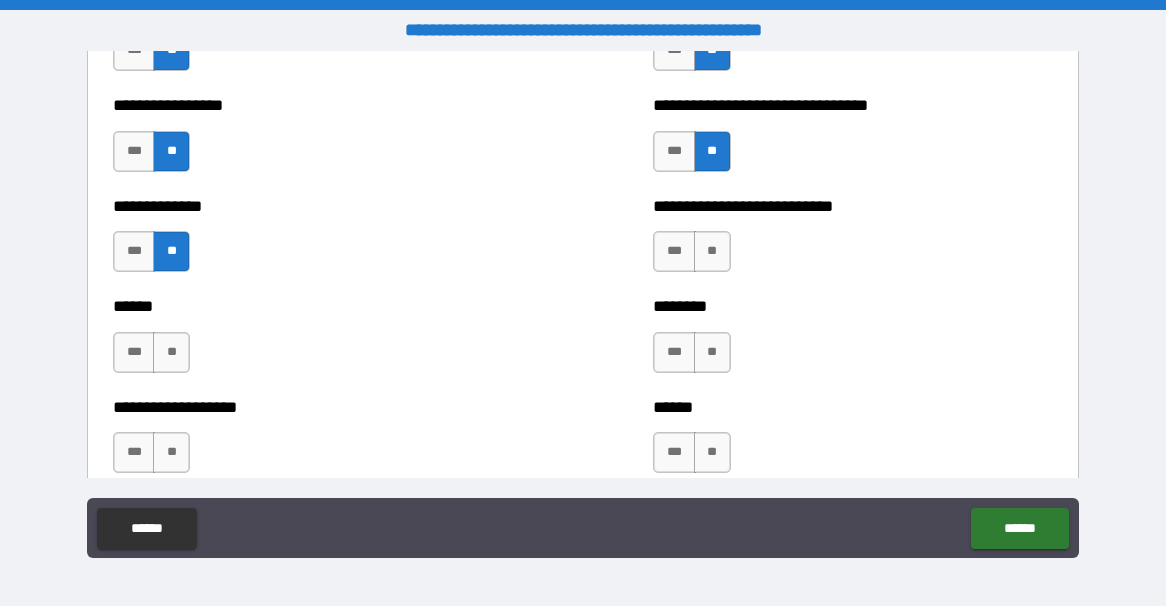 scroll, scrollTop: 4634, scrollLeft: 0, axis: vertical 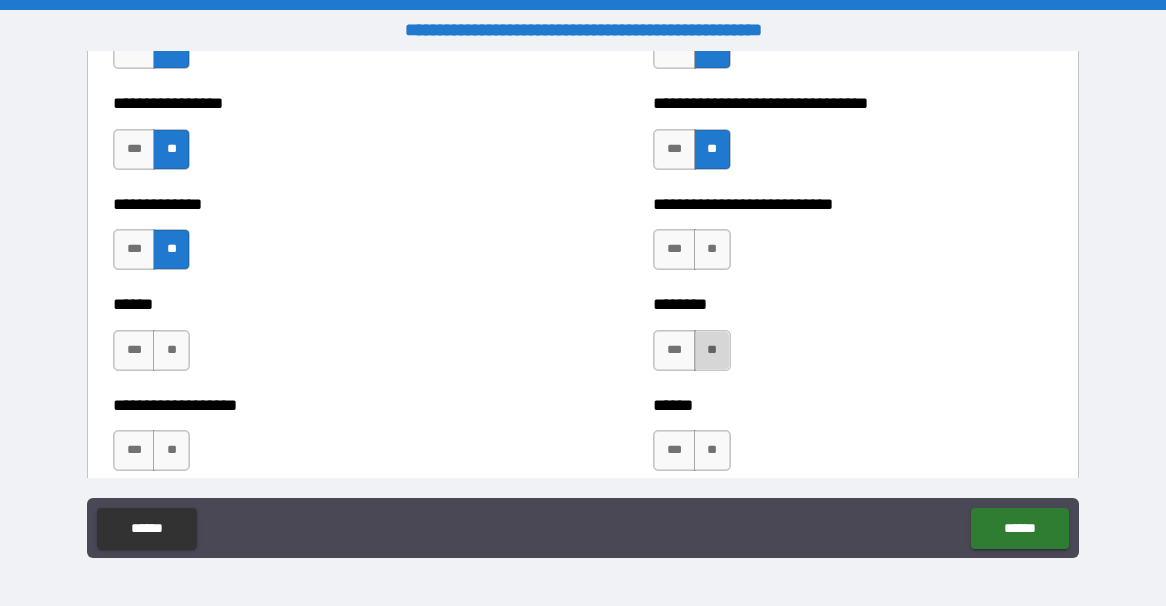 click on "**" at bounding box center (712, 350) 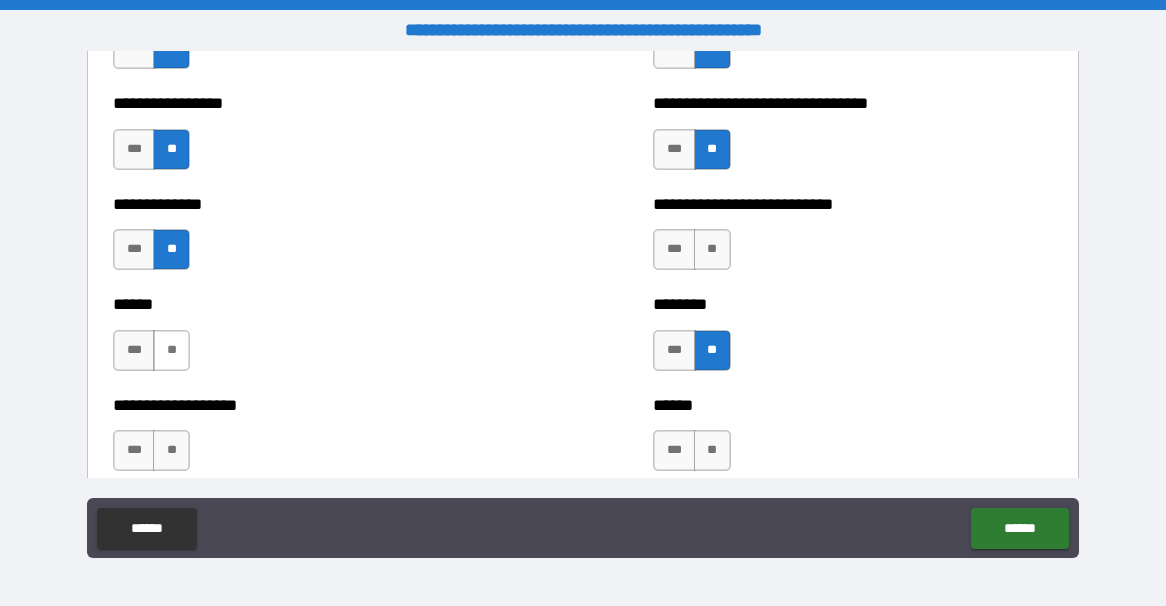 click on "**" at bounding box center (171, 350) 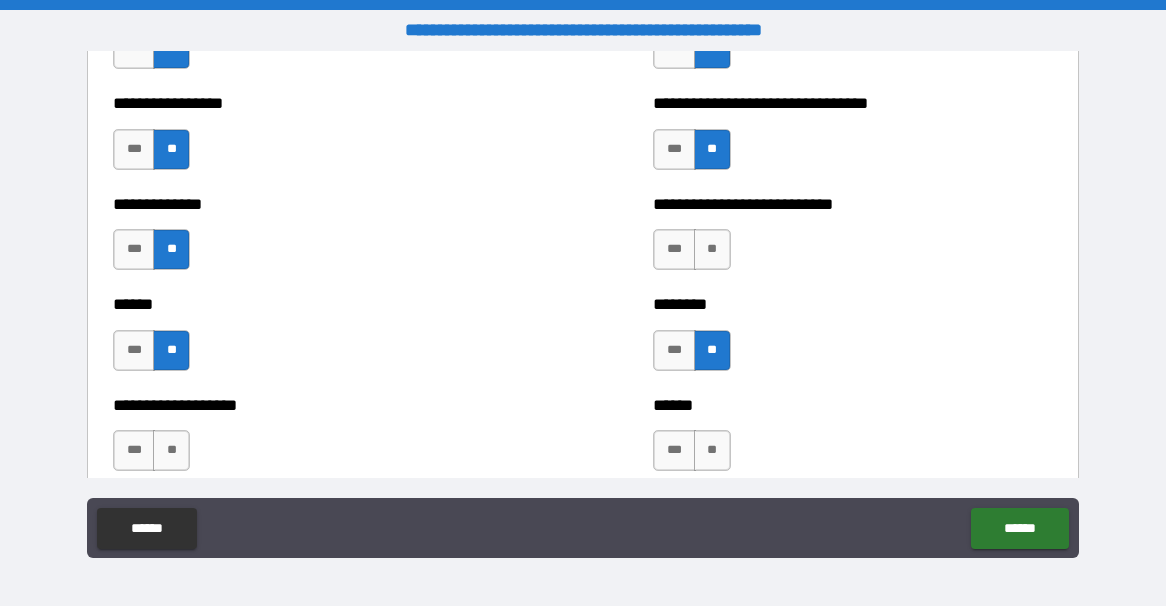 click on "**" at bounding box center [171, 450] 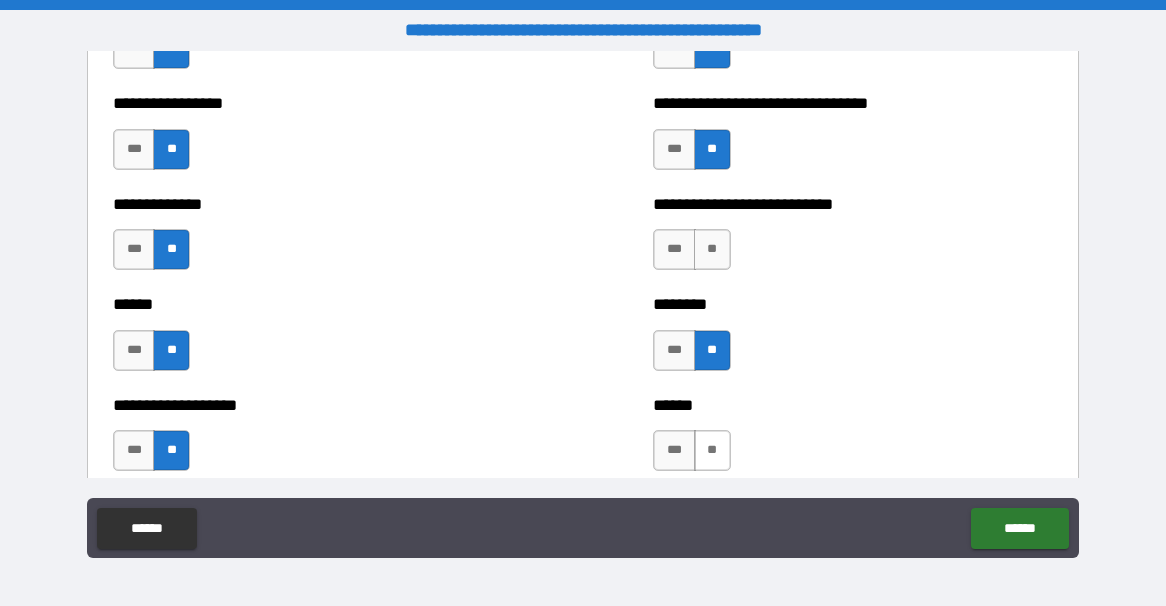 click on "**" at bounding box center [712, 450] 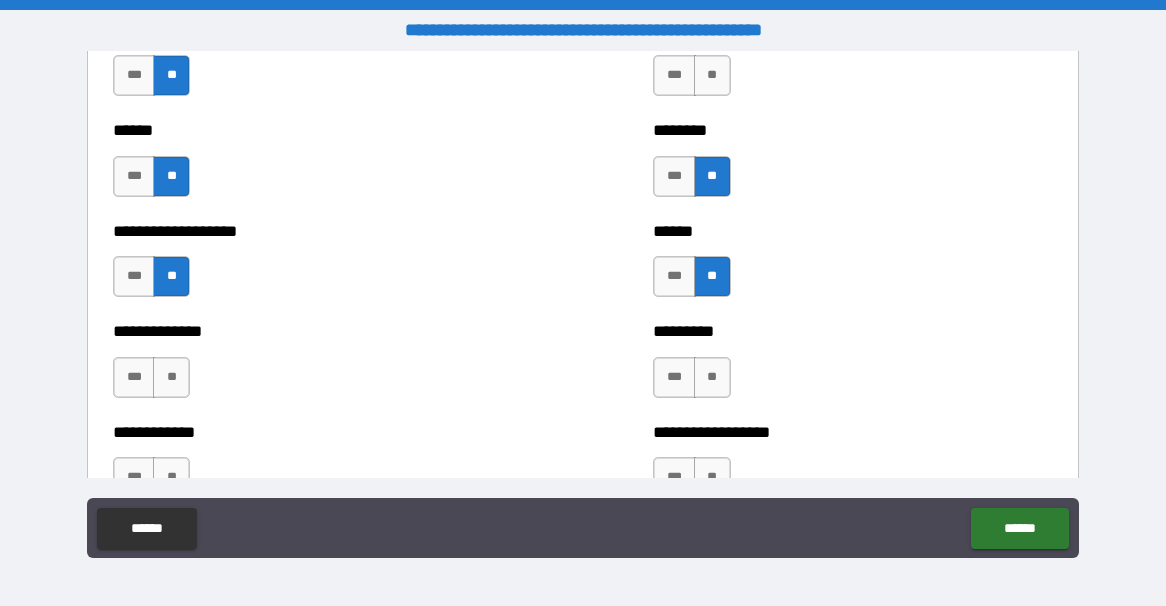 scroll, scrollTop: 4812, scrollLeft: 0, axis: vertical 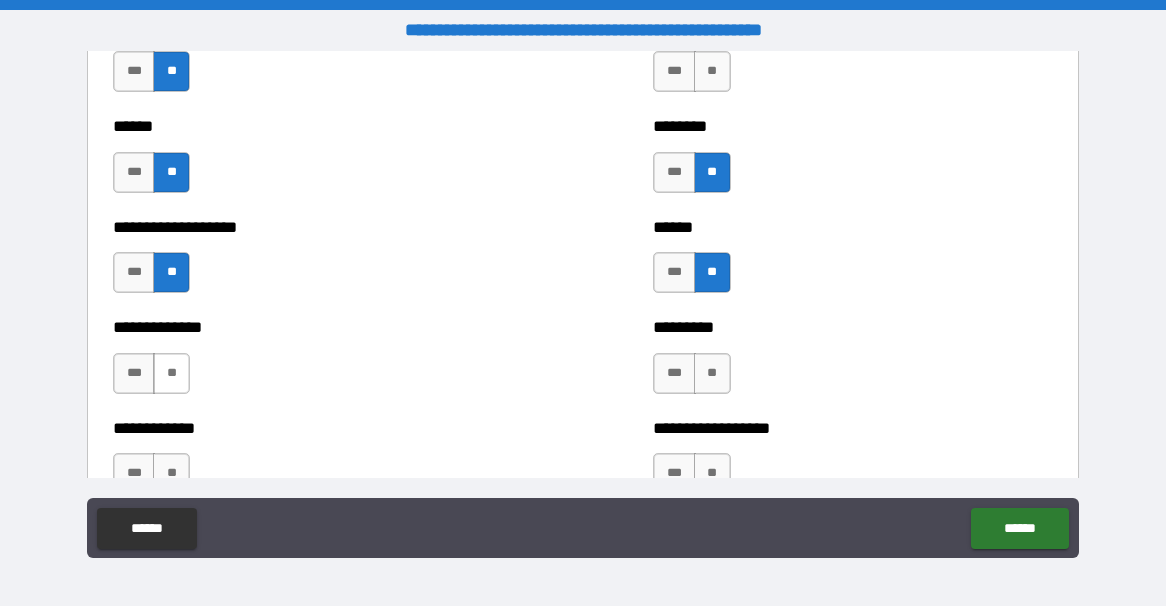 click on "**" at bounding box center [171, 373] 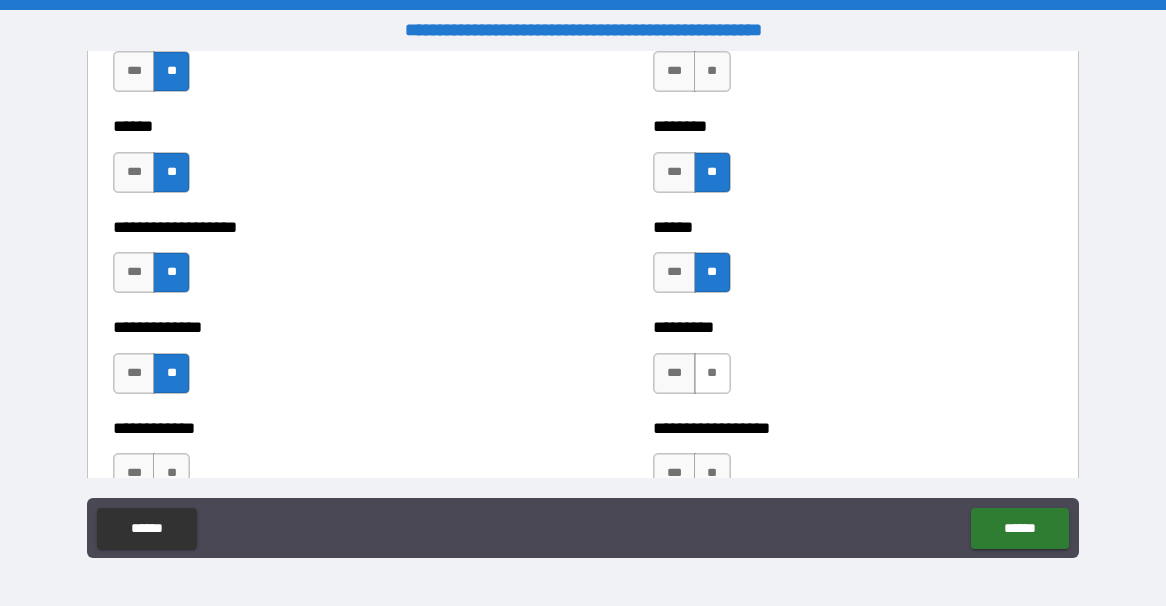 click on "**" at bounding box center [712, 373] 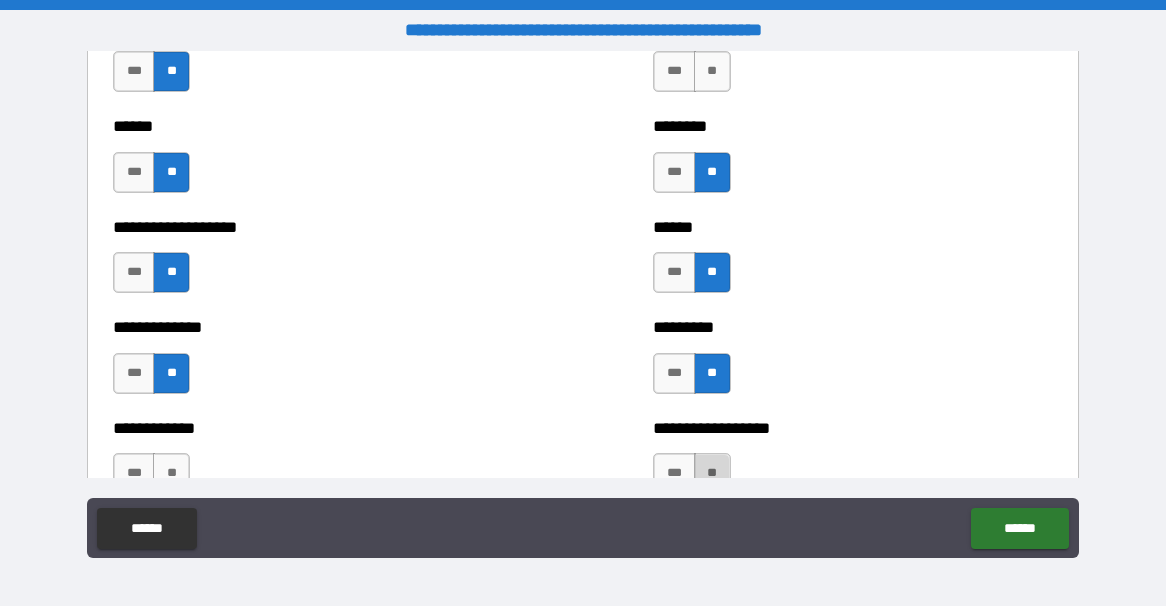 click on "**" at bounding box center [712, 473] 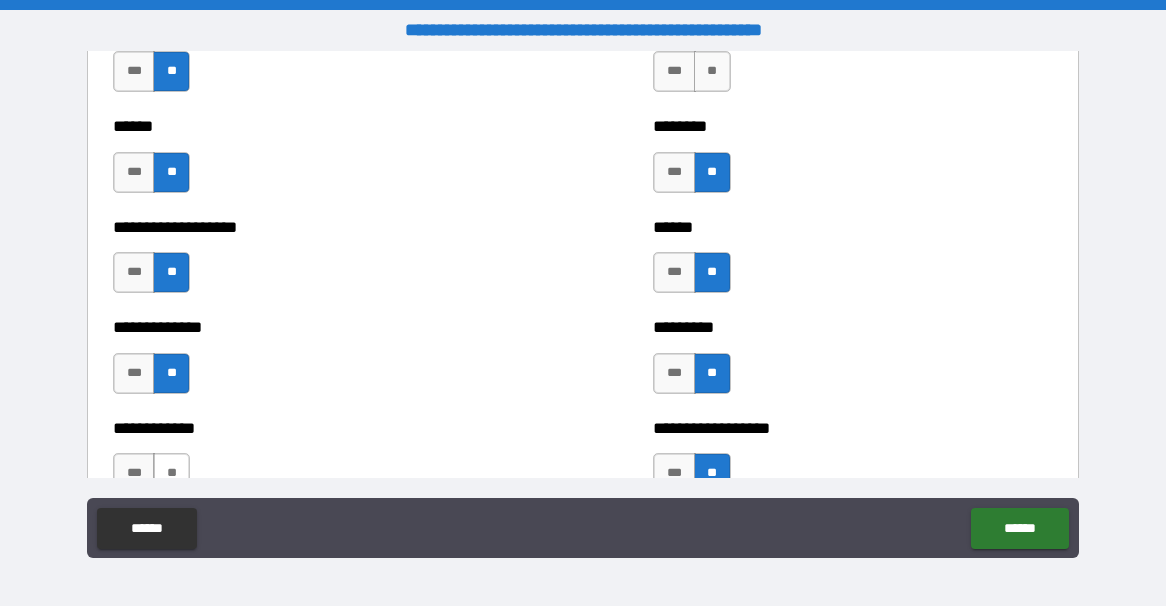 click on "**" at bounding box center (171, 473) 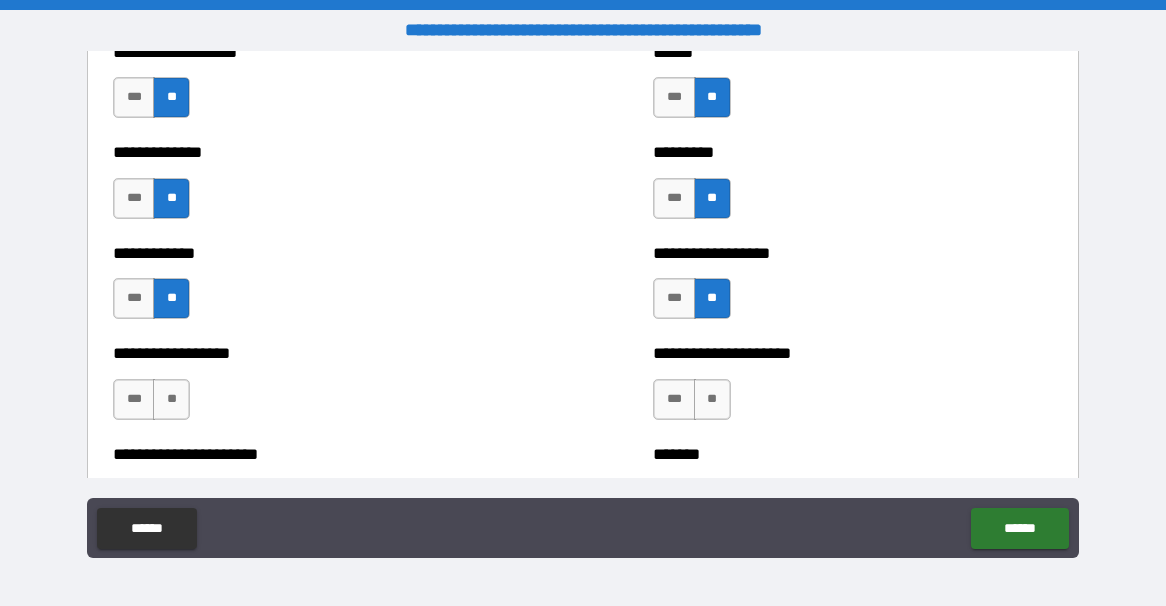 scroll, scrollTop: 4996, scrollLeft: 0, axis: vertical 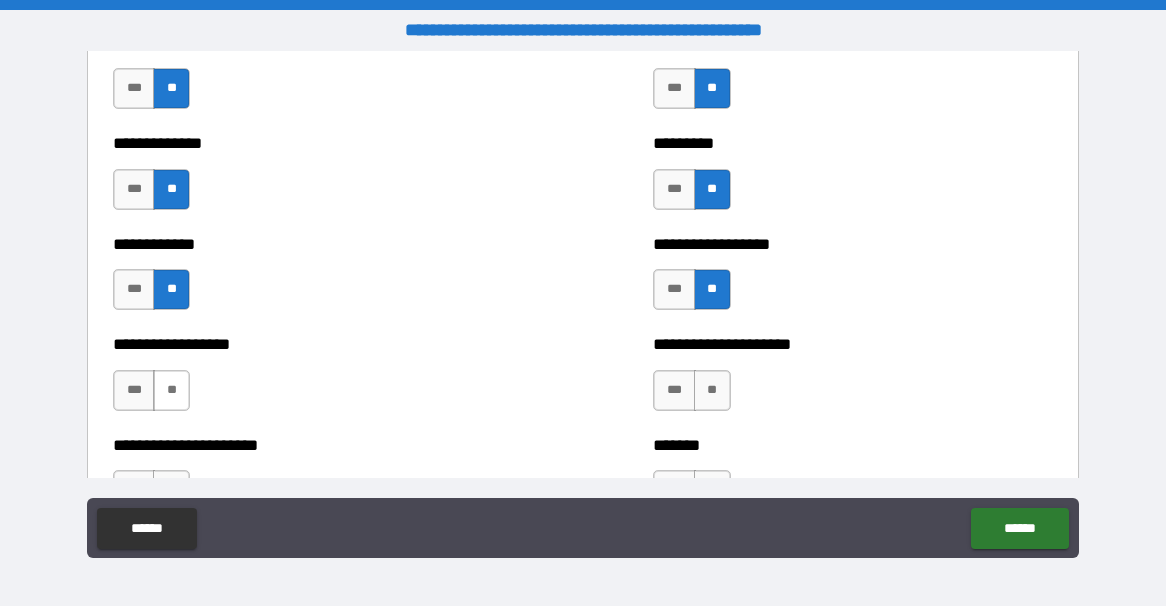 click on "**" at bounding box center [171, 390] 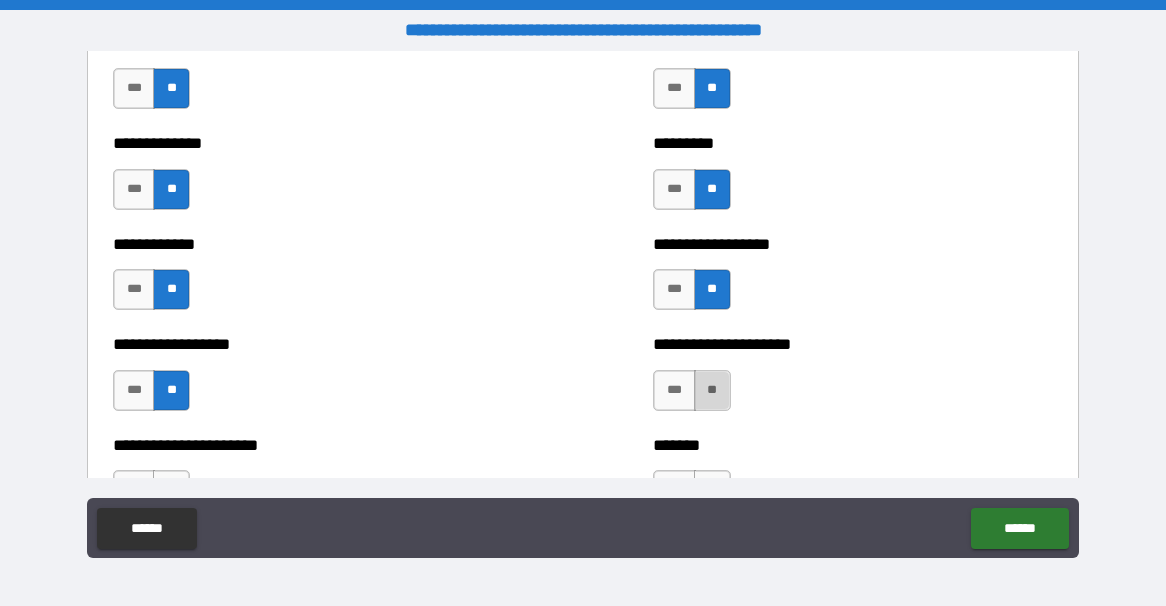click on "**" at bounding box center [712, 390] 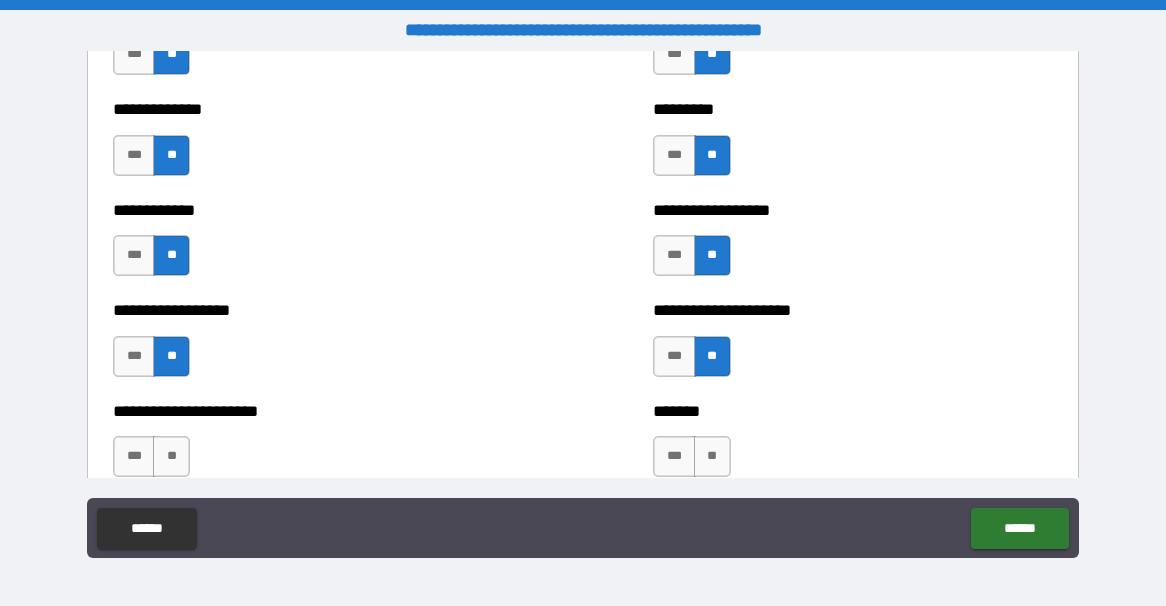 scroll, scrollTop: 5034, scrollLeft: 0, axis: vertical 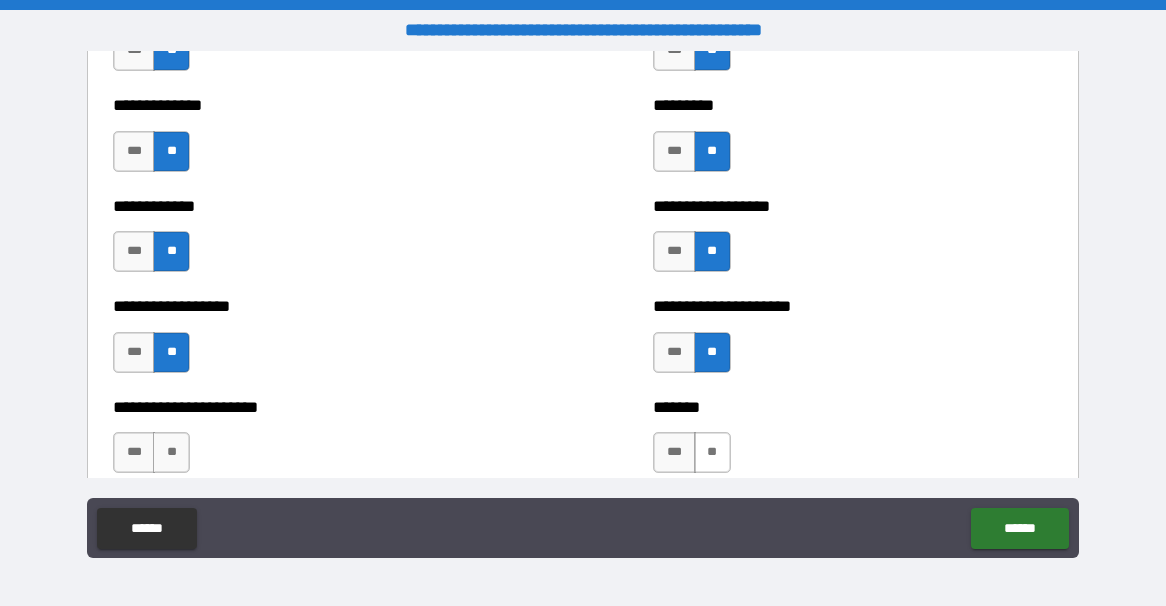 click on "**" at bounding box center (712, 452) 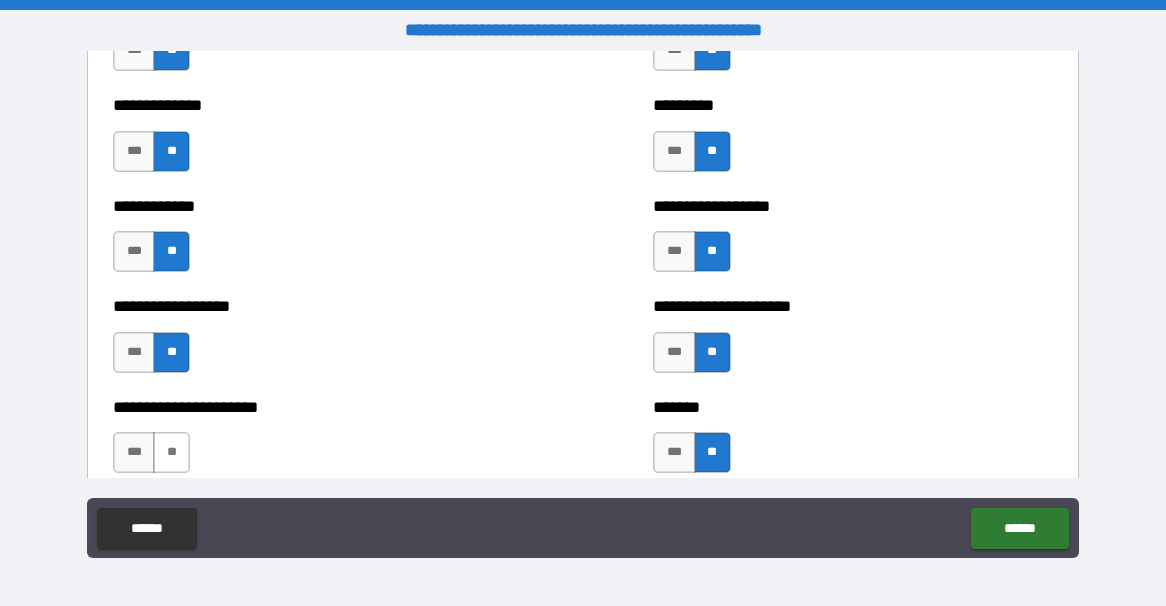 click on "**" at bounding box center [171, 452] 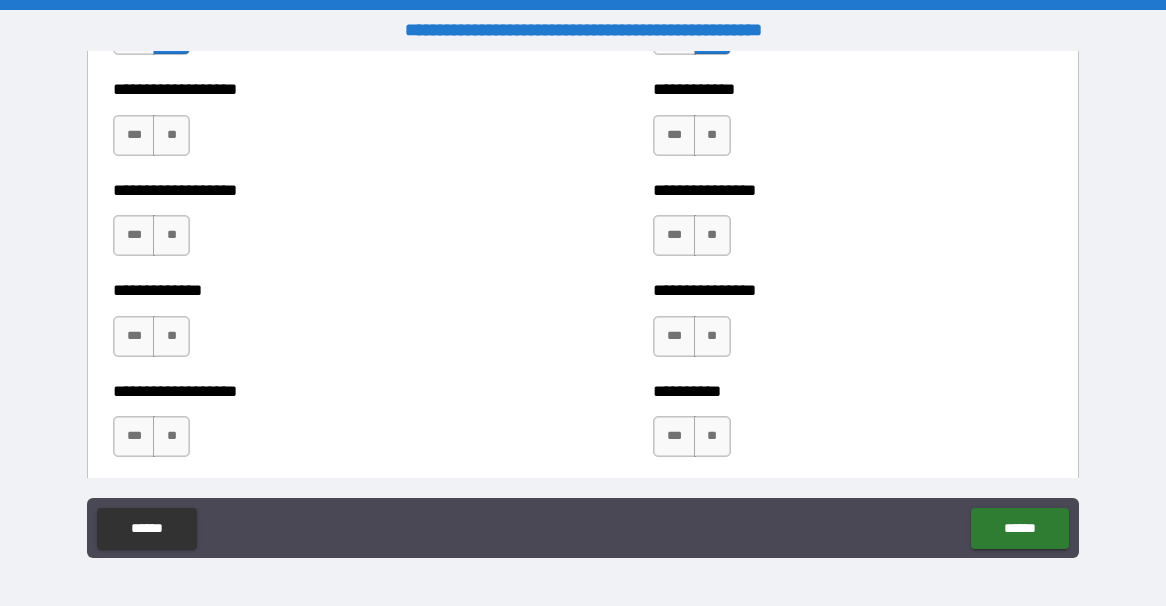 scroll, scrollTop: 5329, scrollLeft: 0, axis: vertical 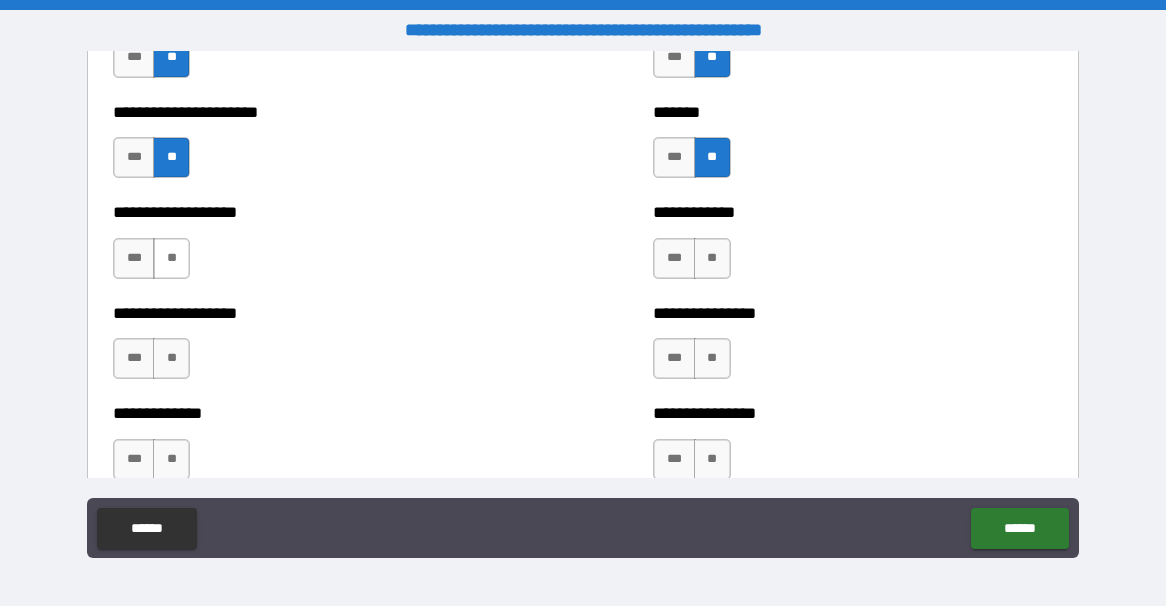click on "**" at bounding box center (171, 258) 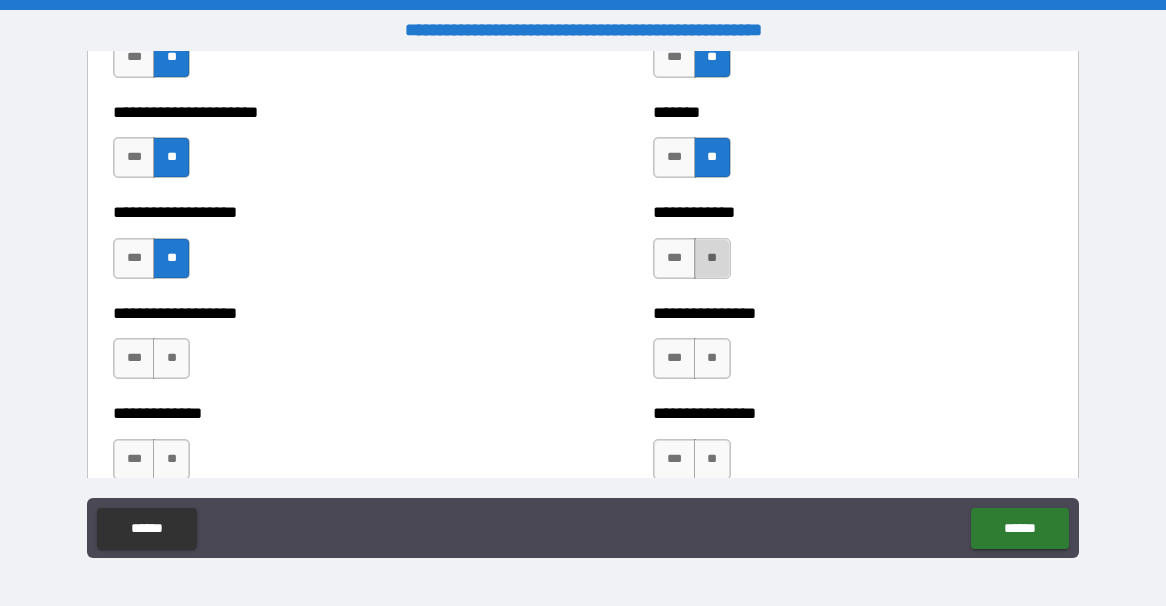 click on "**" at bounding box center [712, 258] 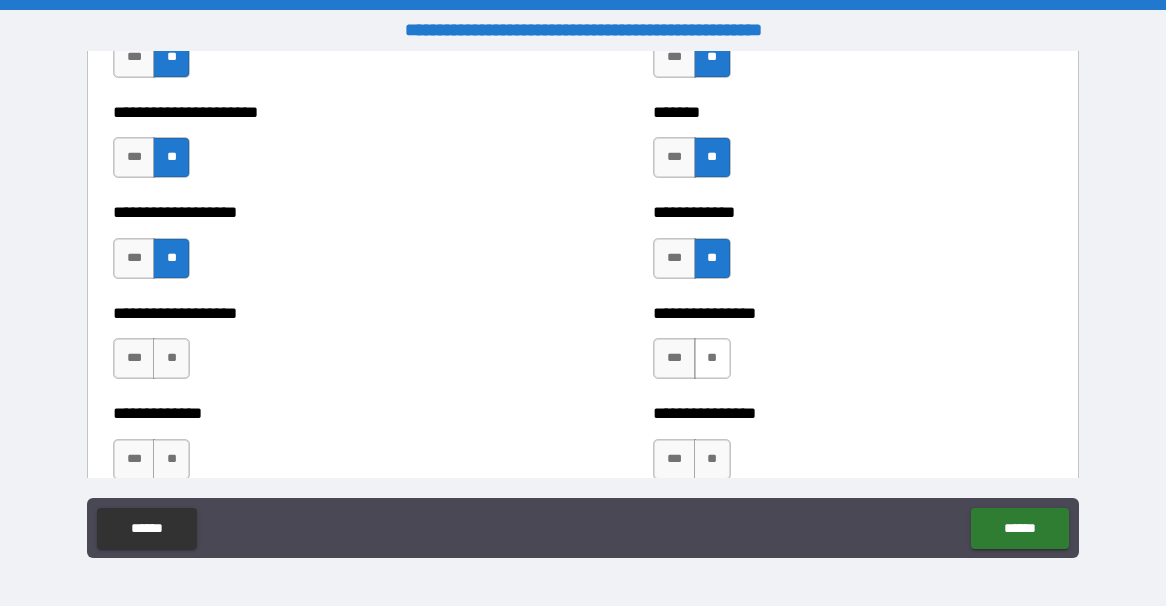 click on "**" at bounding box center (712, 358) 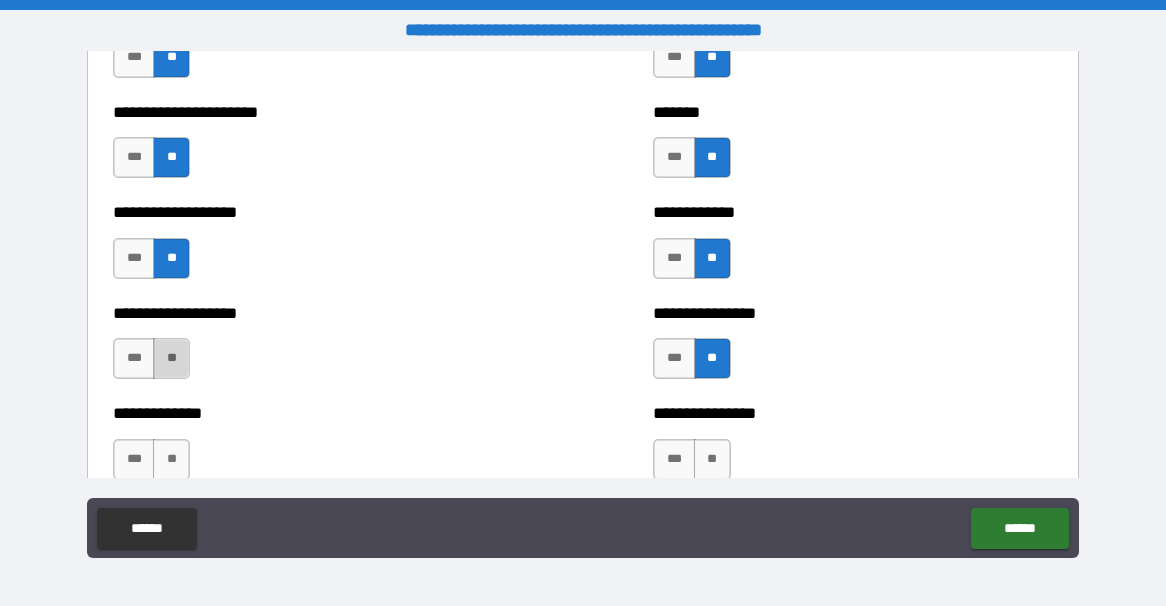 click on "**" at bounding box center (171, 358) 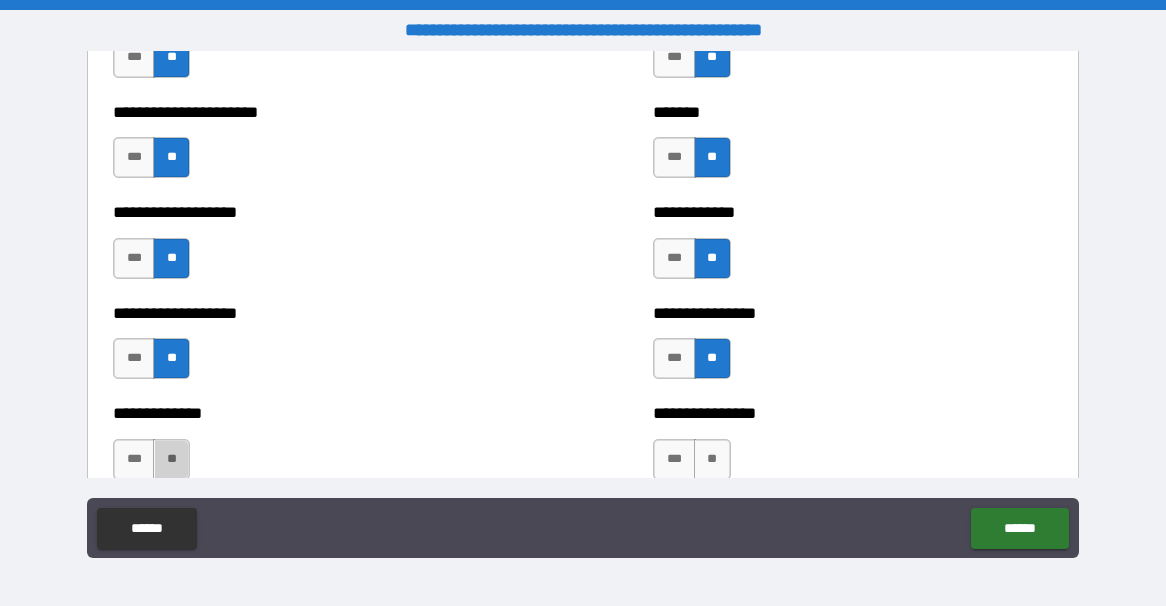 drag, startPoint x: 178, startPoint y: 459, endPoint x: 500, endPoint y: 467, distance: 322.09937 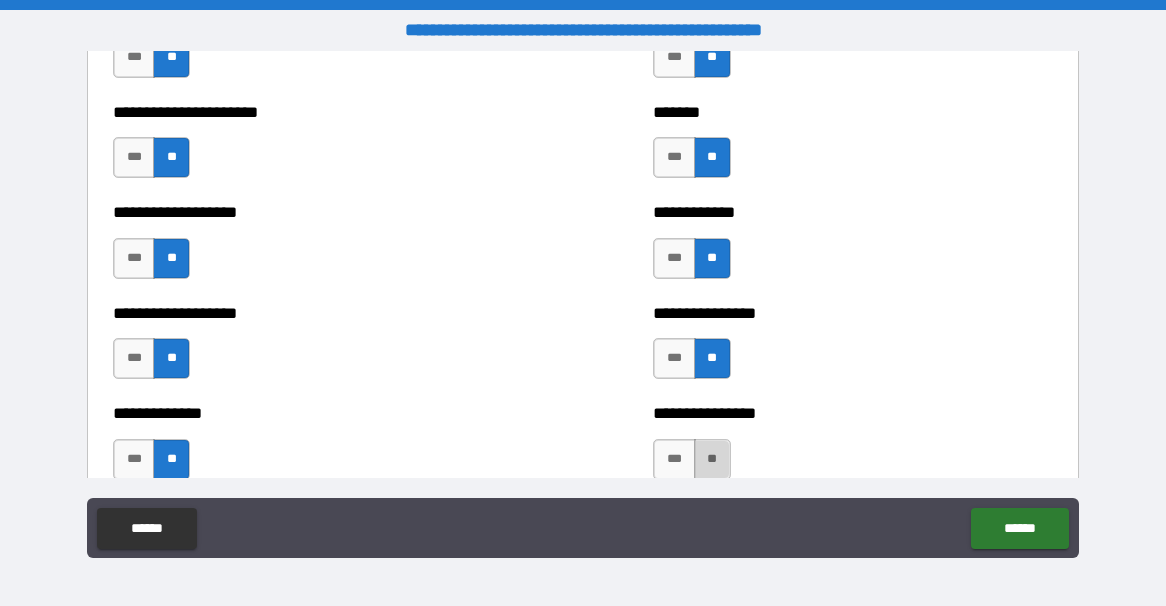 click on "**" at bounding box center (712, 459) 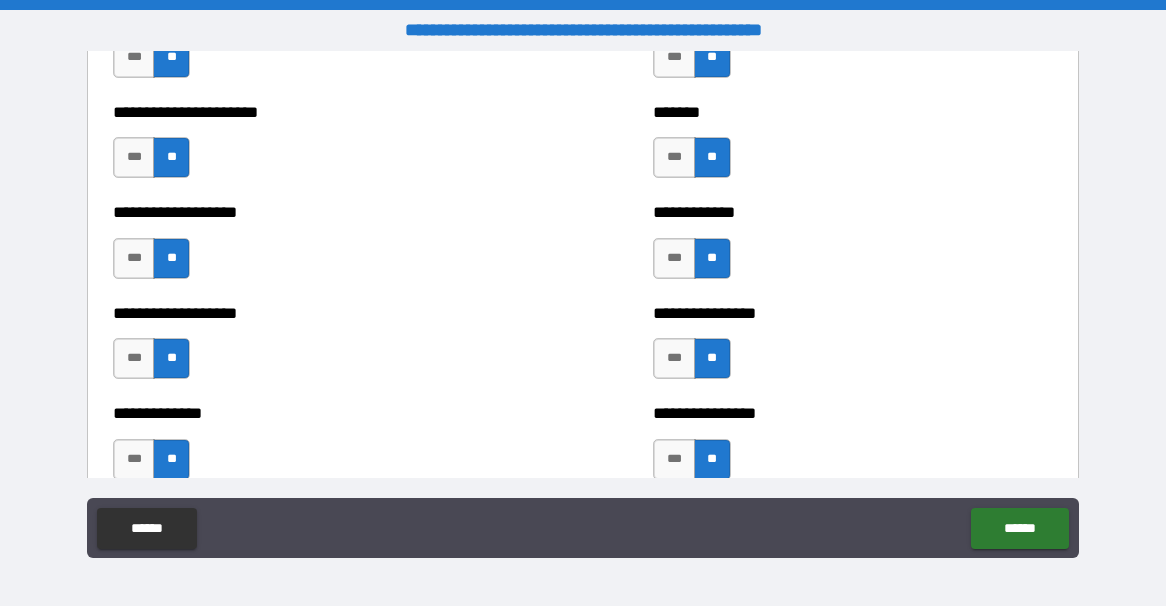 scroll, scrollTop: 5719, scrollLeft: 0, axis: vertical 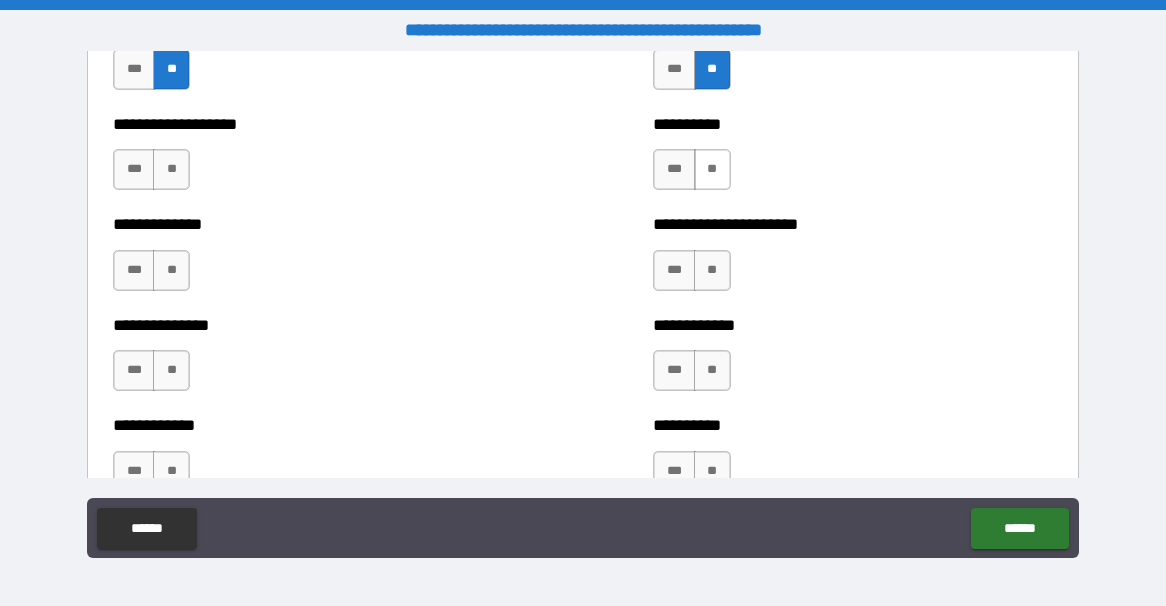 click on "**" at bounding box center (712, 169) 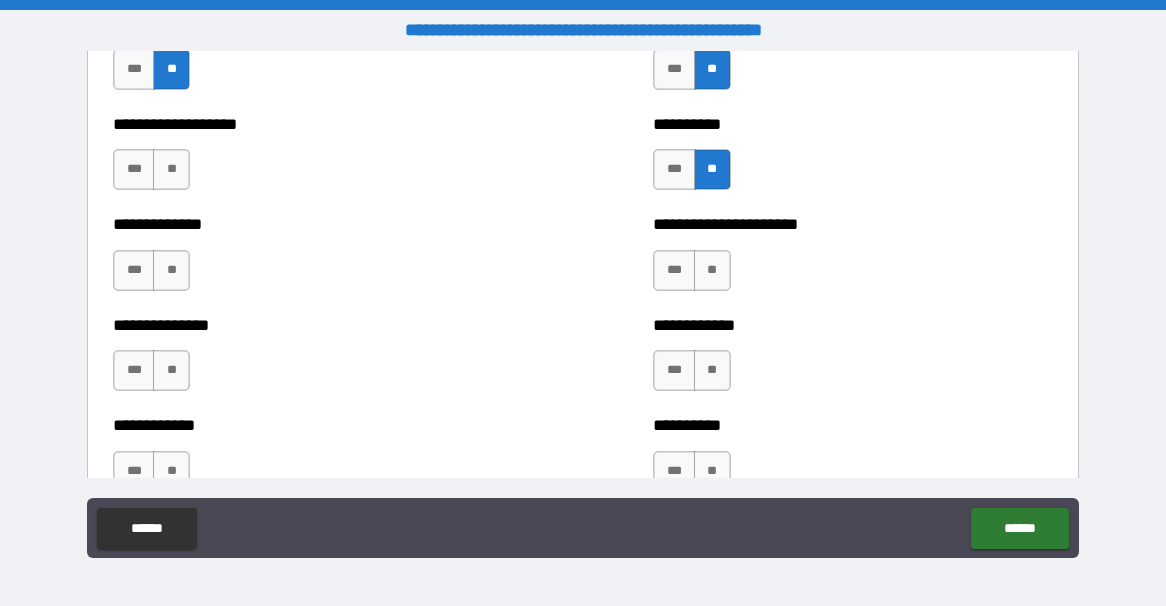 drag, startPoint x: 173, startPoint y: 177, endPoint x: 199, endPoint y: 220, distance: 50.24938 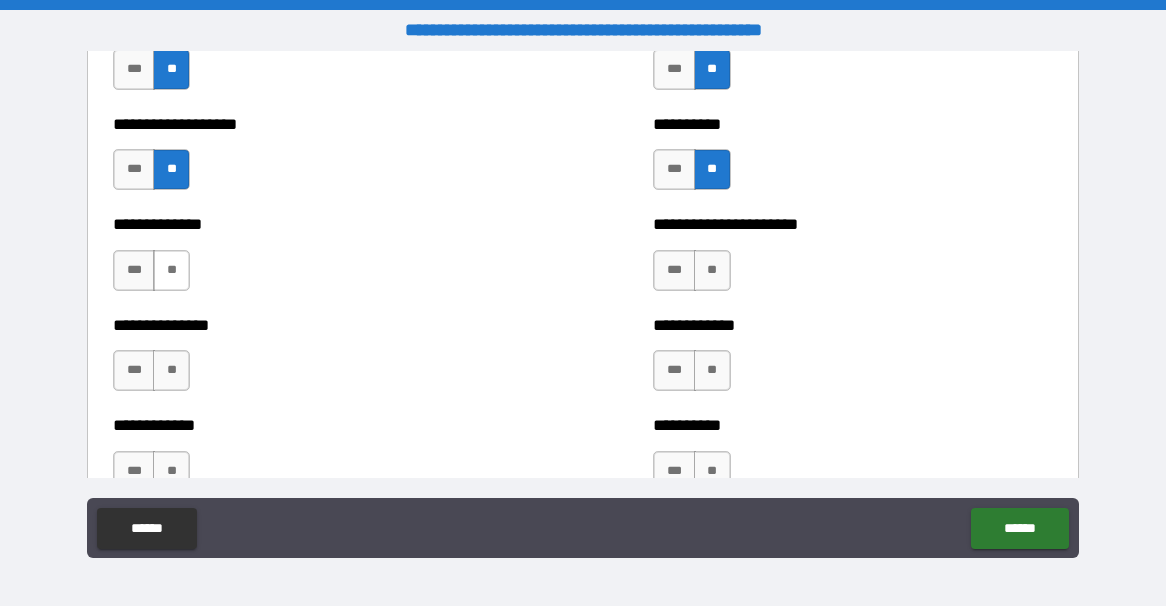 click on "**" at bounding box center (171, 270) 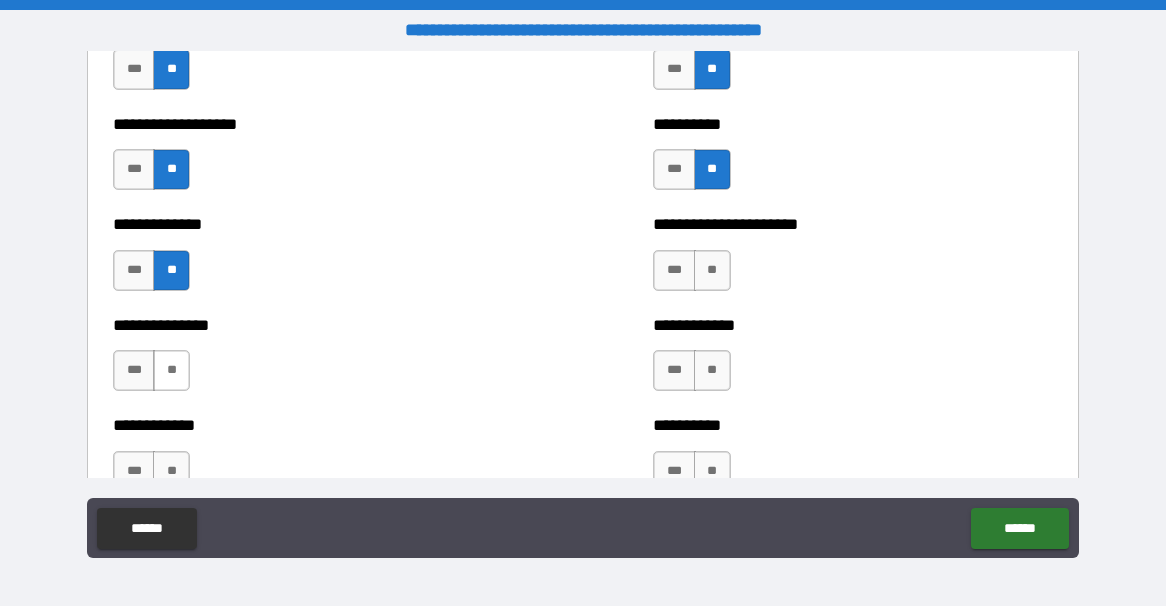 click on "**" at bounding box center [171, 370] 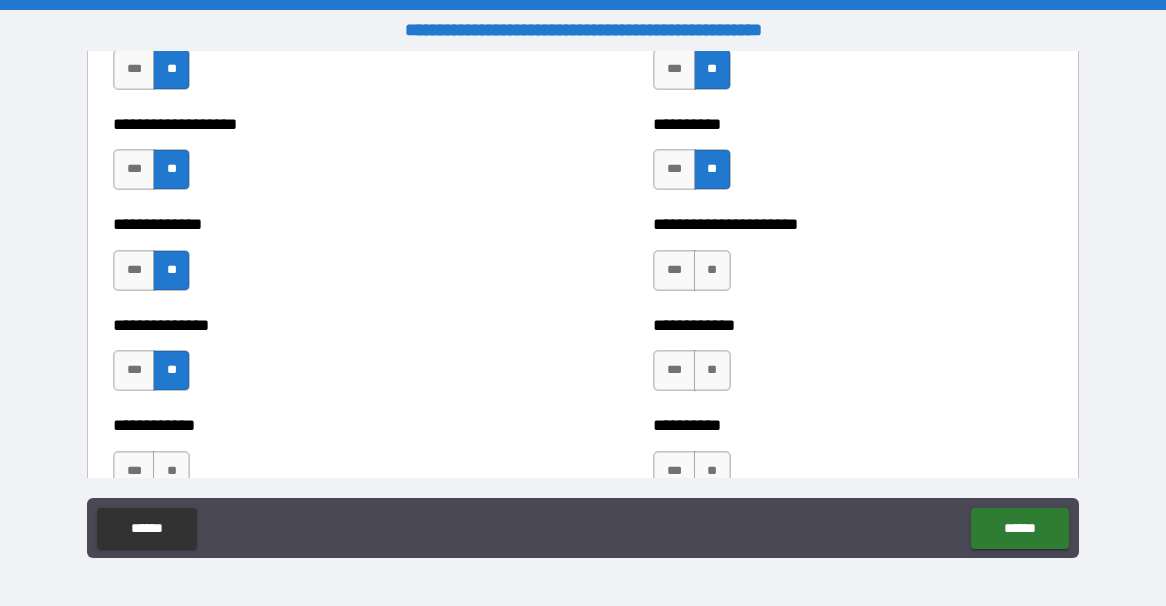 click on "**" at bounding box center (171, 471) 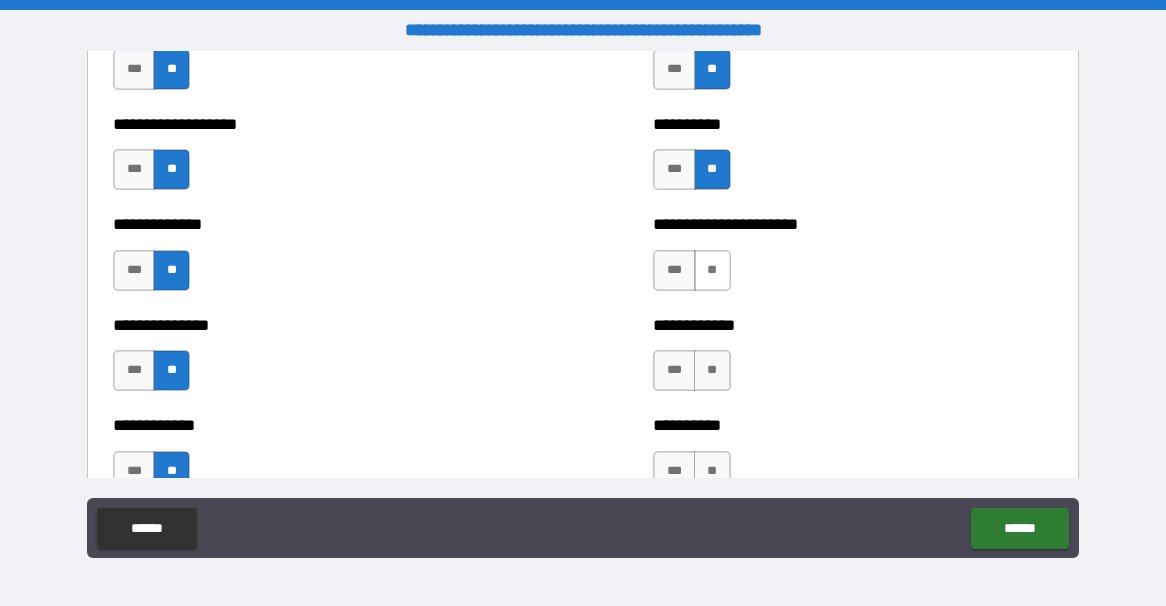 click on "**" at bounding box center [712, 270] 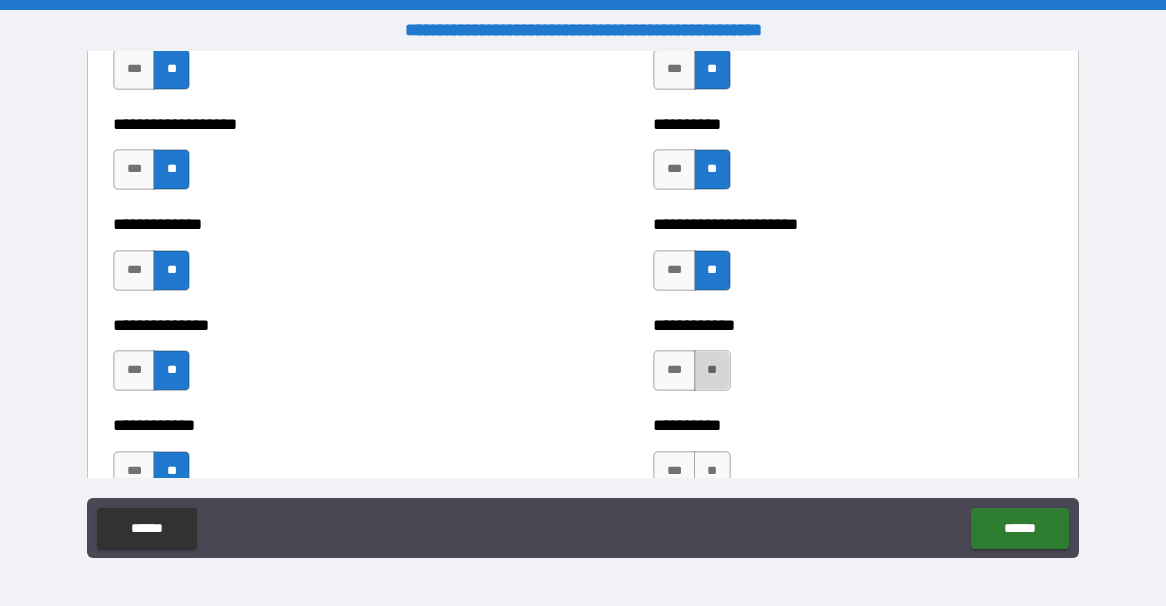 click on "**" at bounding box center [712, 370] 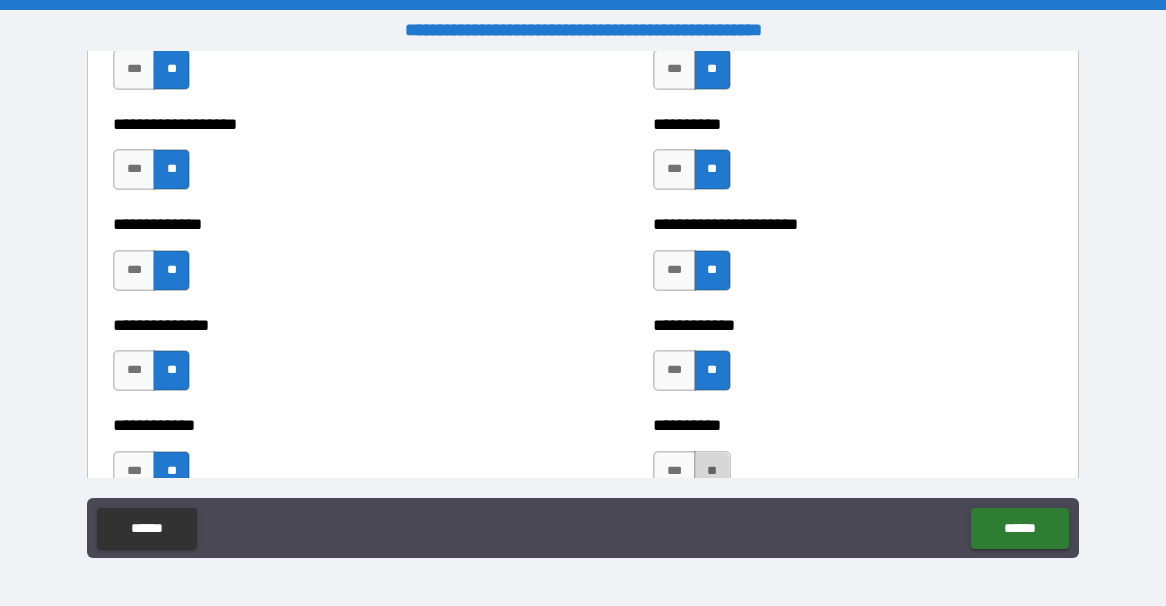click on "**" at bounding box center (712, 471) 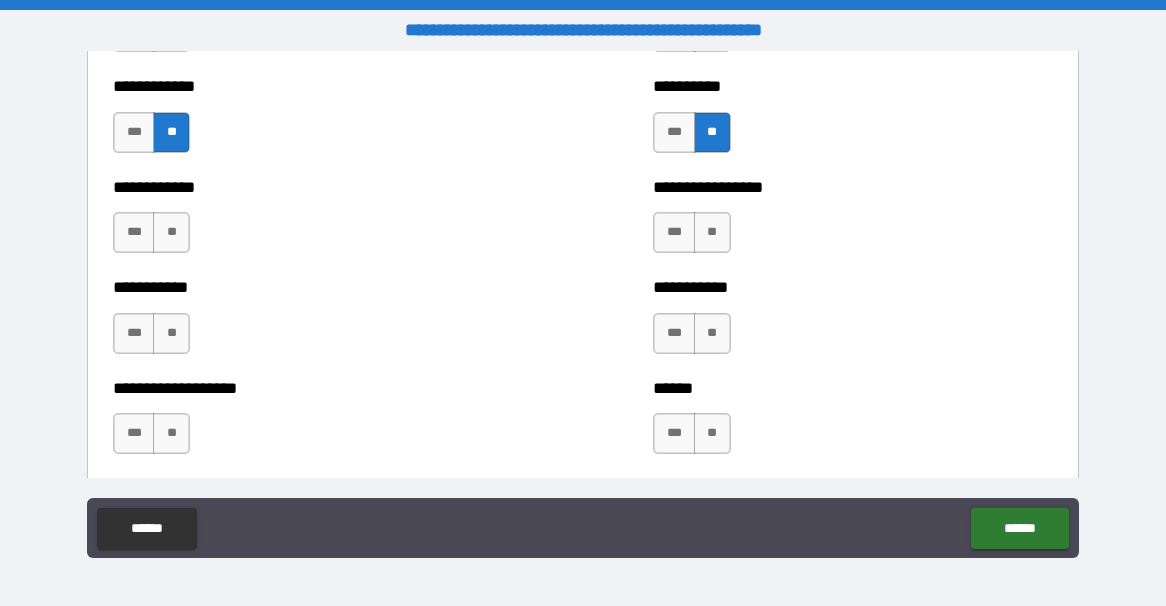 scroll, scrollTop: 6060, scrollLeft: 0, axis: vertical 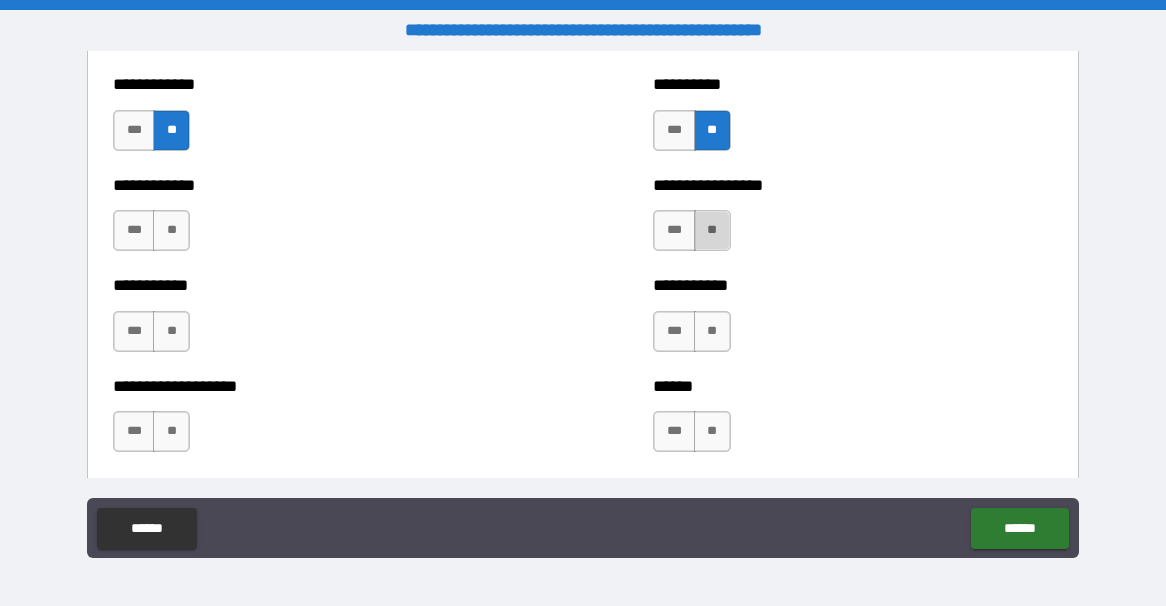 click on "**" at bounding box center [712, 230] 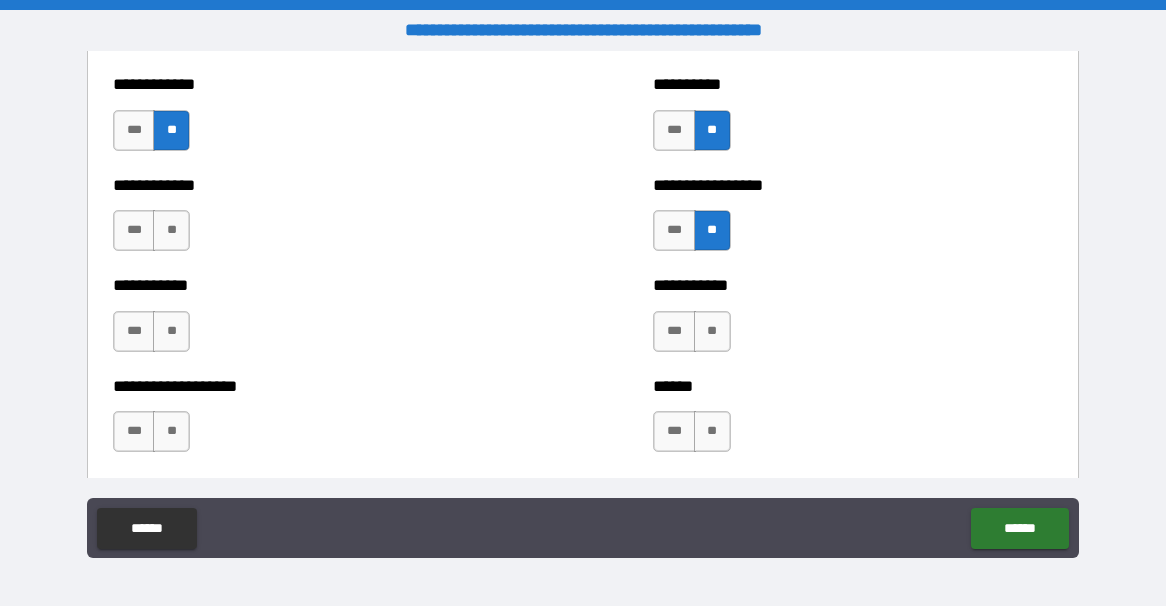 drag, startPoint x: 710, startPoint y: 324, endPoint x: 723, endPoint y: 342, distance: 22.203604 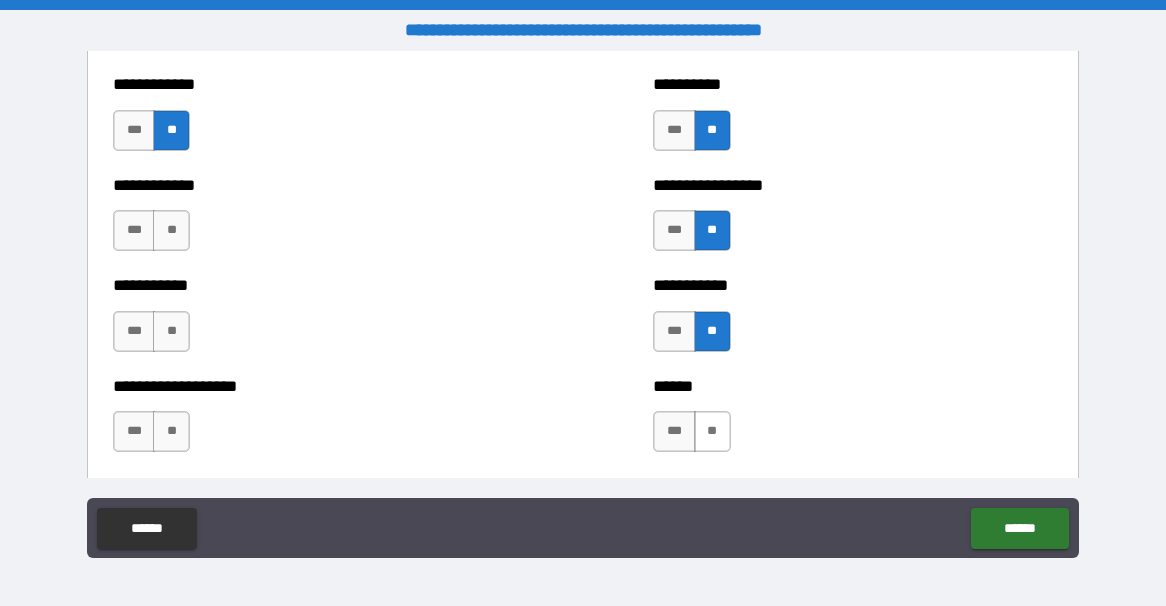click on "**" at bounding box center [712, 431] 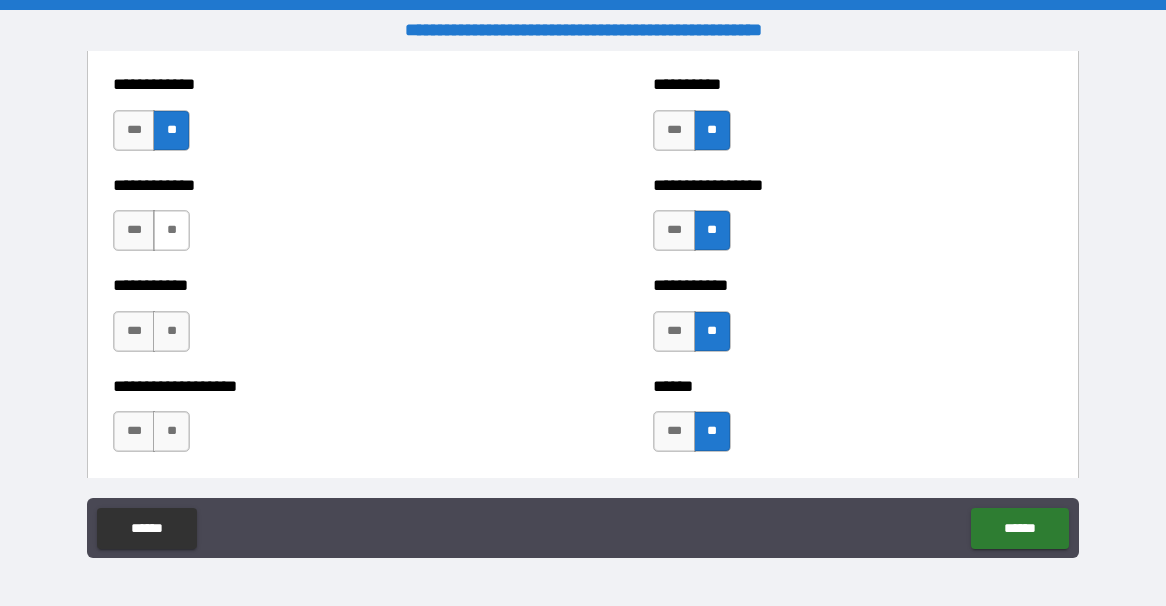 click on "**" at bounding box center (171, 230) 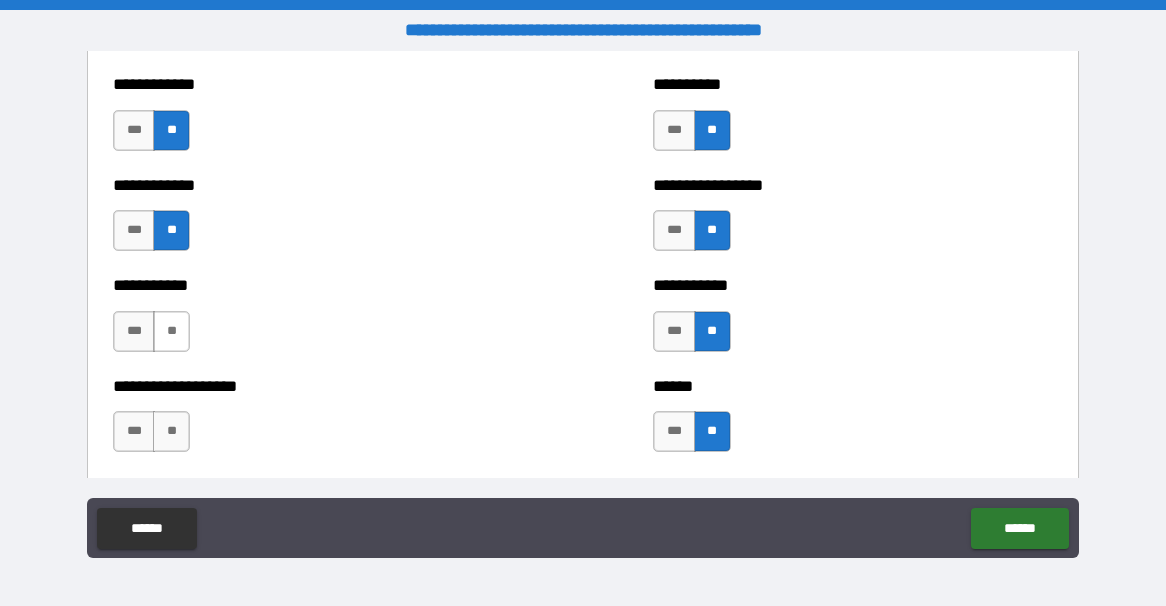 click on "**" at bounding box center (171, 331) 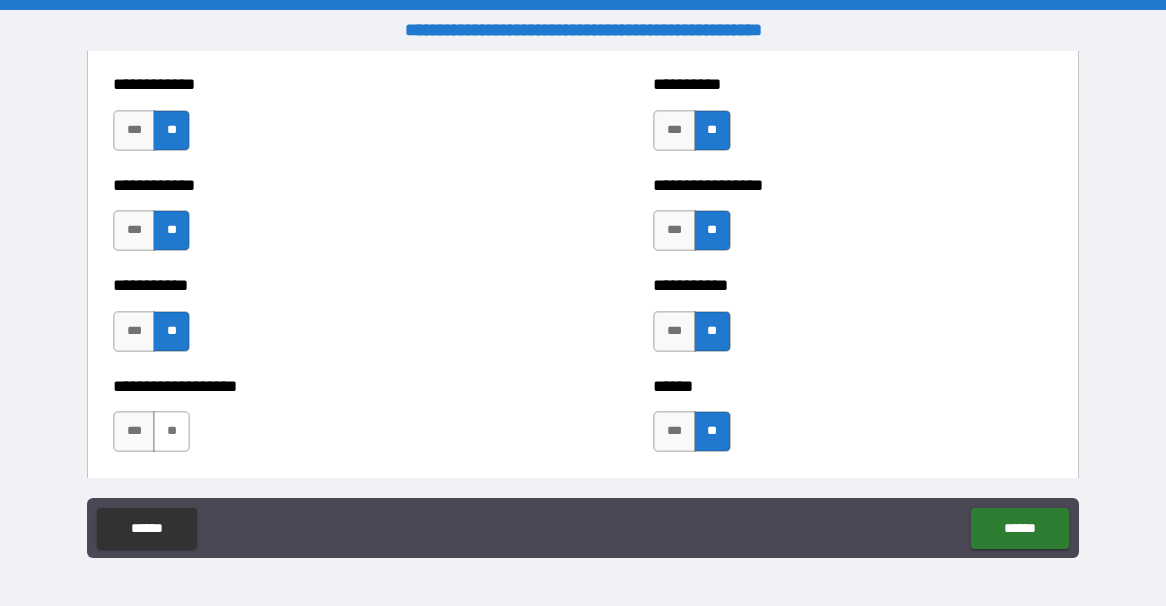 drag, startPoint x: 174, startPoint y: 423, endPoint x: 186, endPoint y: 418, distance: 13 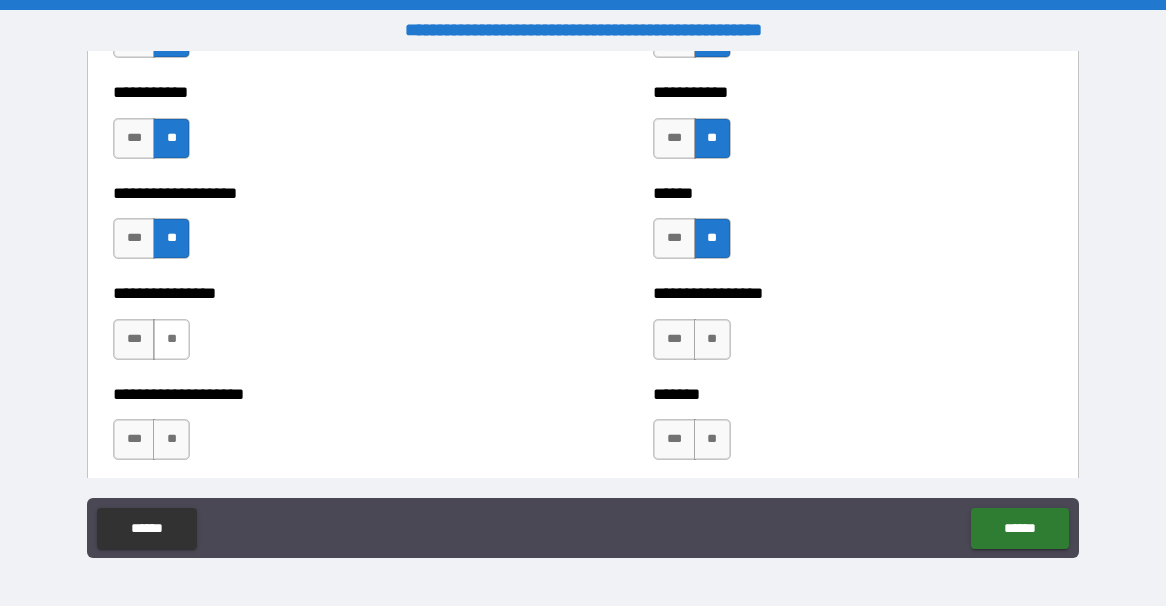 scroll, scrollTop: 6257, scrollLeft: 0, axis: vertical 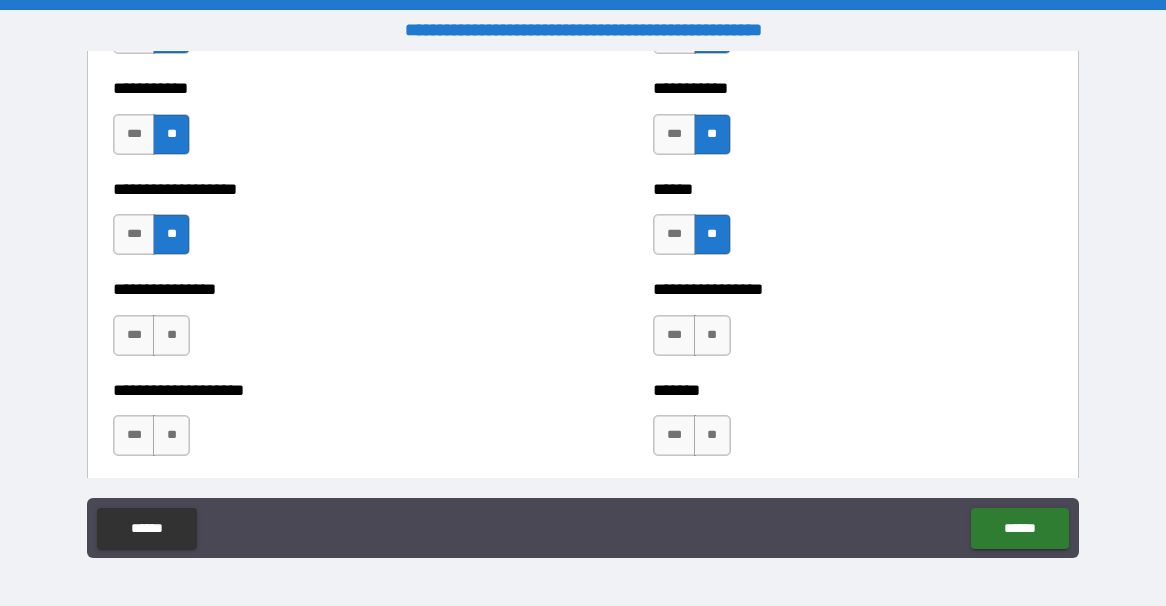 click on "**" at bounding box center [171, 335] 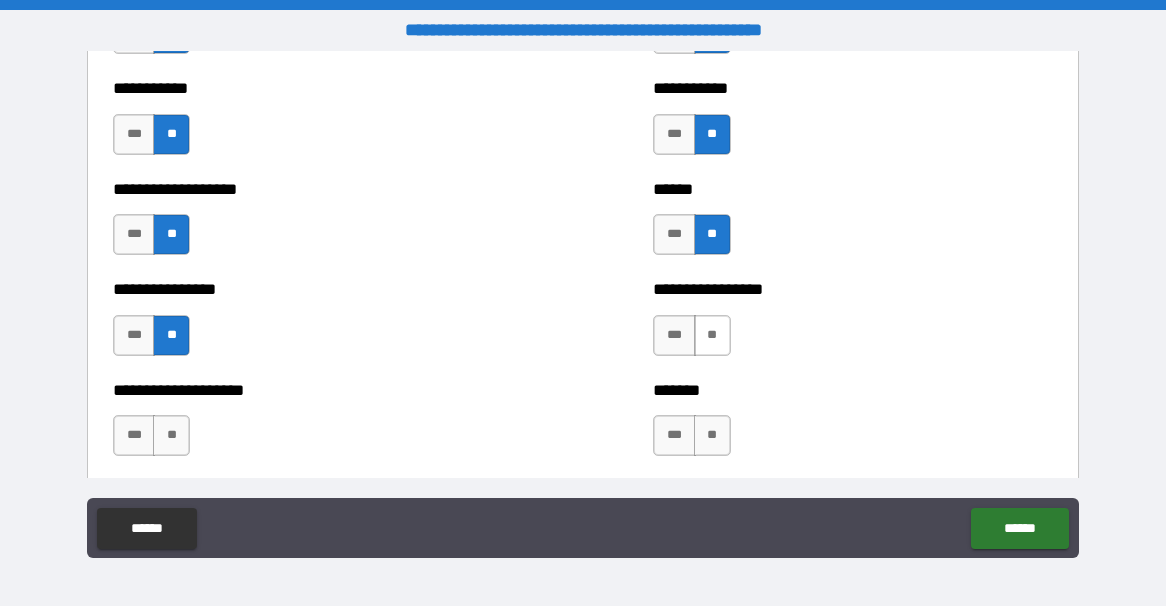click on "**" at bounding box center [712, 335] 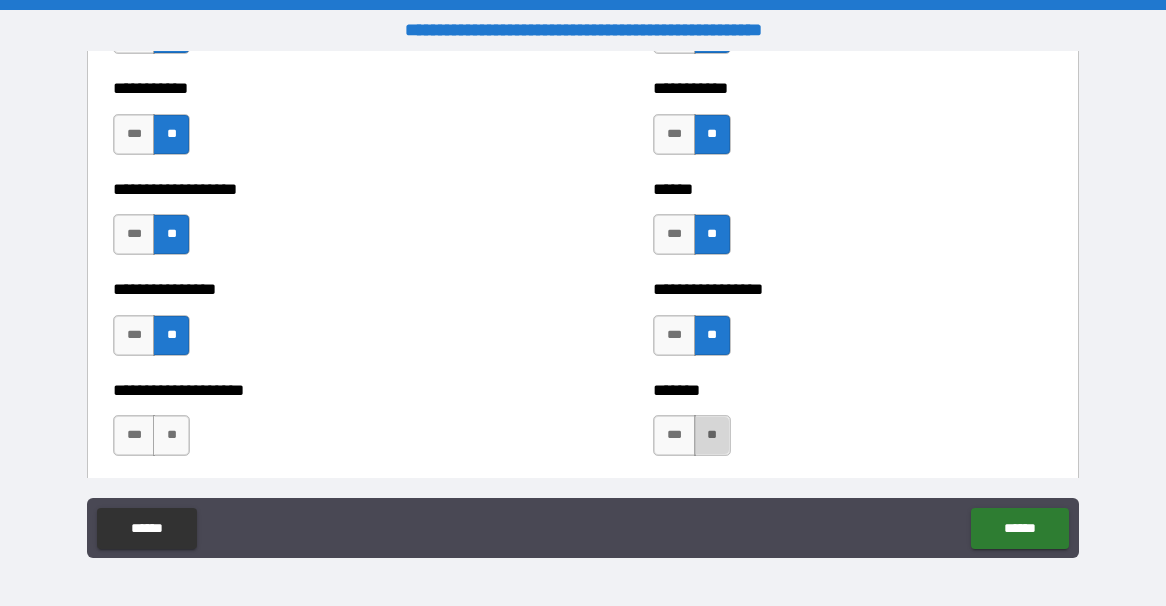 click on "**" at bounding box center [712, 435] 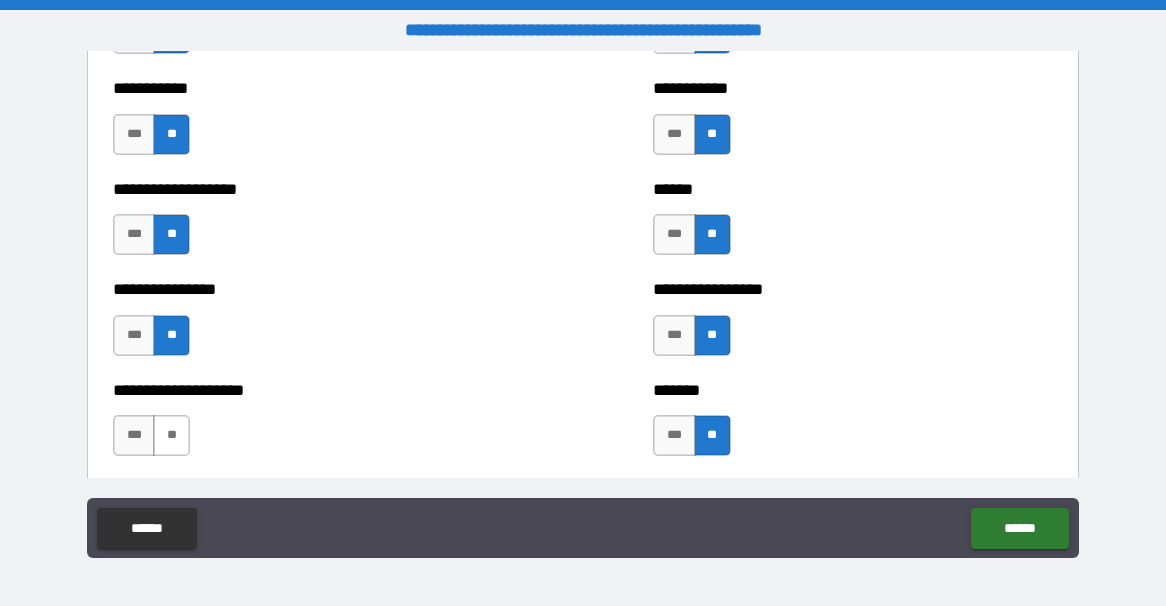 click on "**" at bounding box center (171, 435) 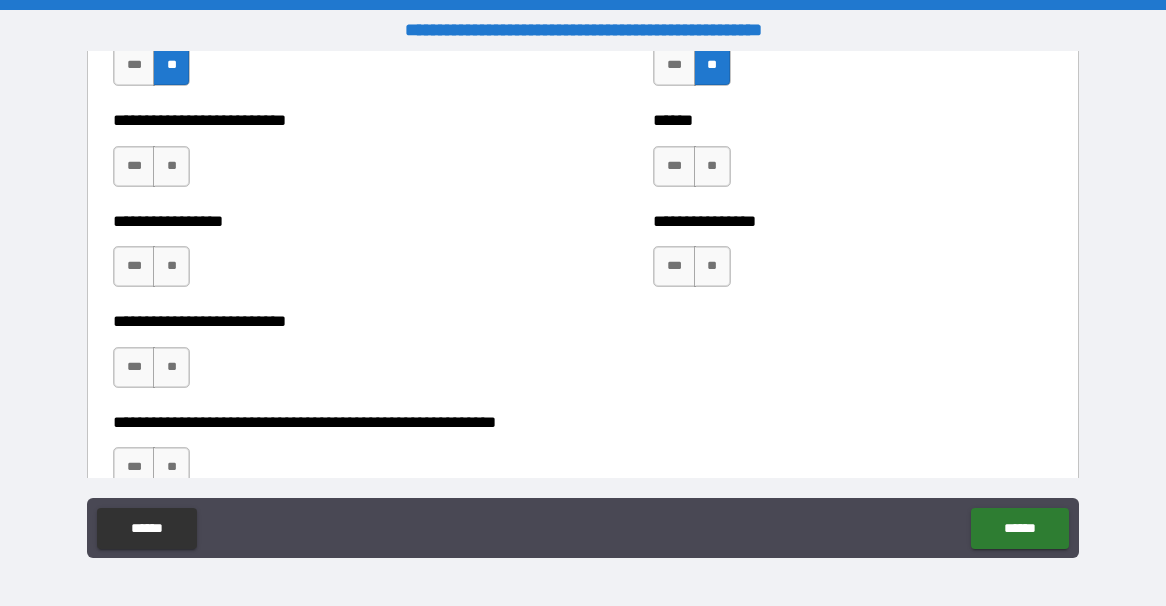 scroll, scrollTop: 6633, scrollLeft: 0, axis: vertical 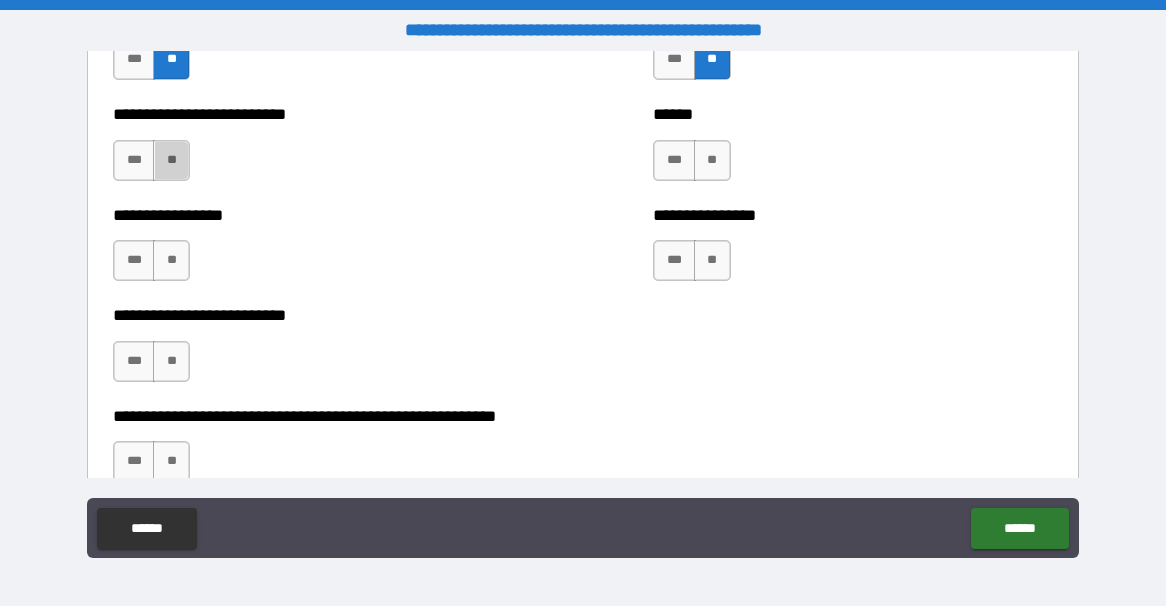 drag, startPoint x: 179, startPoint y: 165, endPoint x: 334, endPoint y: 168, distance: 155.02902 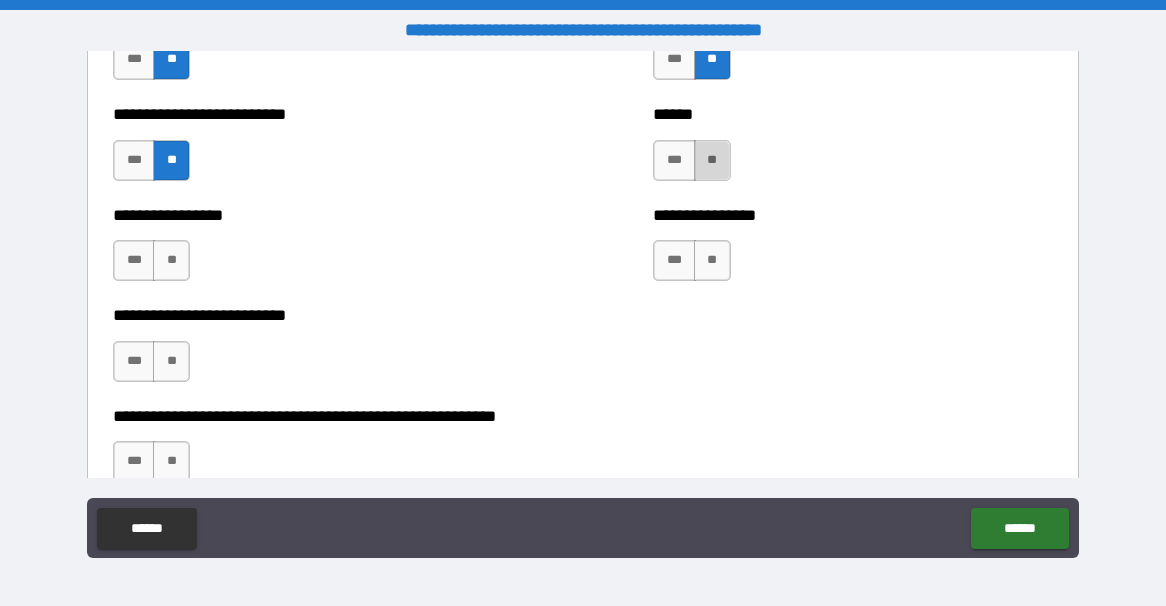 click on "**" at bounding box center [712, 160] 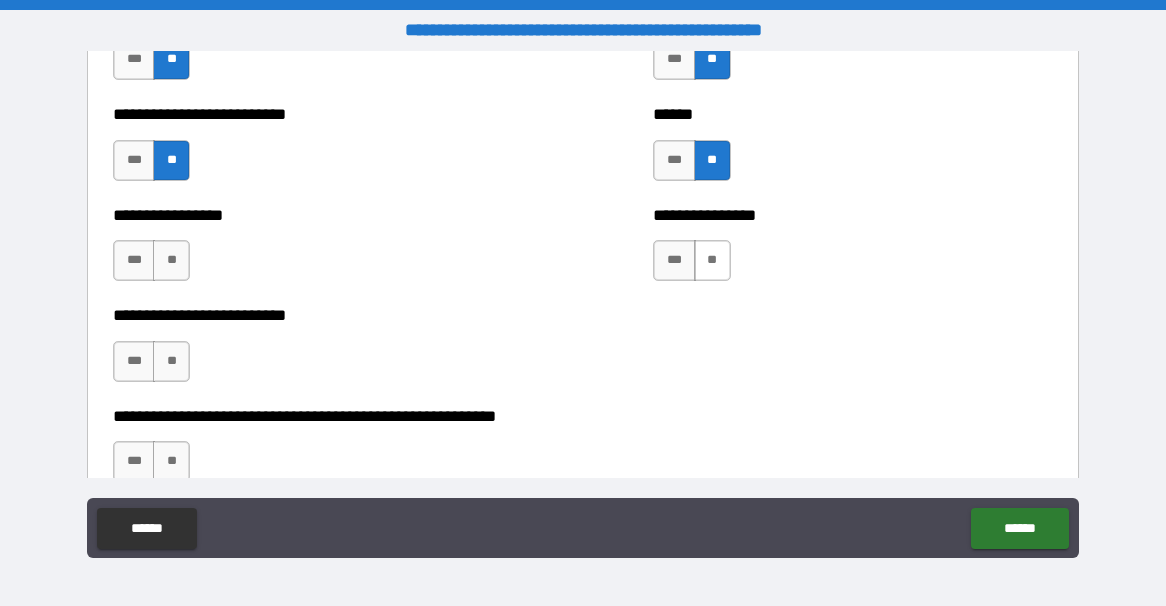 click on "**" at bounding box center (712, 260) 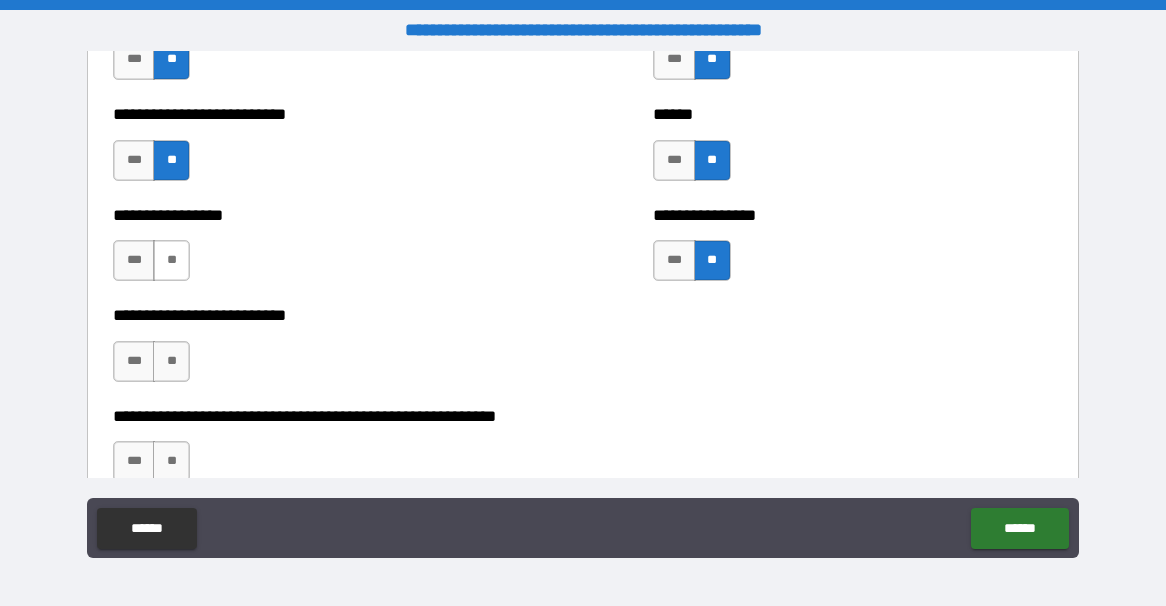 click on "**" at bounding box center (171, 260) 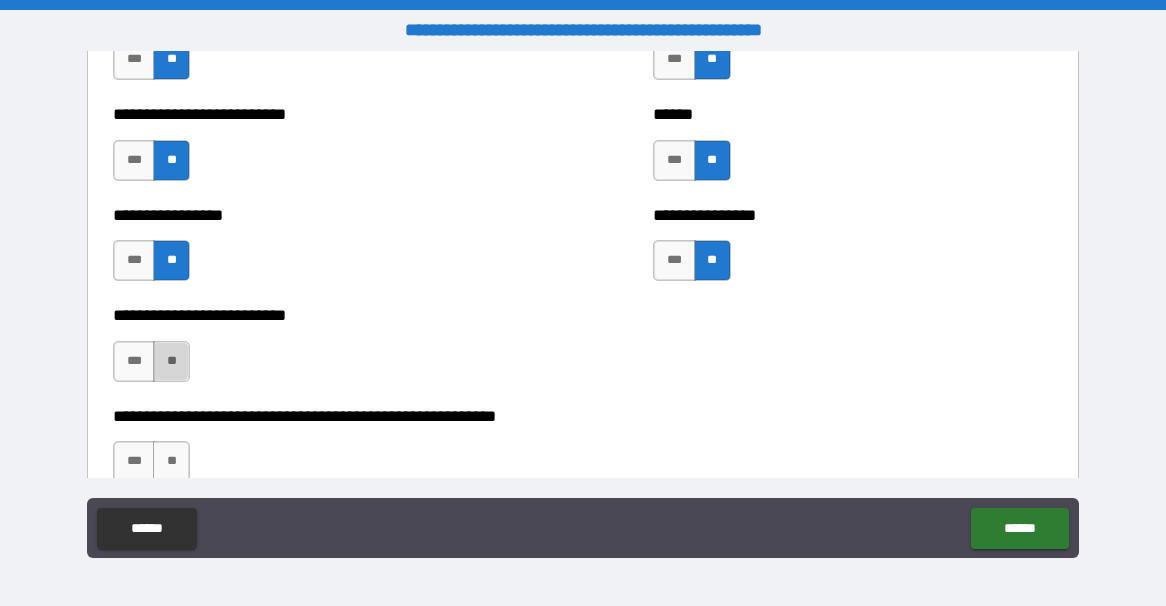 click on "**" at bounding box center [171, 361] 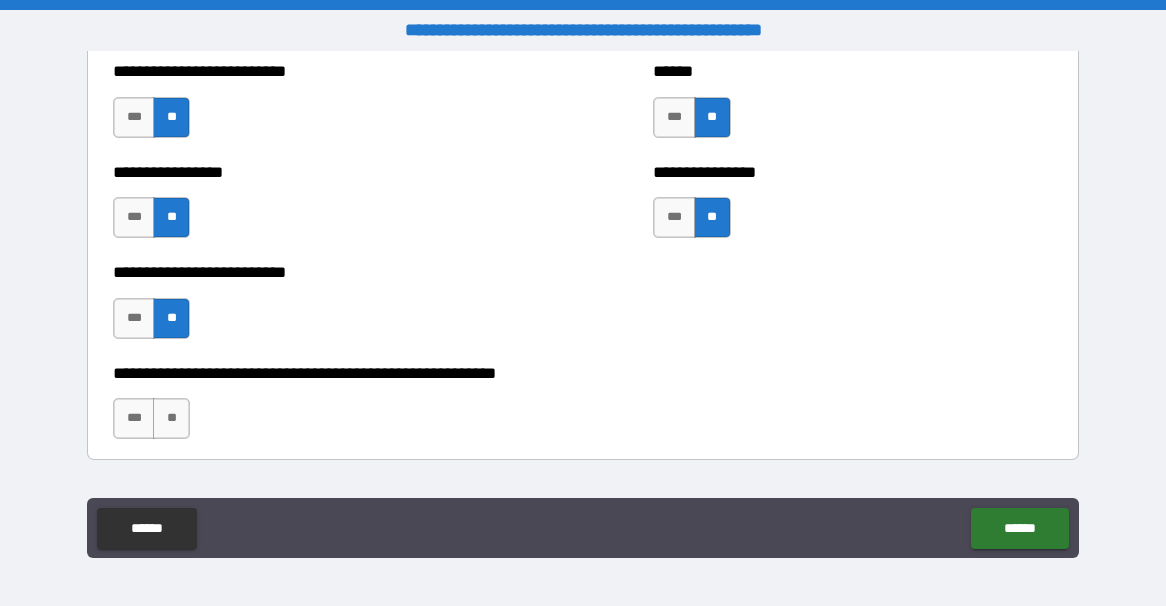 scroll, scrollTop: 6698, scrollLeft: 0, axis: vertical 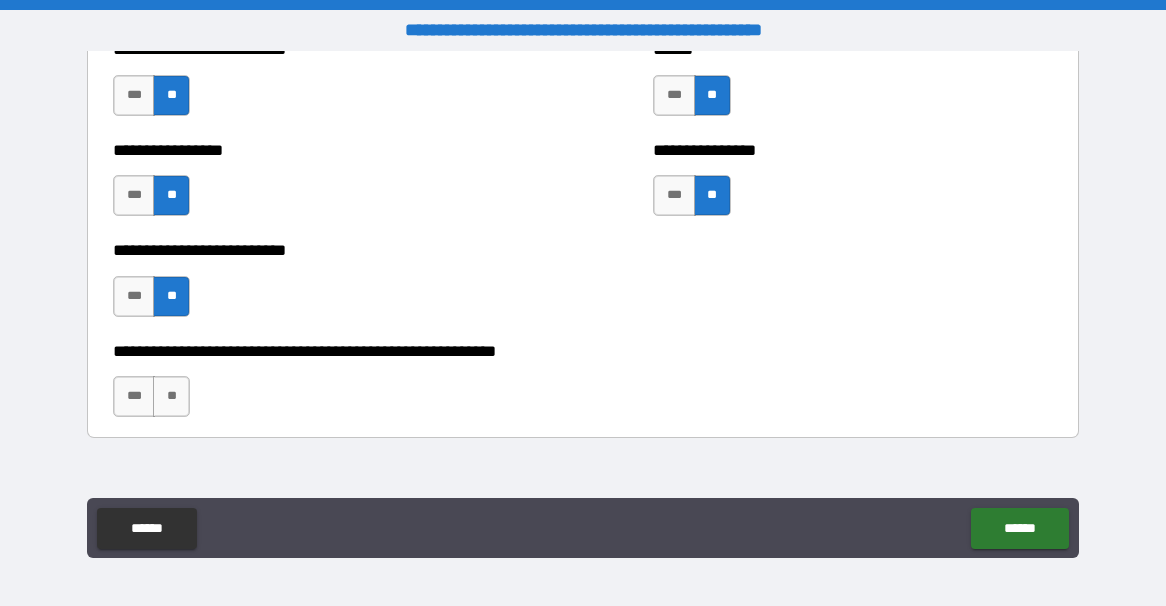 click on "**" at bounding box center [171, 396] 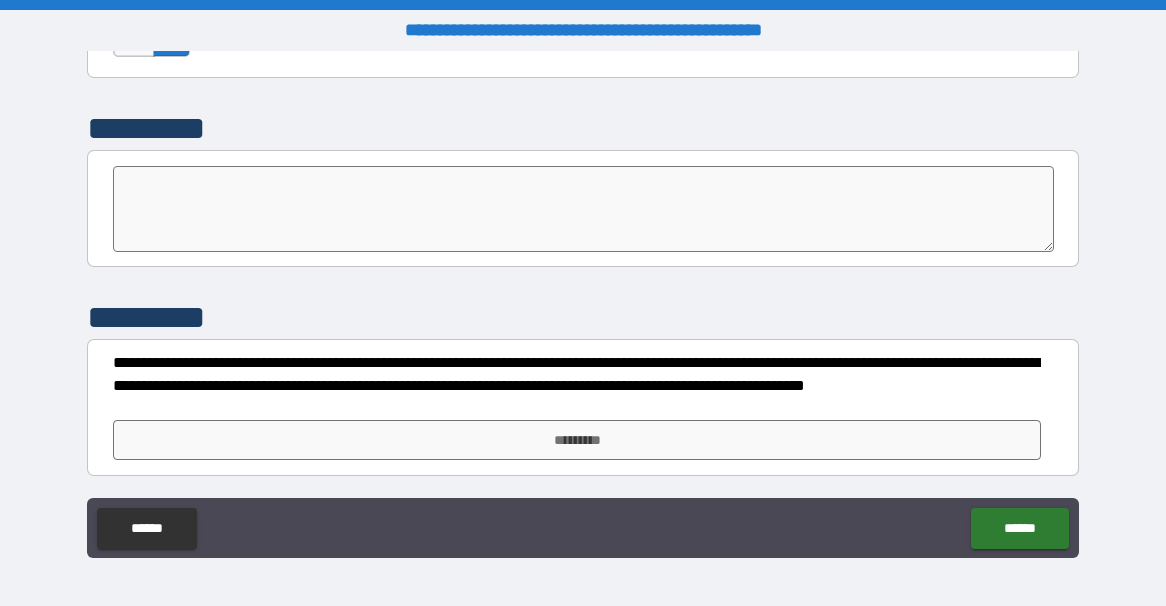 scroll, scrollTop: 7060, scrollLeft: 0, axis: vertical 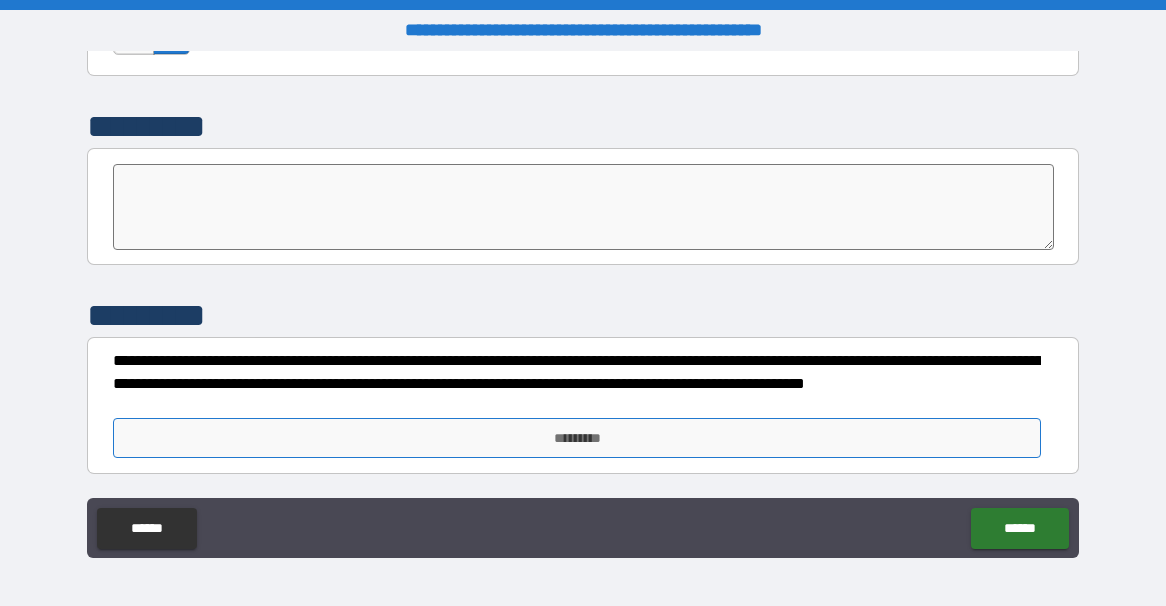 click on "*********" at bounding box center [577, 438] 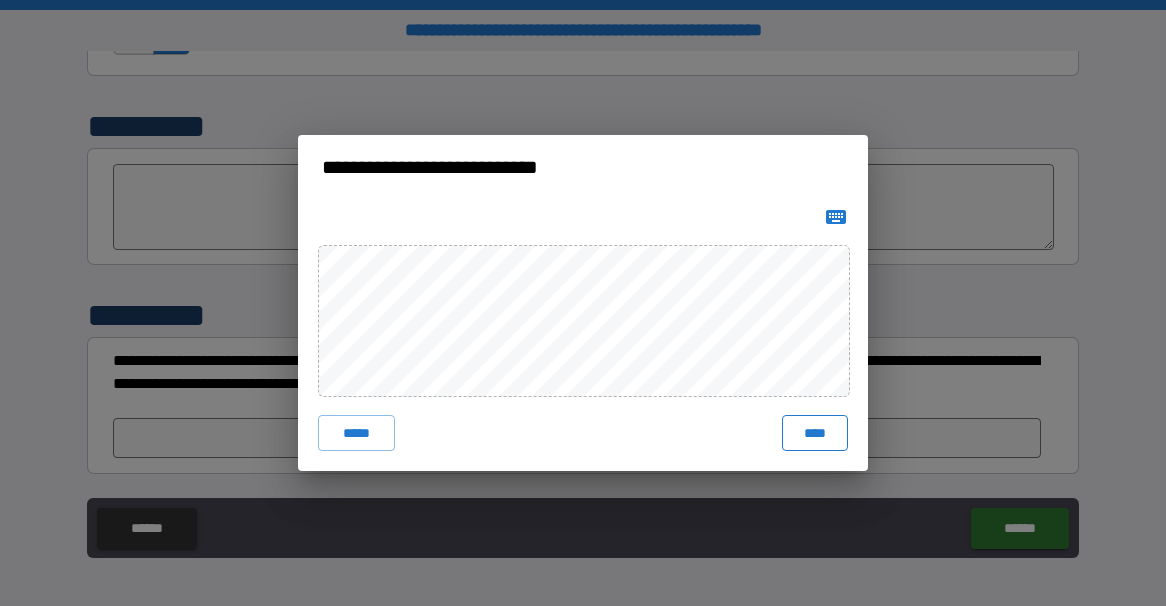 click on "****" at bounding box center [815, 433] 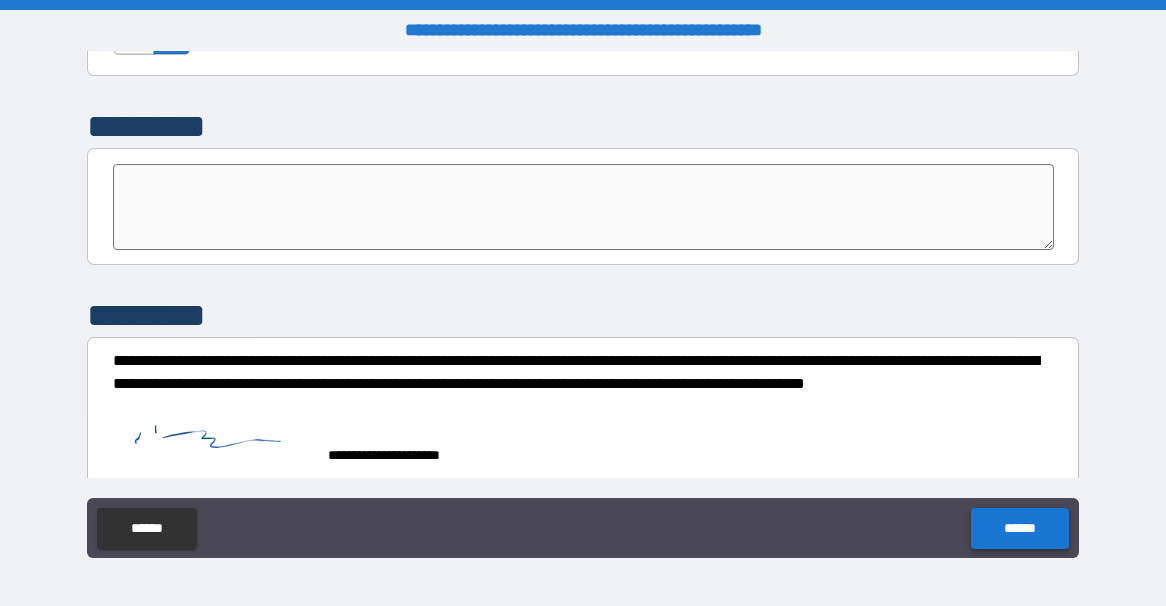 click on "******" at bounding box center [1019, 528] 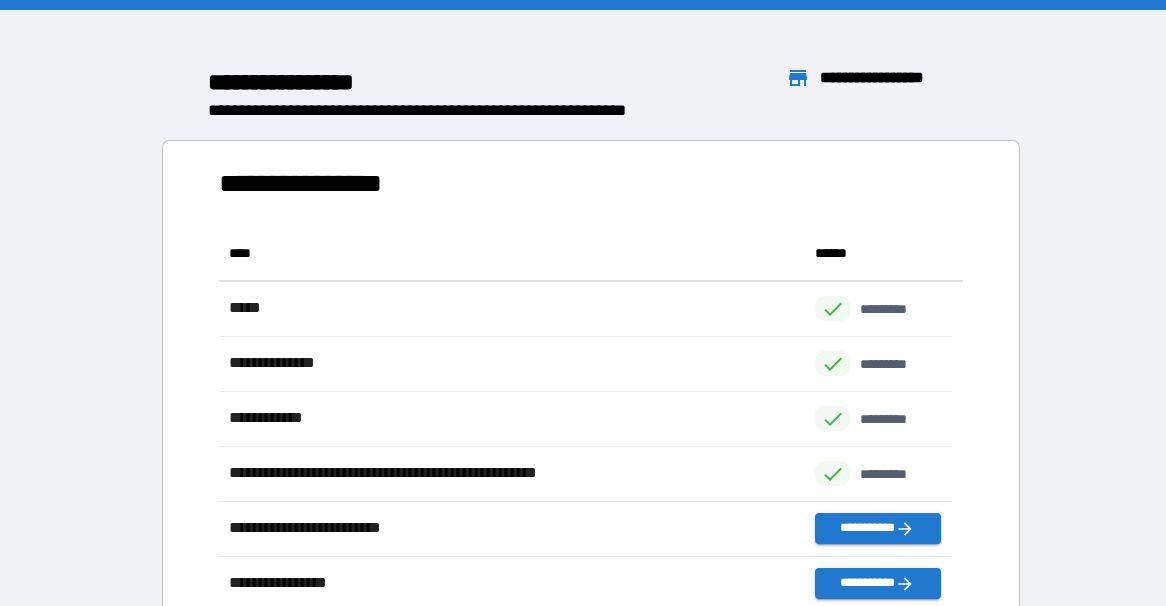 scroll, scrollTop: 16, scrollLeft: 15, axis: both 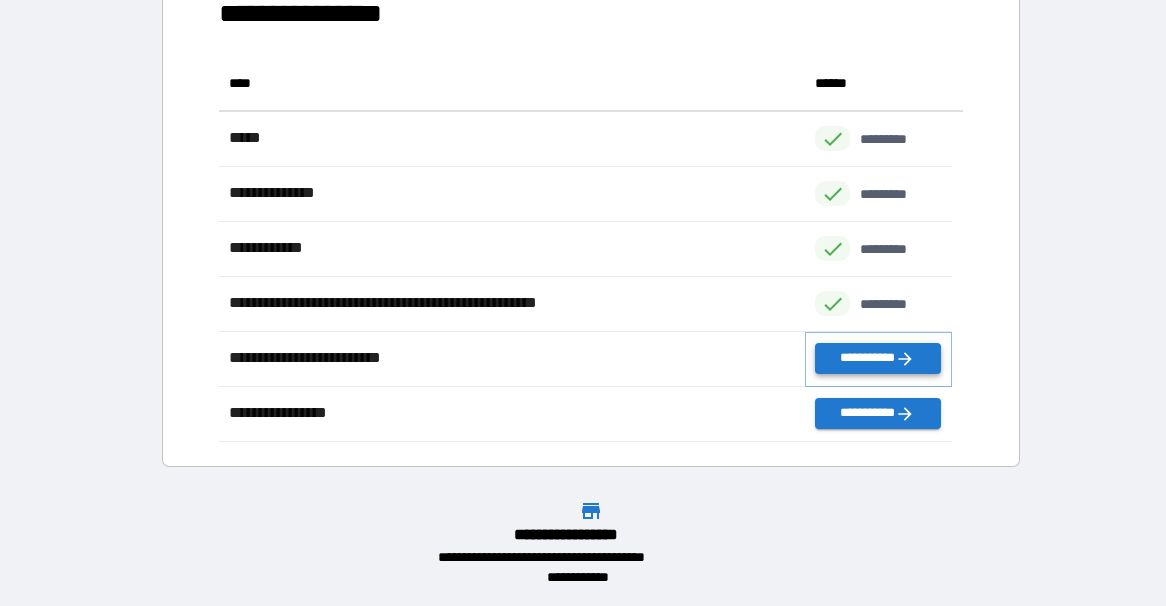 click on "**********" at bounding box center (877, 358) 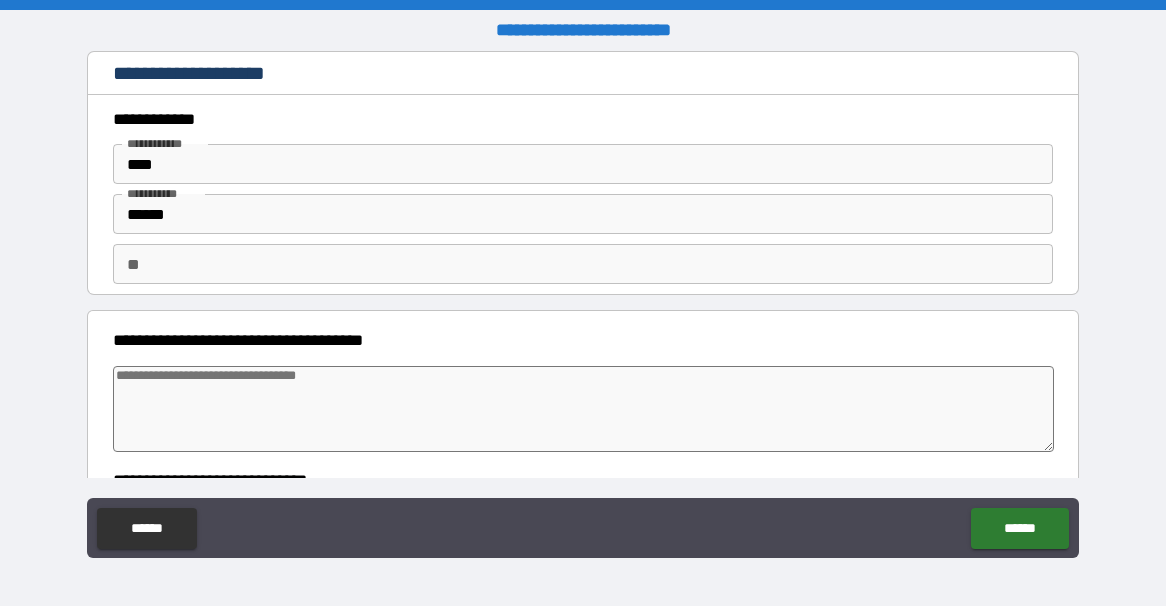 type on "*" 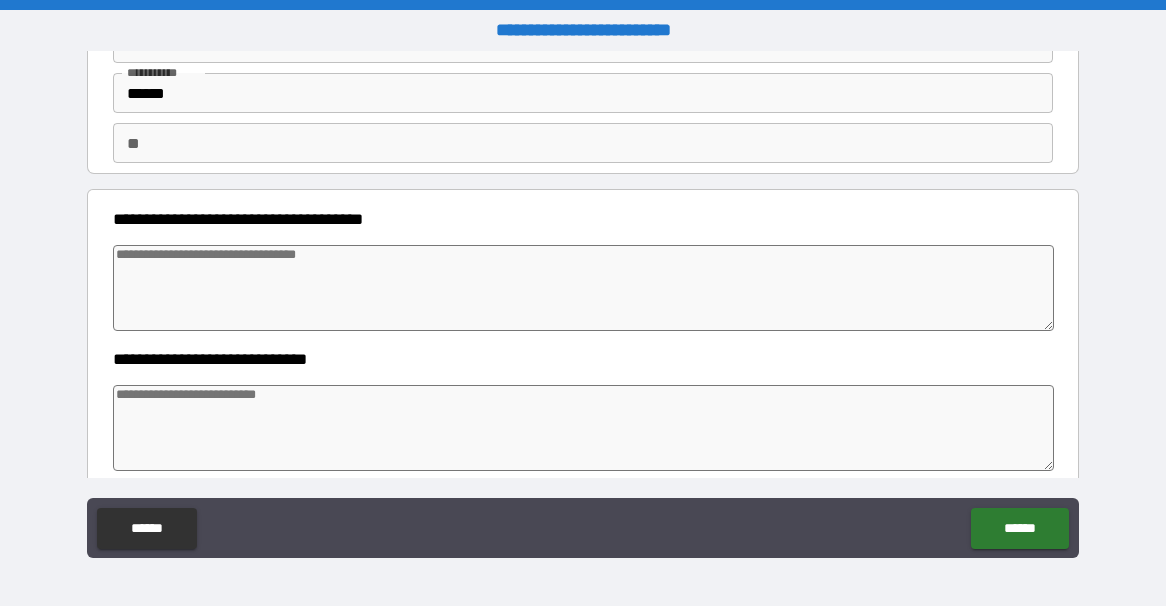 scroll, scrollTop: 121, scrollLeft: 0, axis: vertical 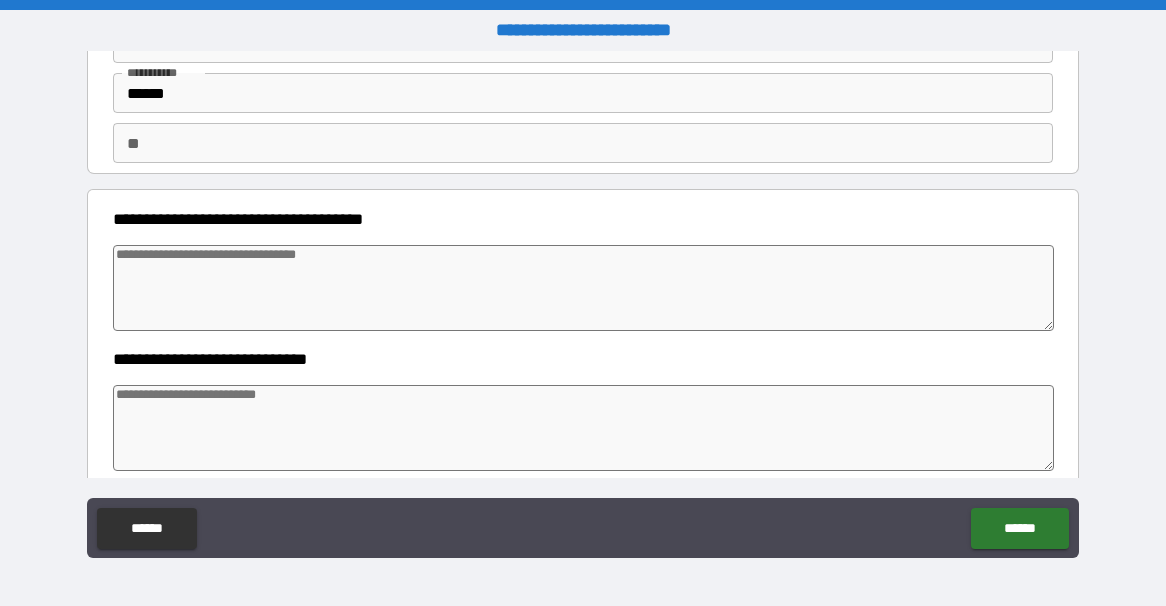 click at bounding box center (583, 288) 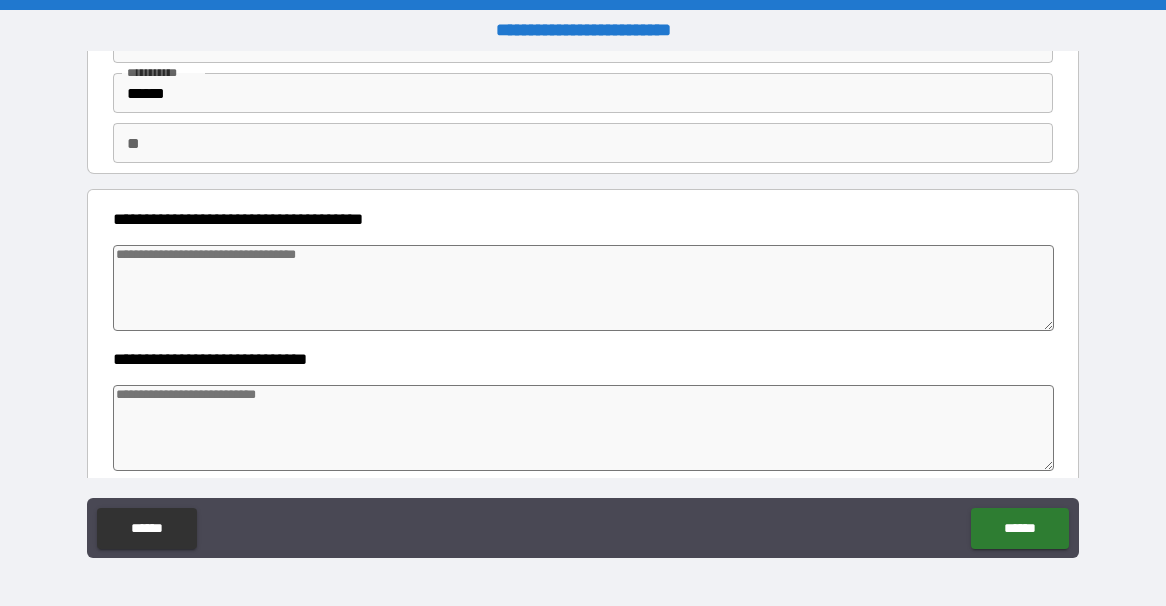 type on "*" 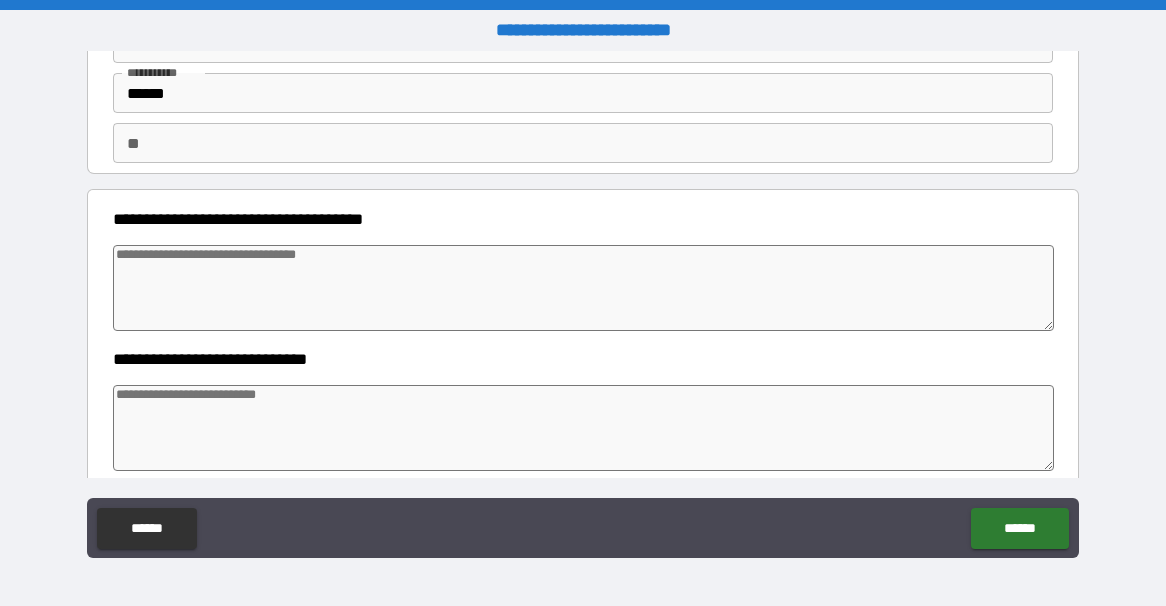 type on "*" 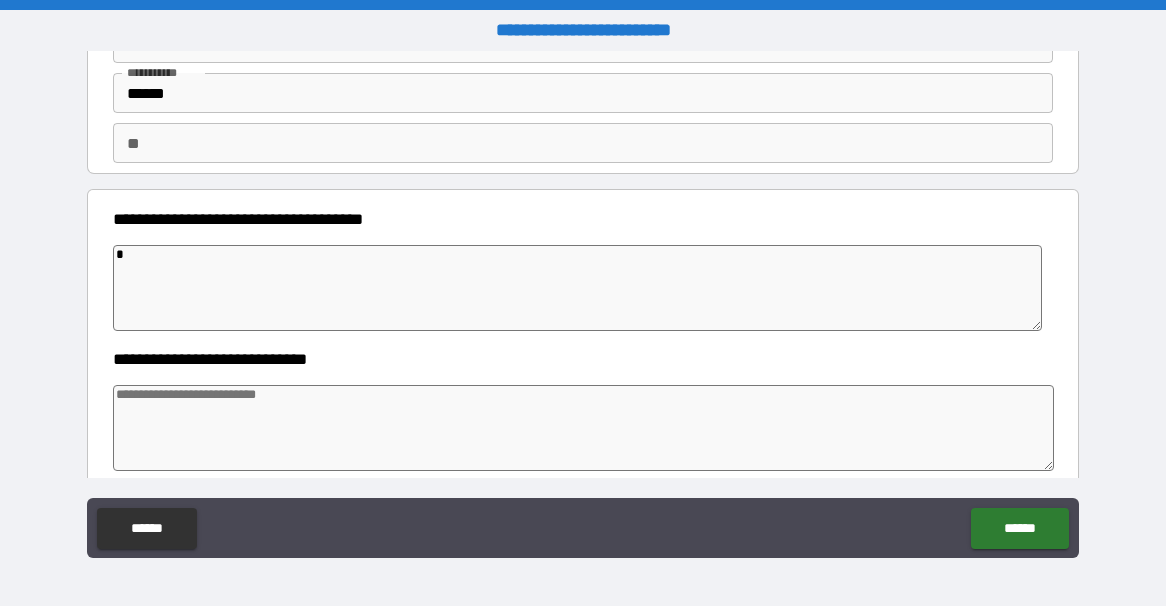 type on "*" 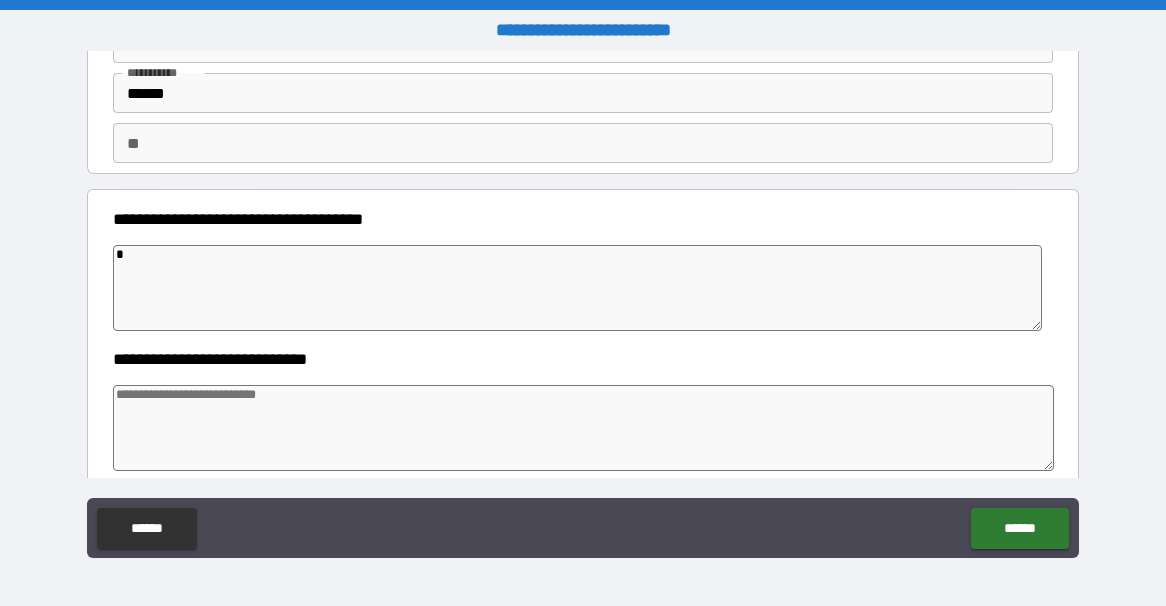 type on "*" 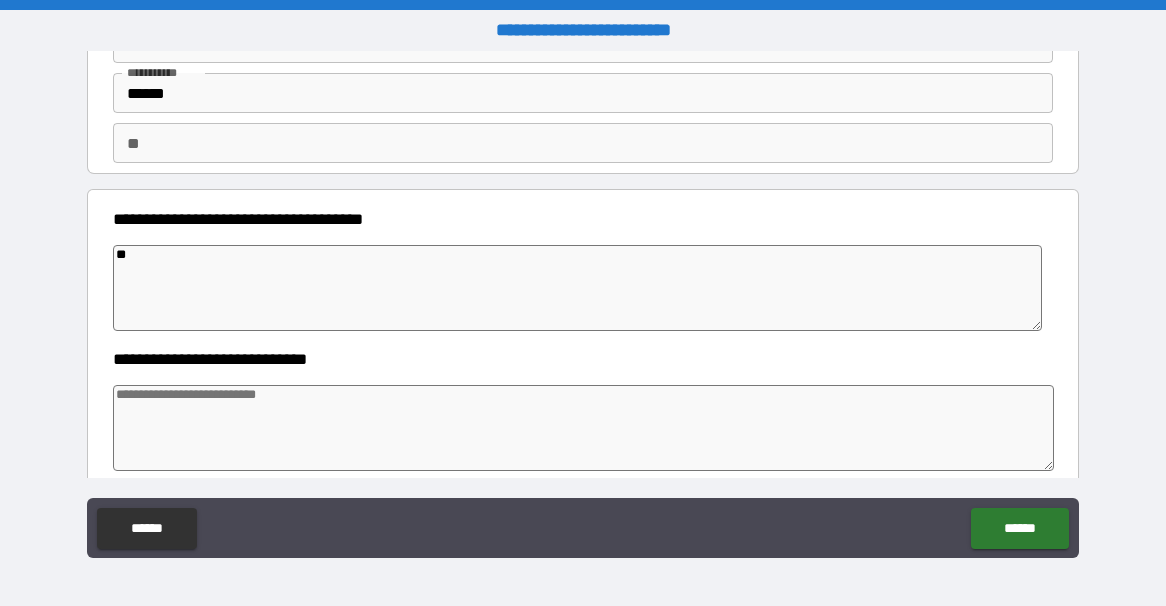 type on "**" 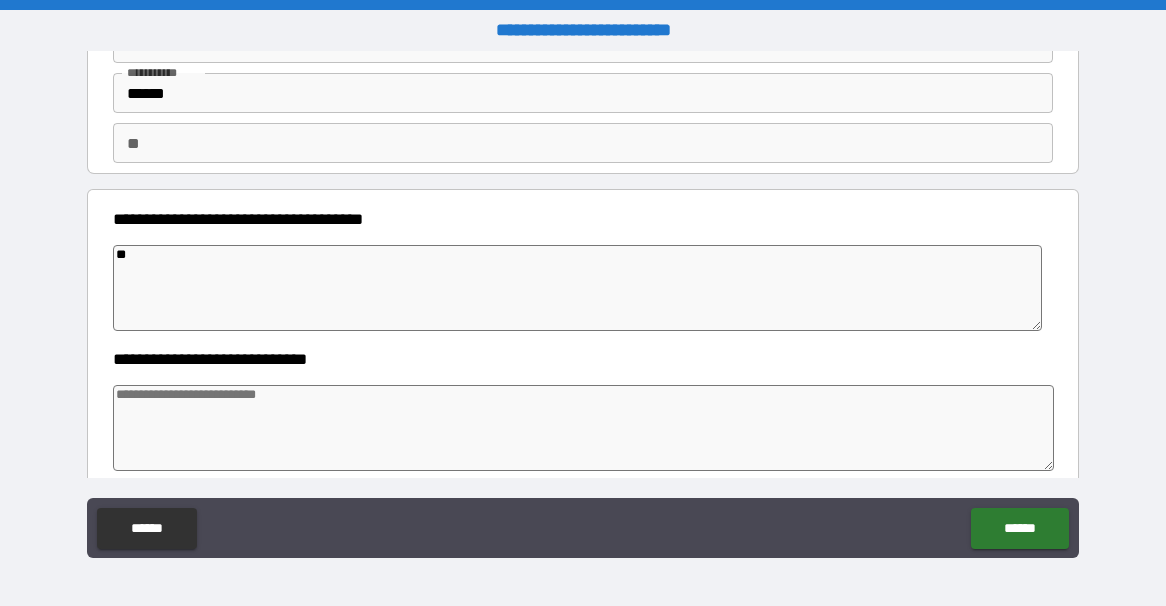 type on "*" 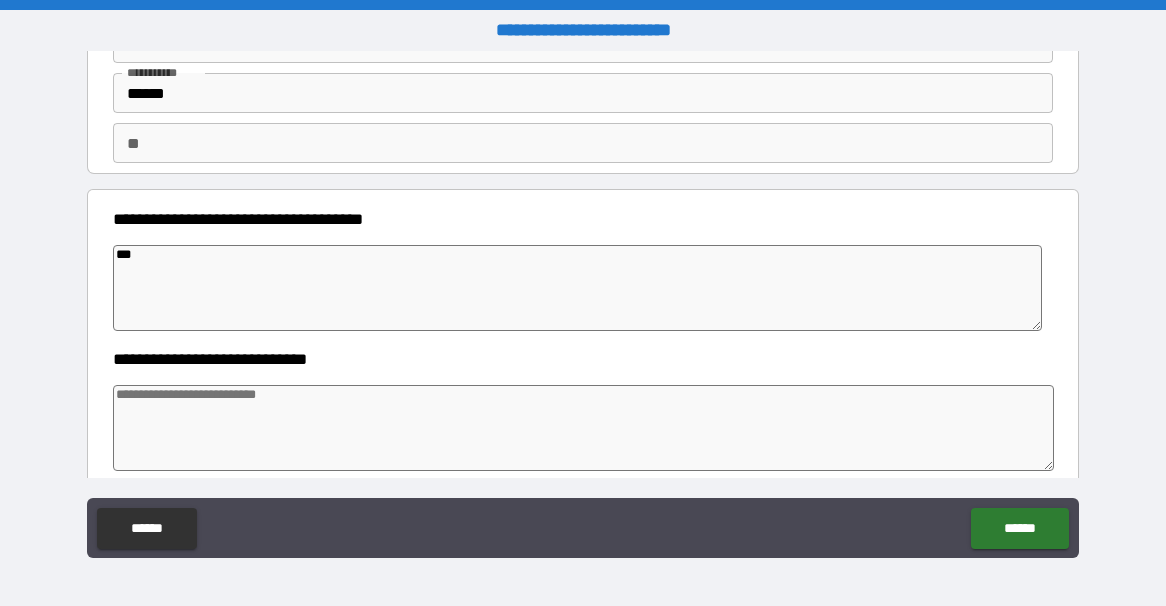 type on "*" 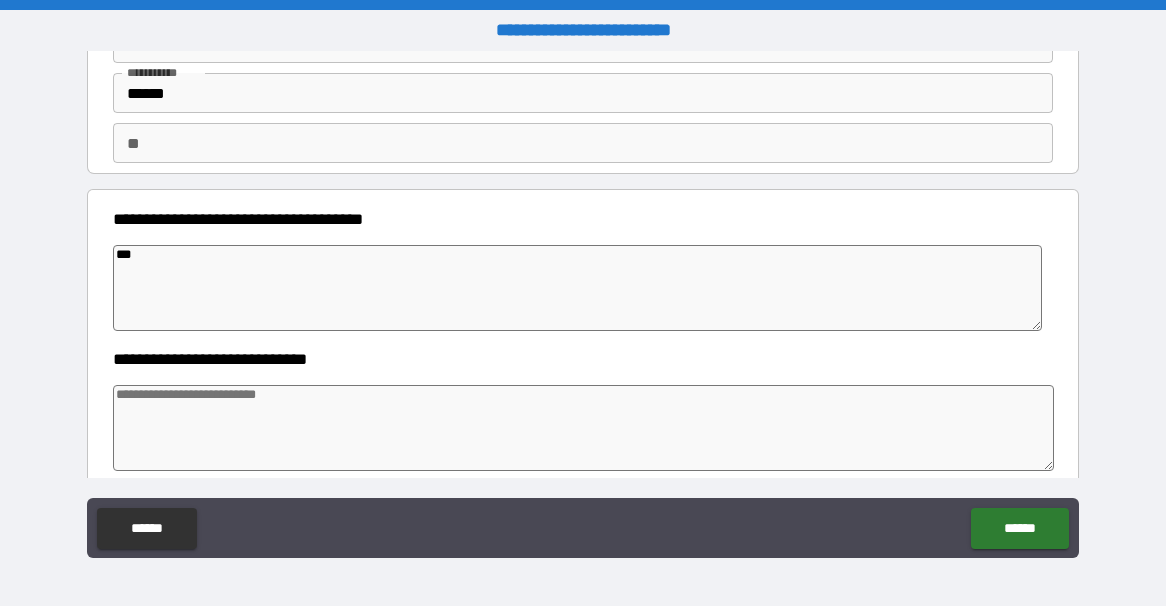 type on "*" 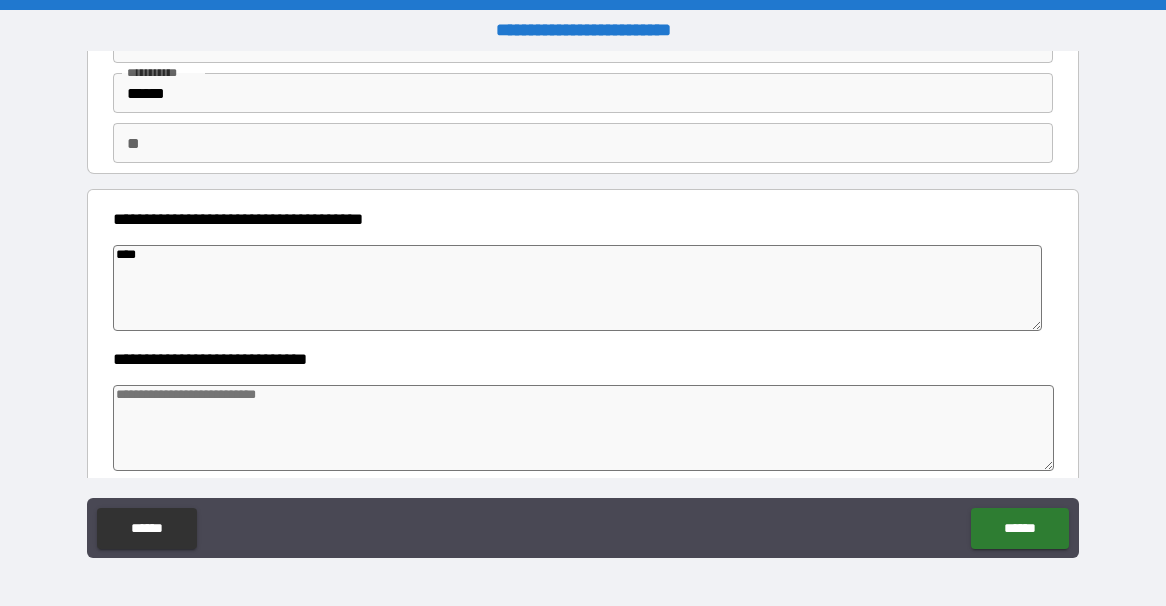 type on "*****" 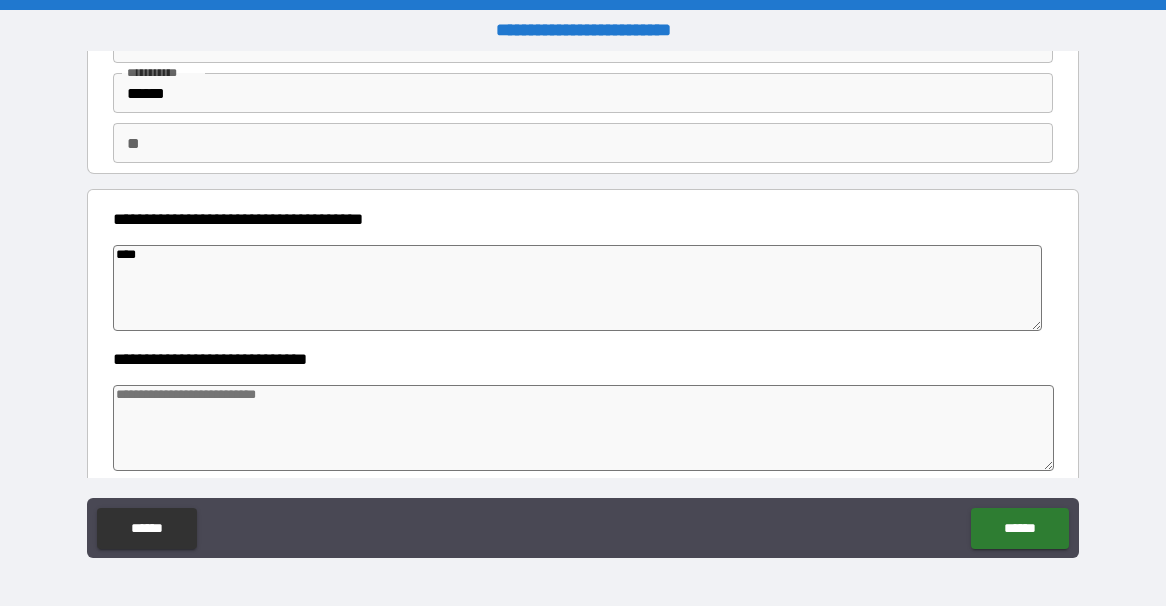 type on "*" 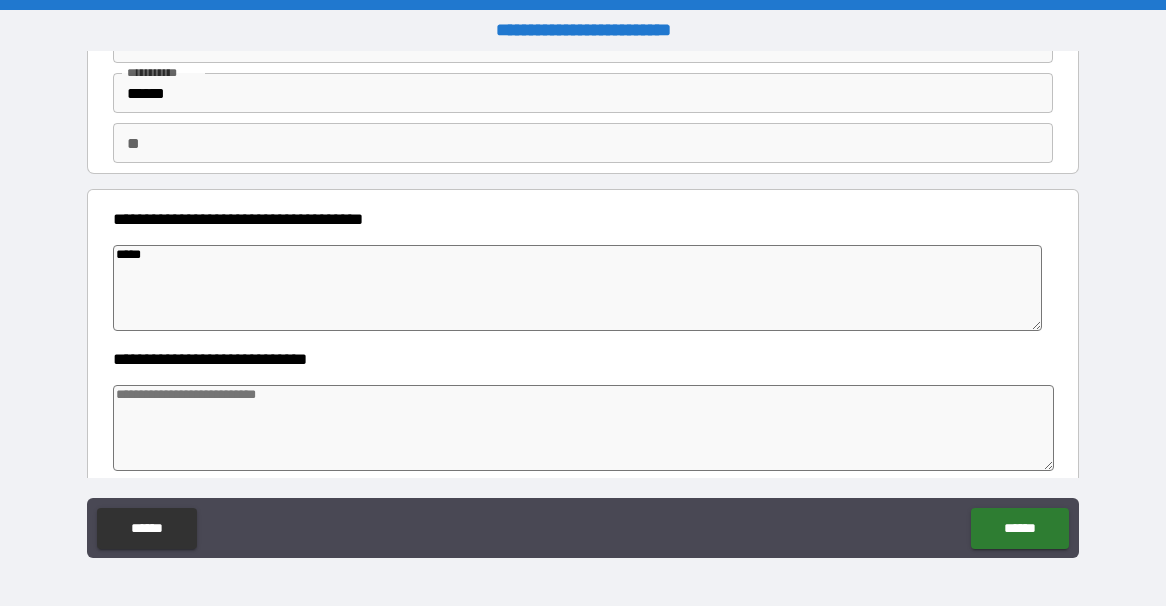 type on "*" 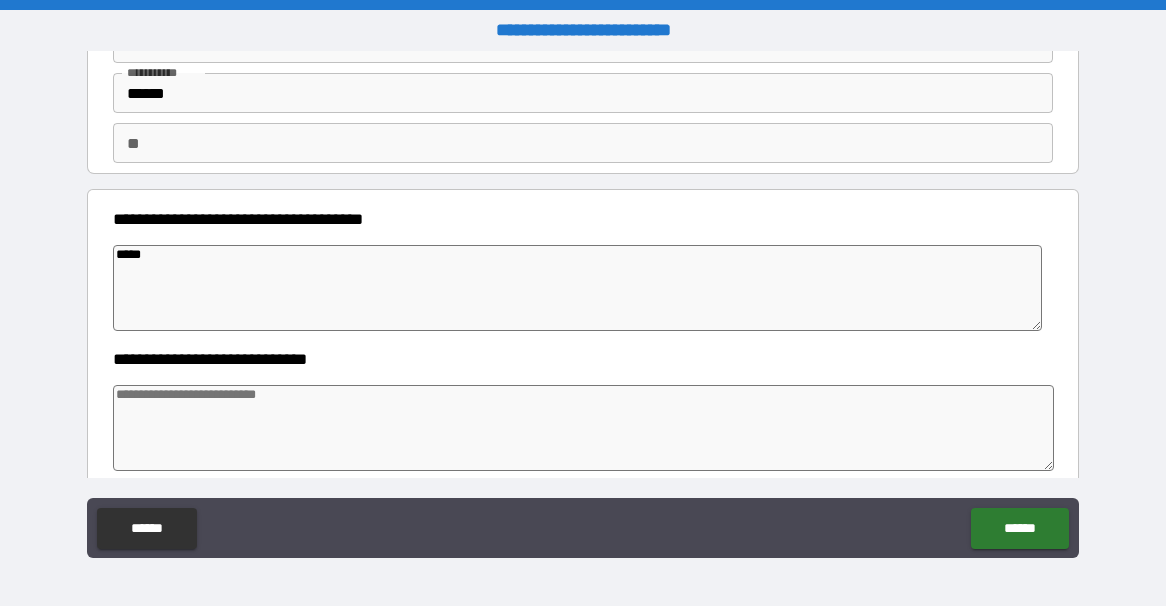 type on "******" 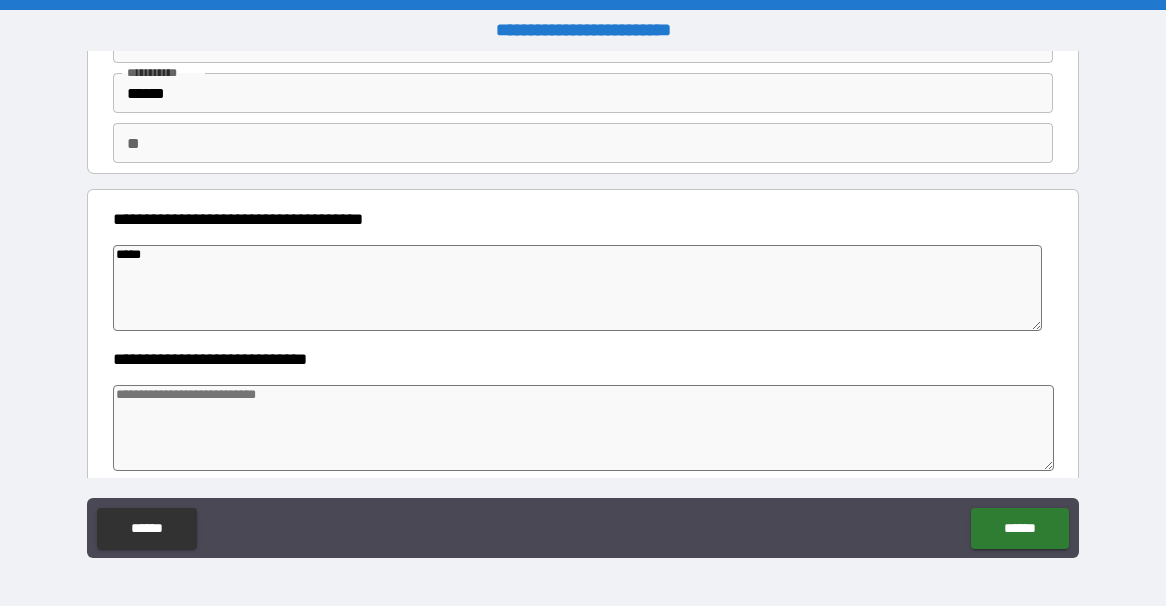 type on "*" 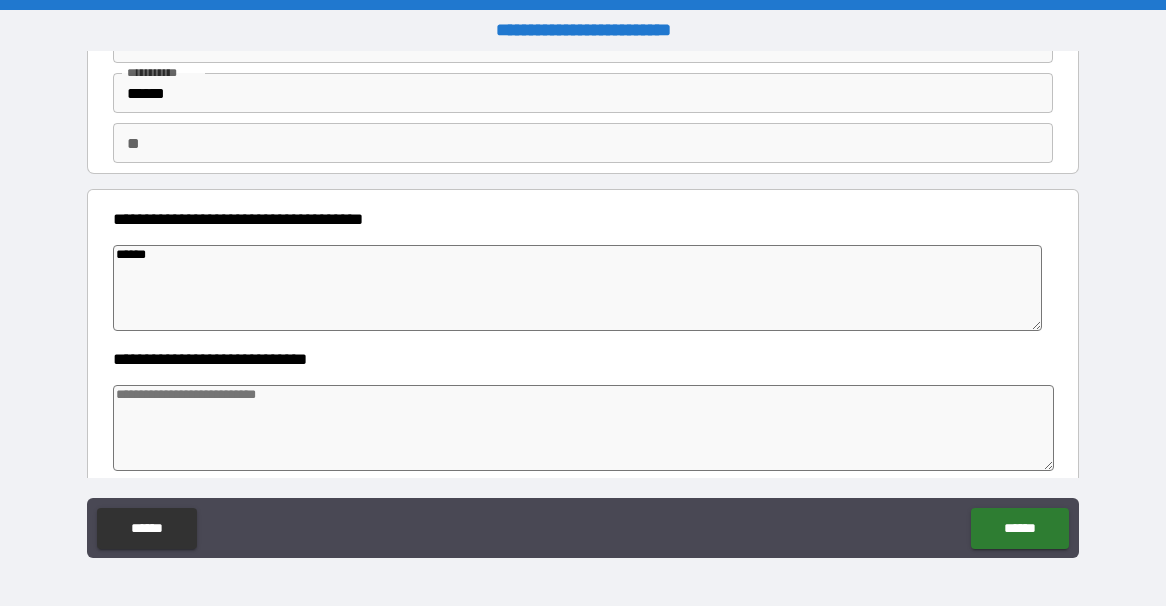 type on "*" 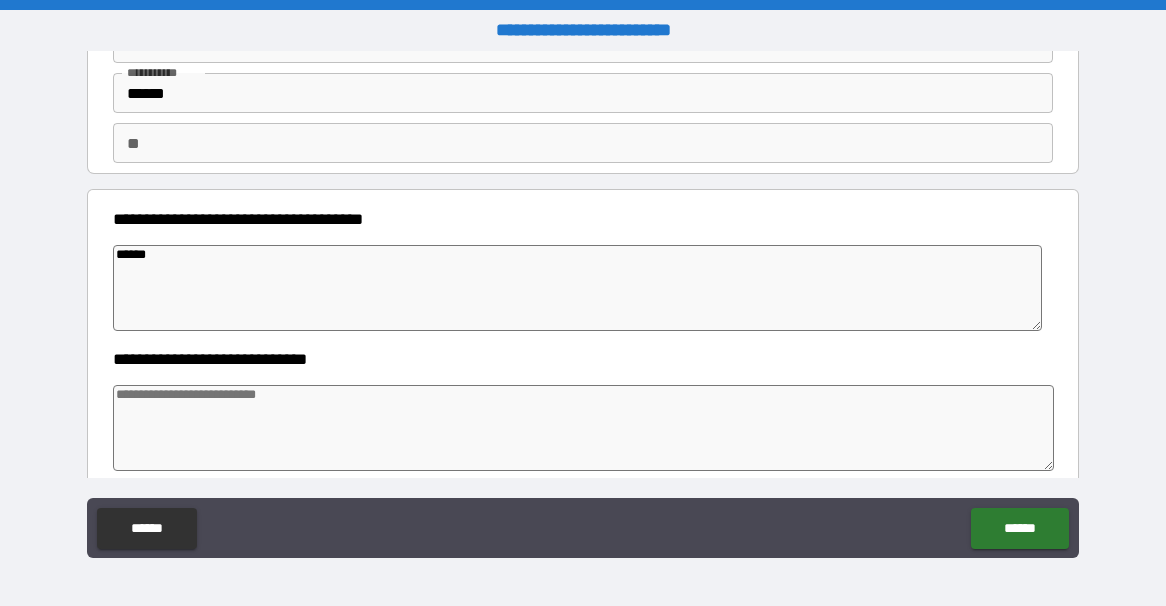 type on "*" 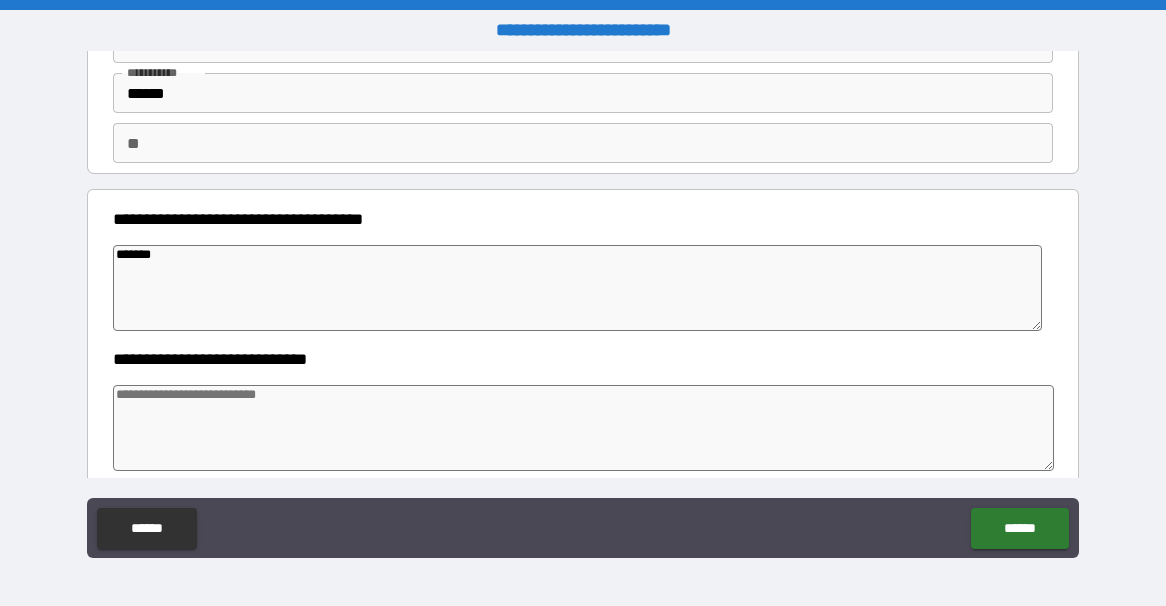type on "*" 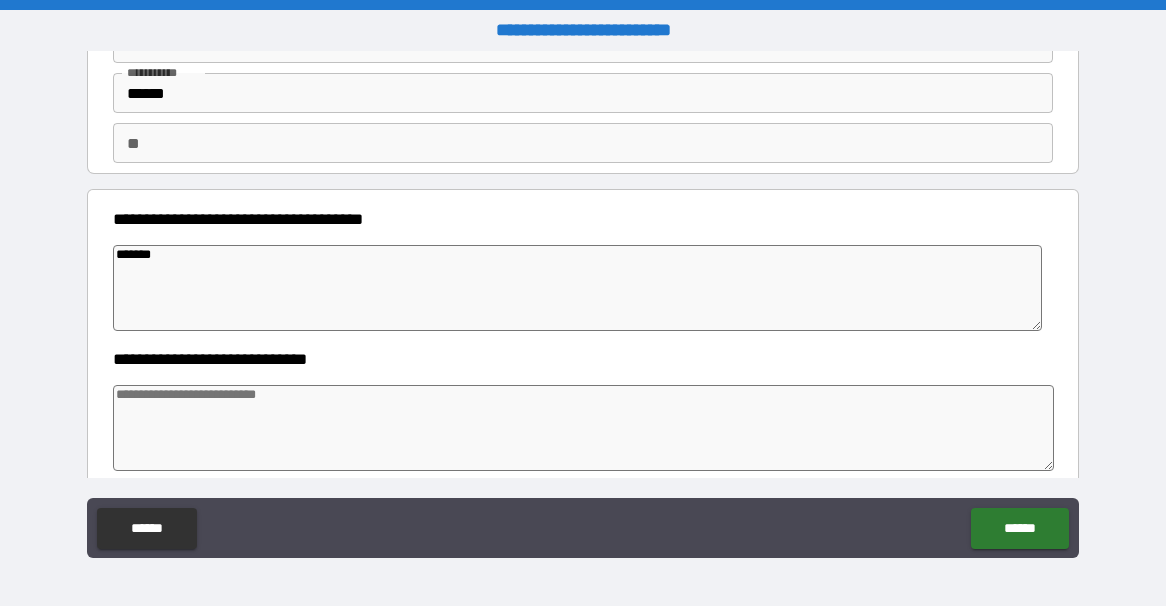 type on "*" 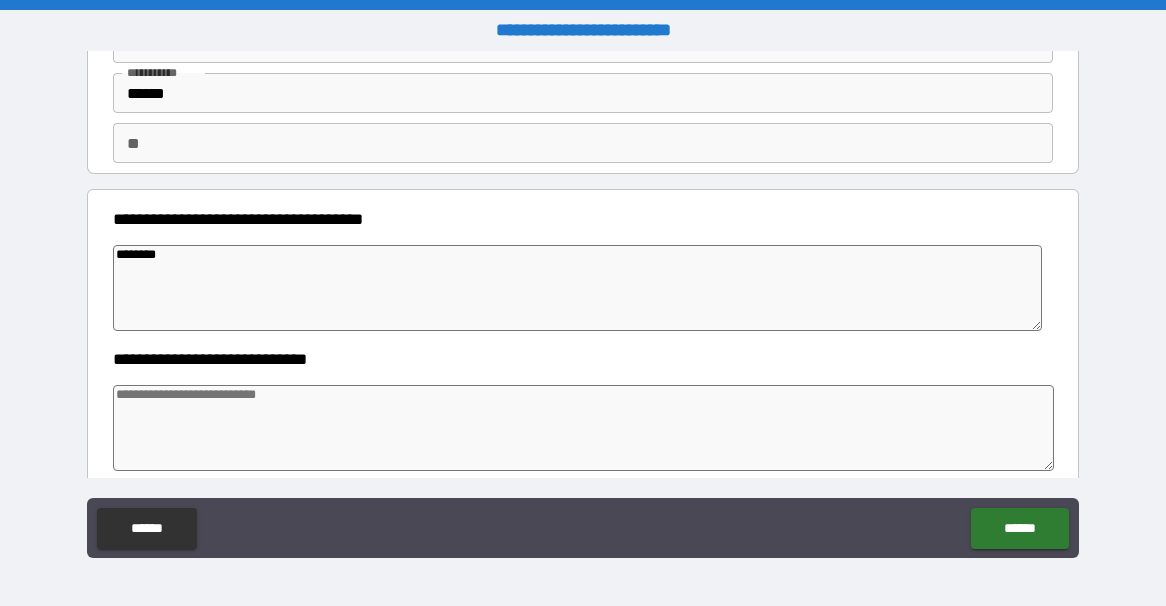 type on "*" 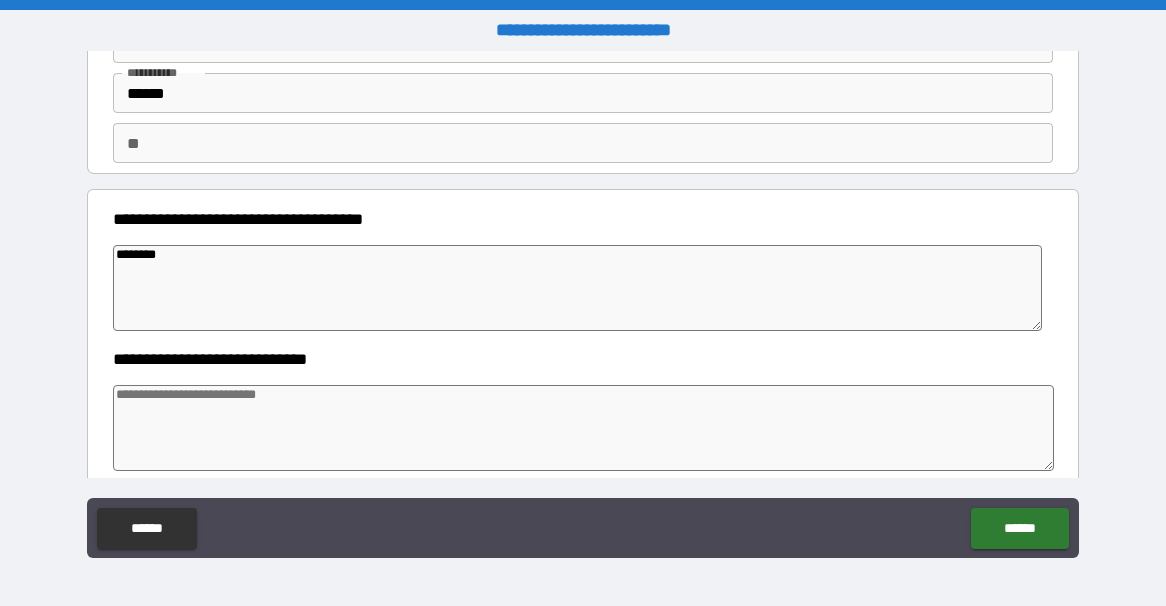 type on "*********" 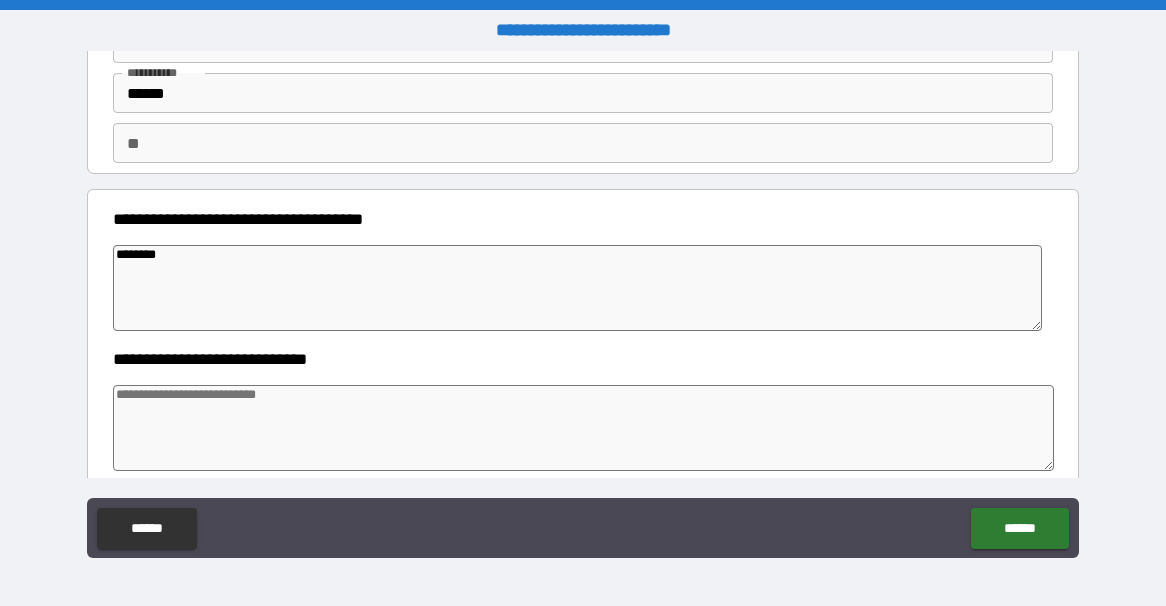 type on "*" 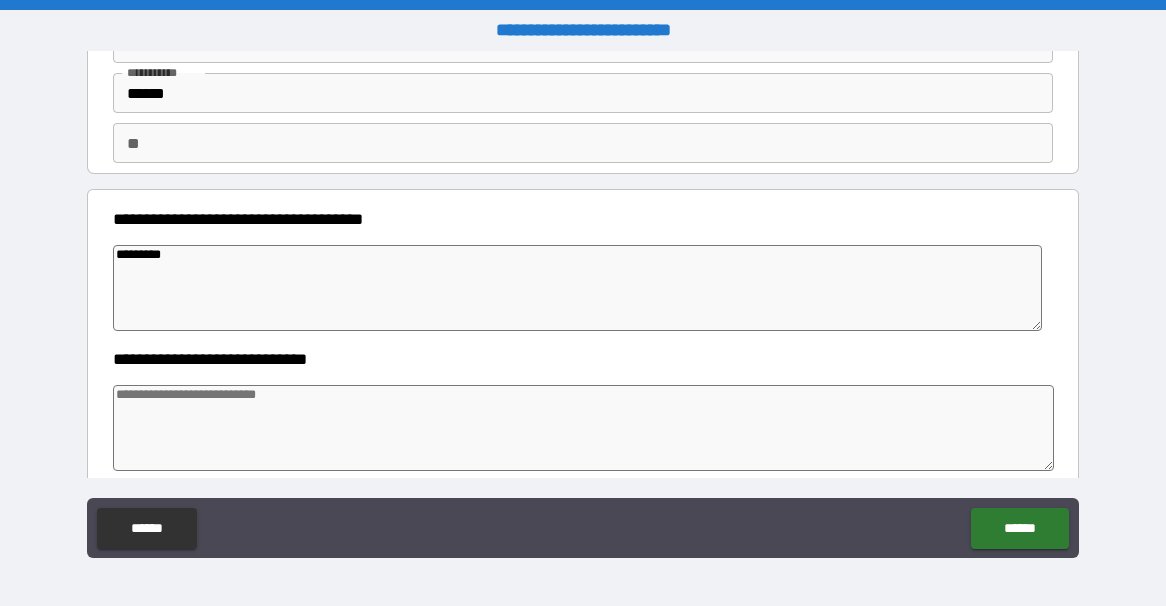 type on "*" 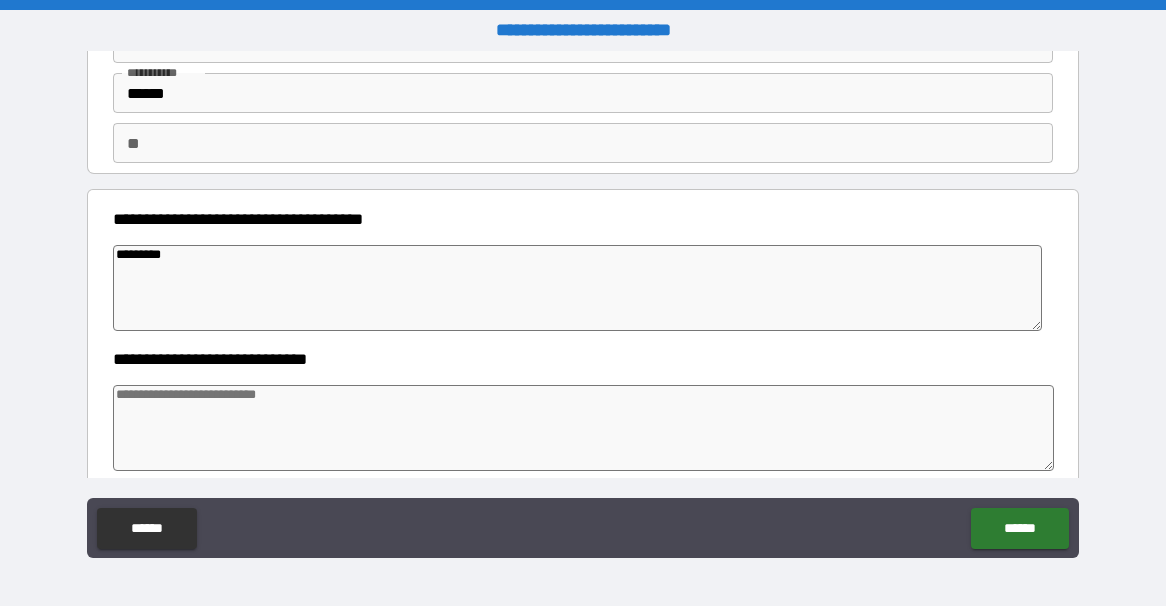 type on "*" 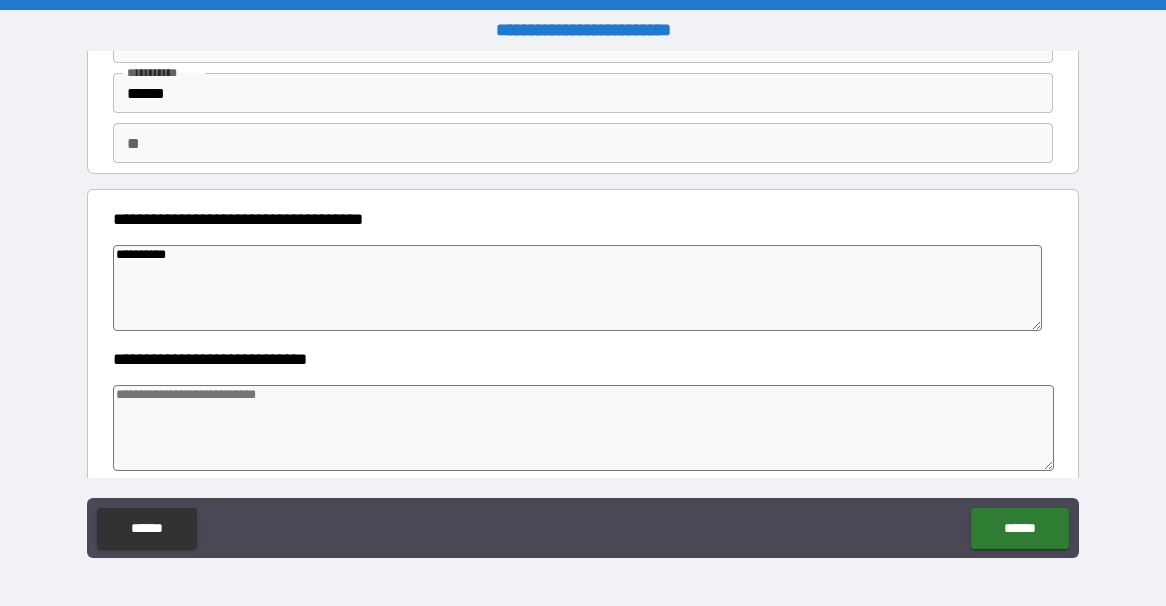 type on "*" 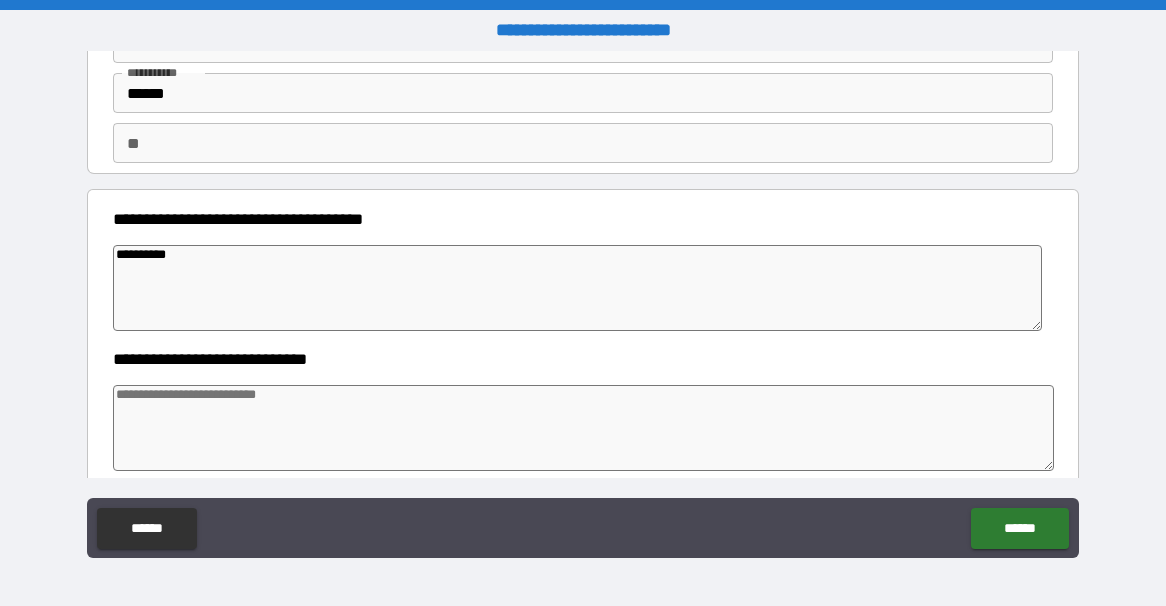 type on "*" 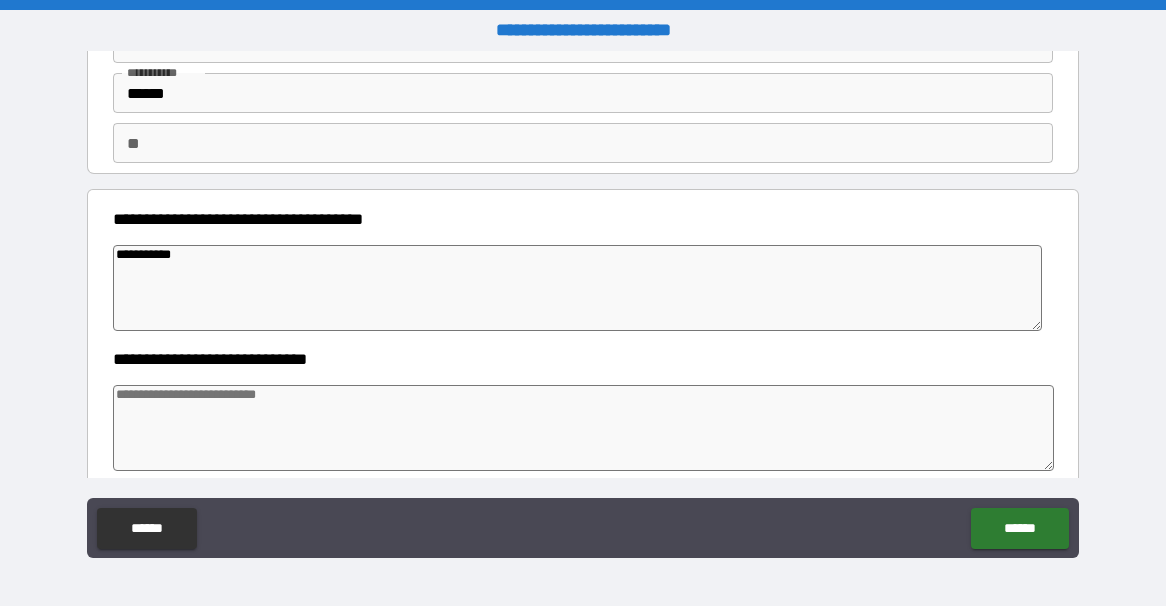 type on "**********" 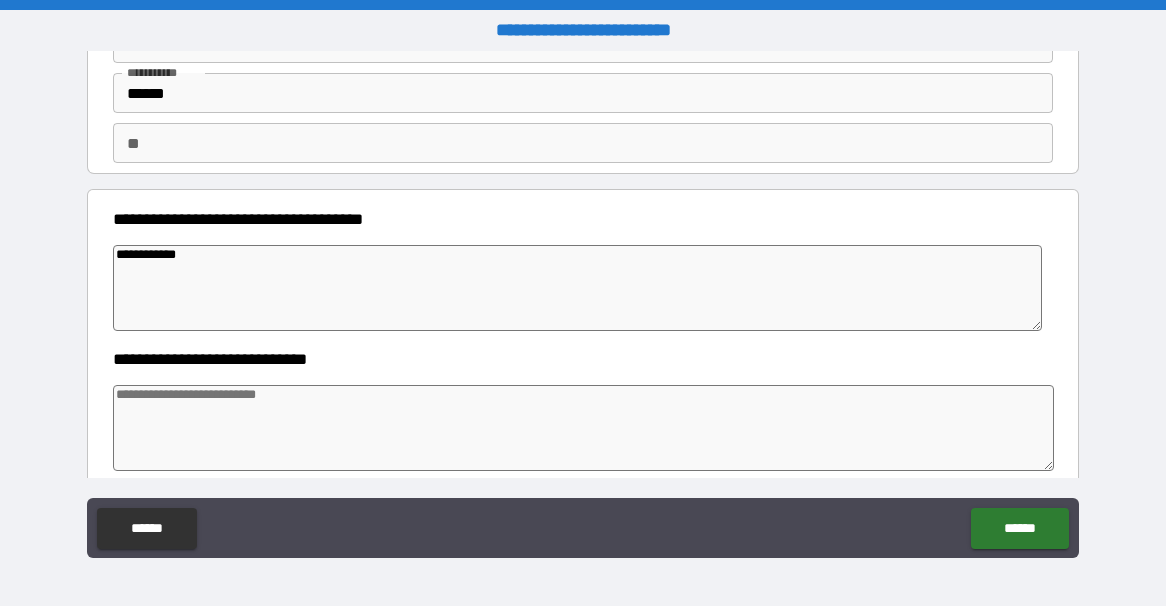 type on "*" 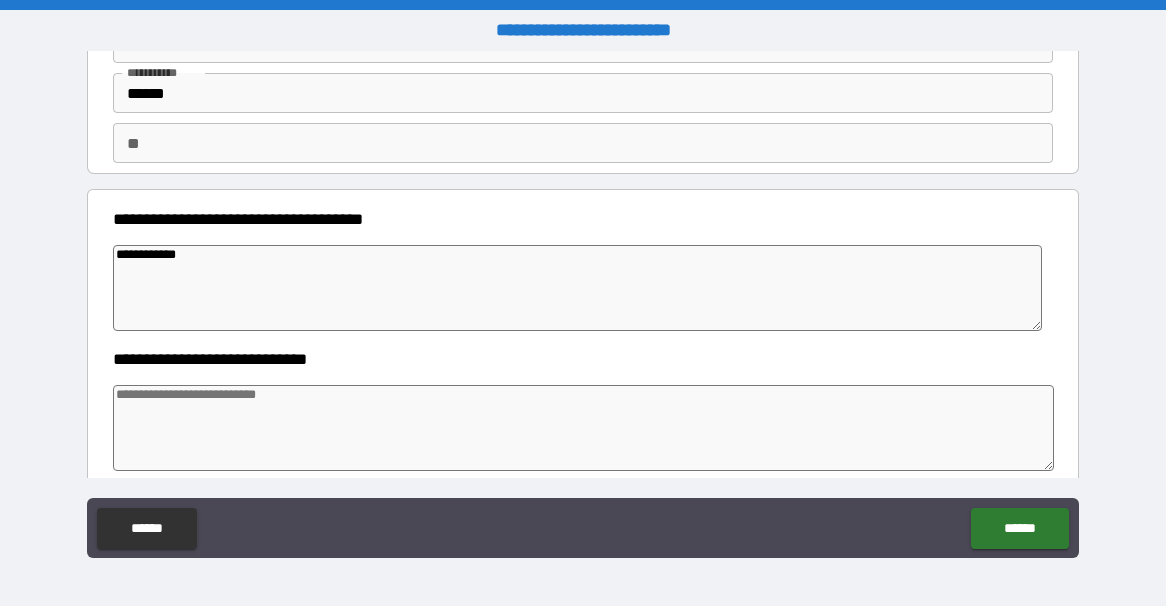 type on "*" 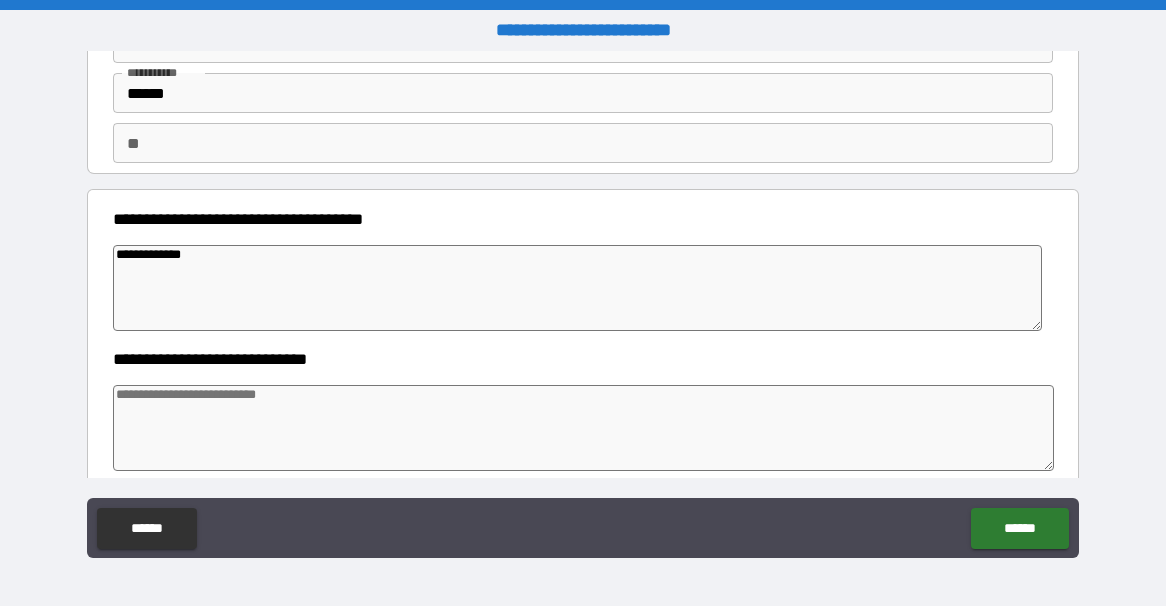 type on "*" 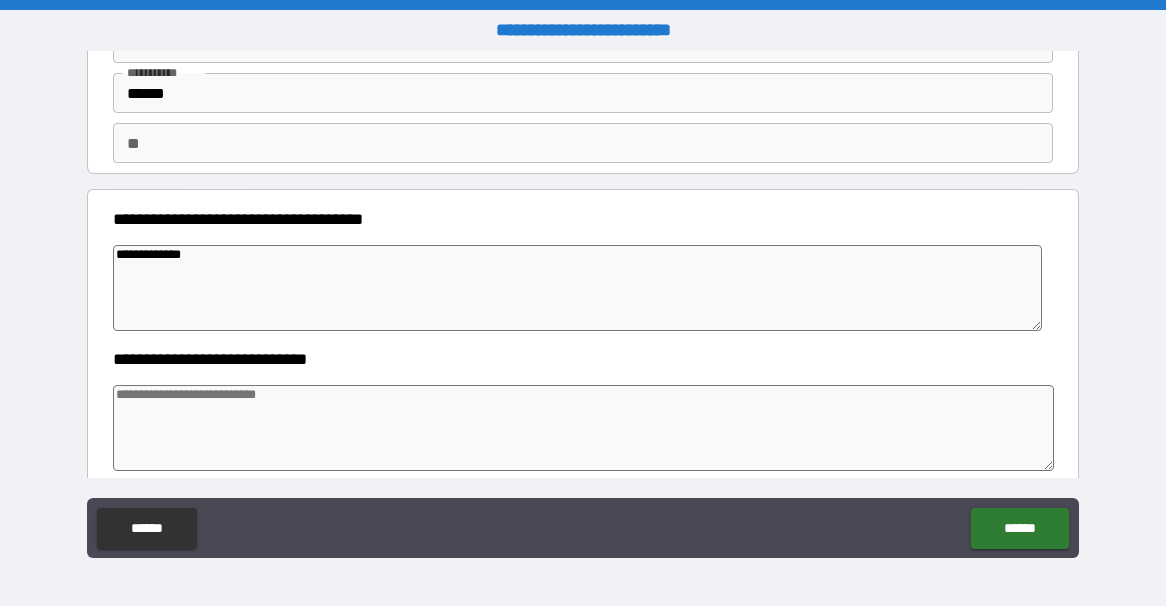 type on "*" 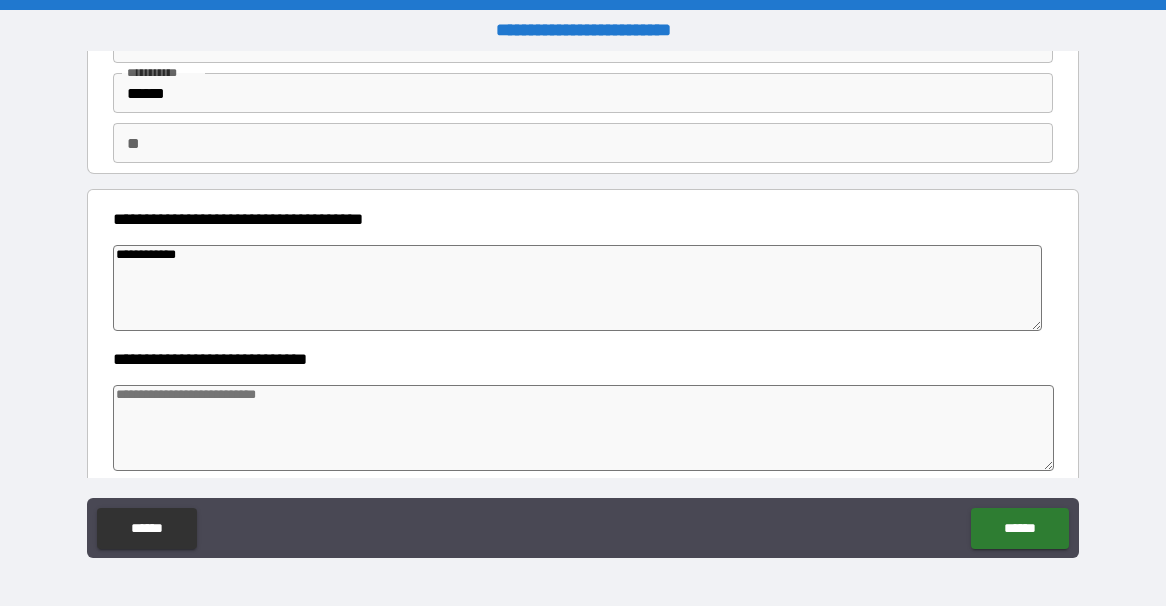 type on "**********" 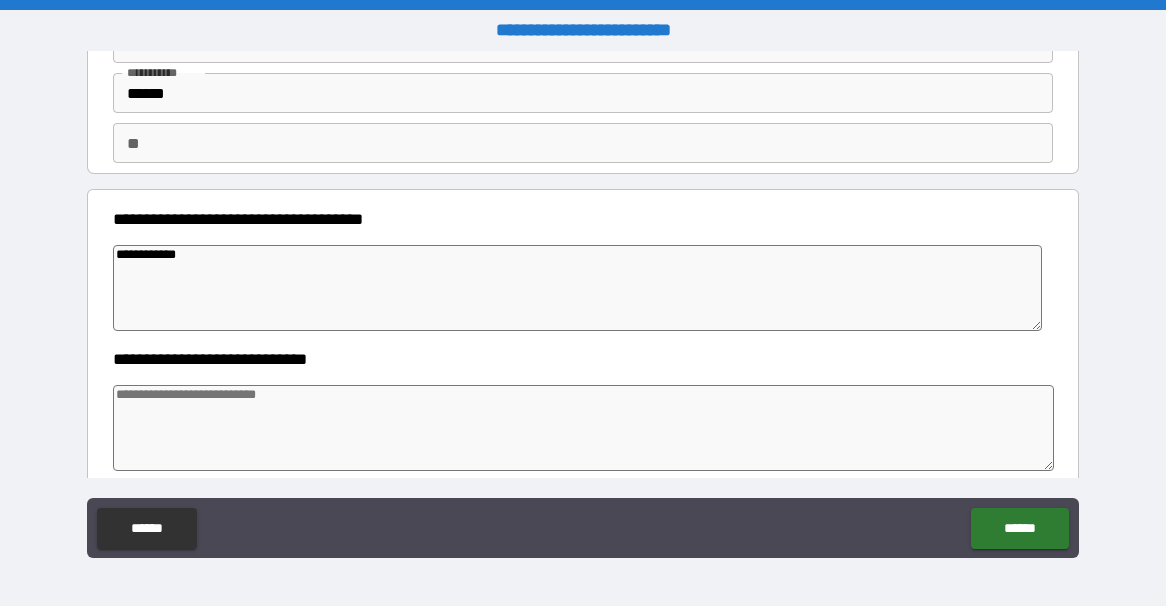 type on "*" 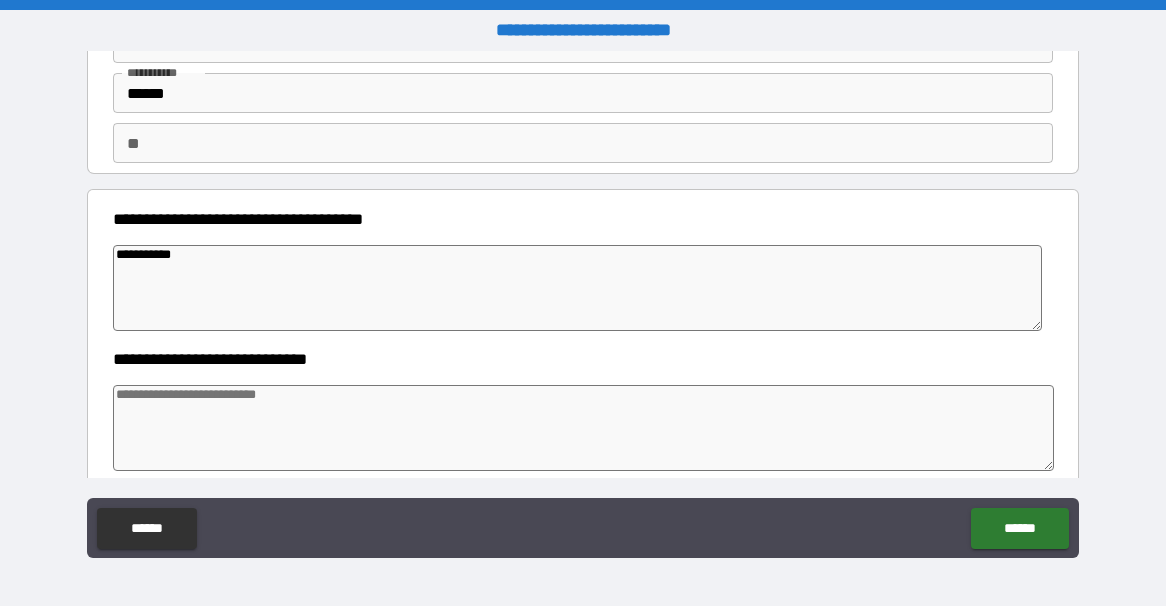 type on "*" 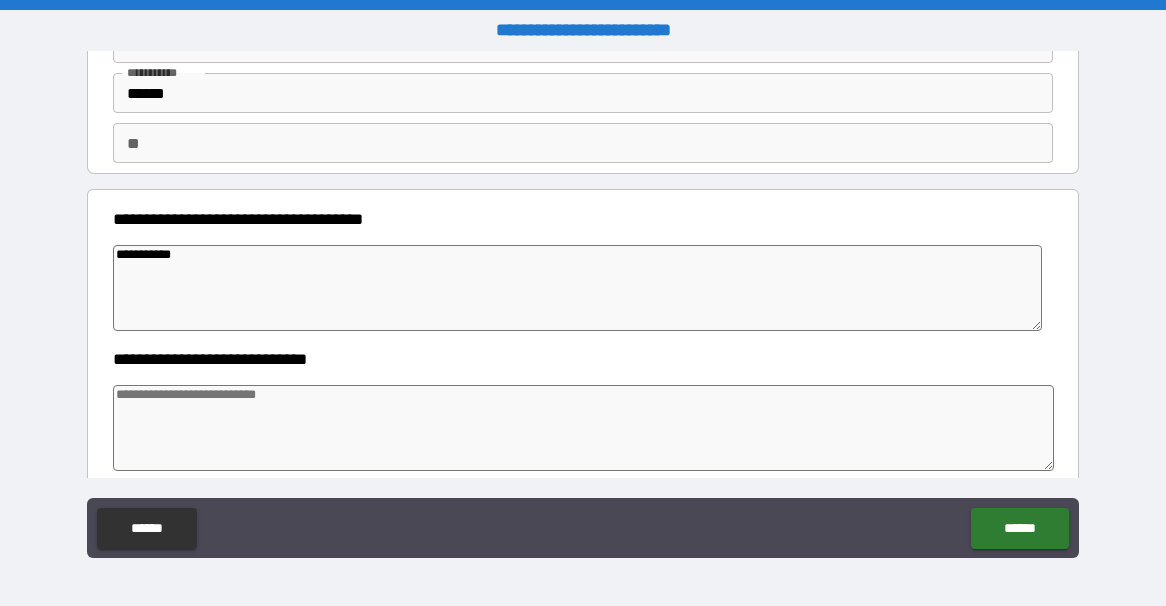 type 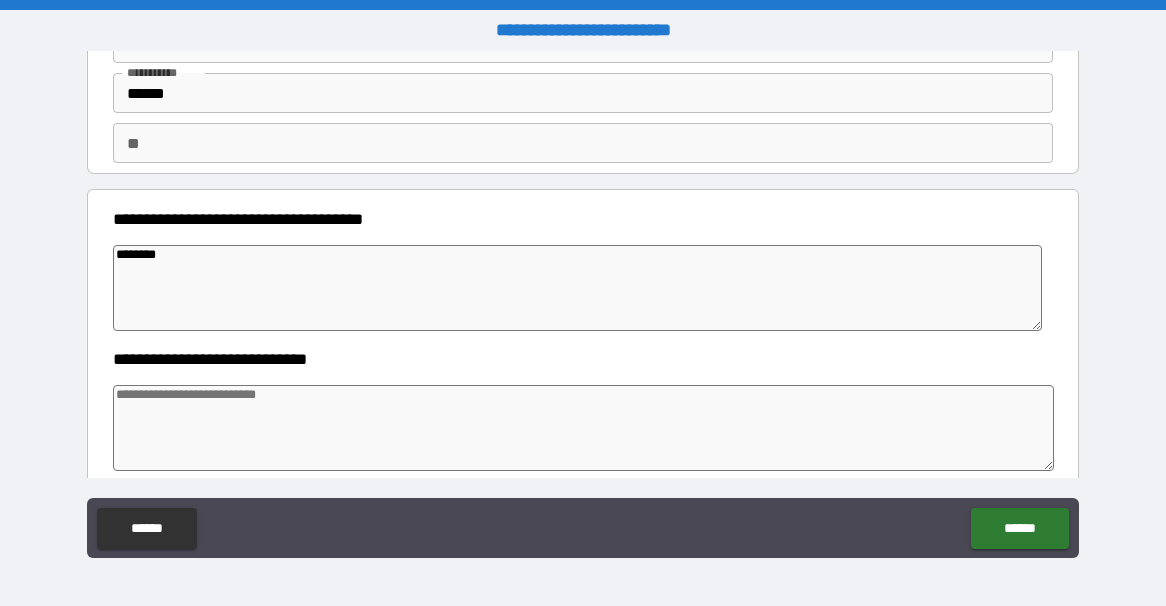 click at bounding box center [583, 428] 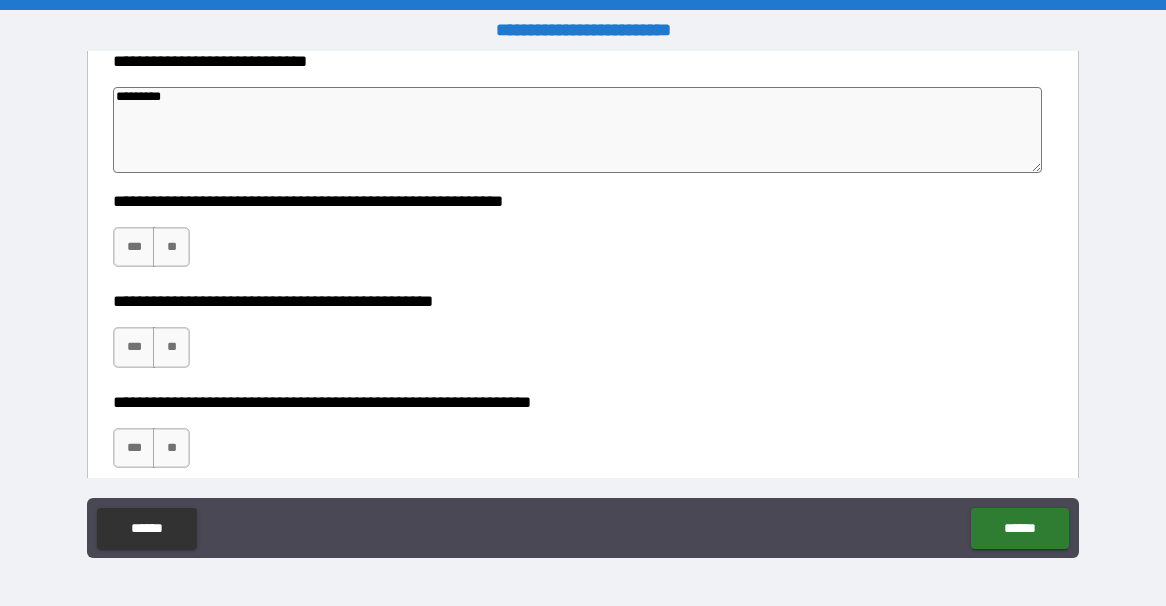 scroll, scrollTop: 421, scrollLeft: 0, axis: vertical 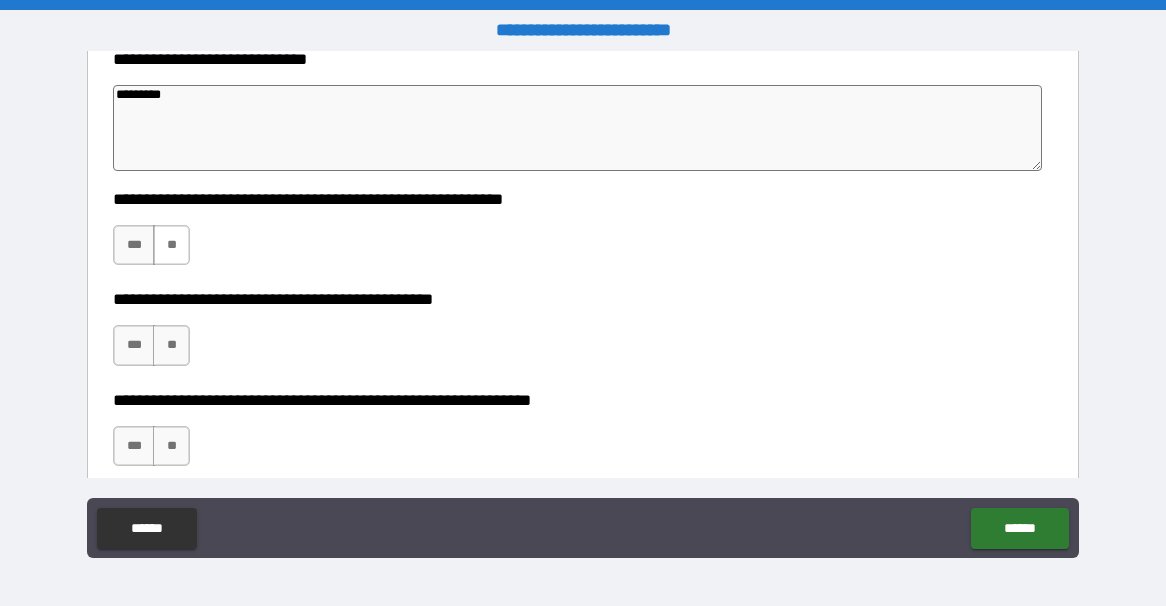 click on "**" at bounding box center [171, 245] 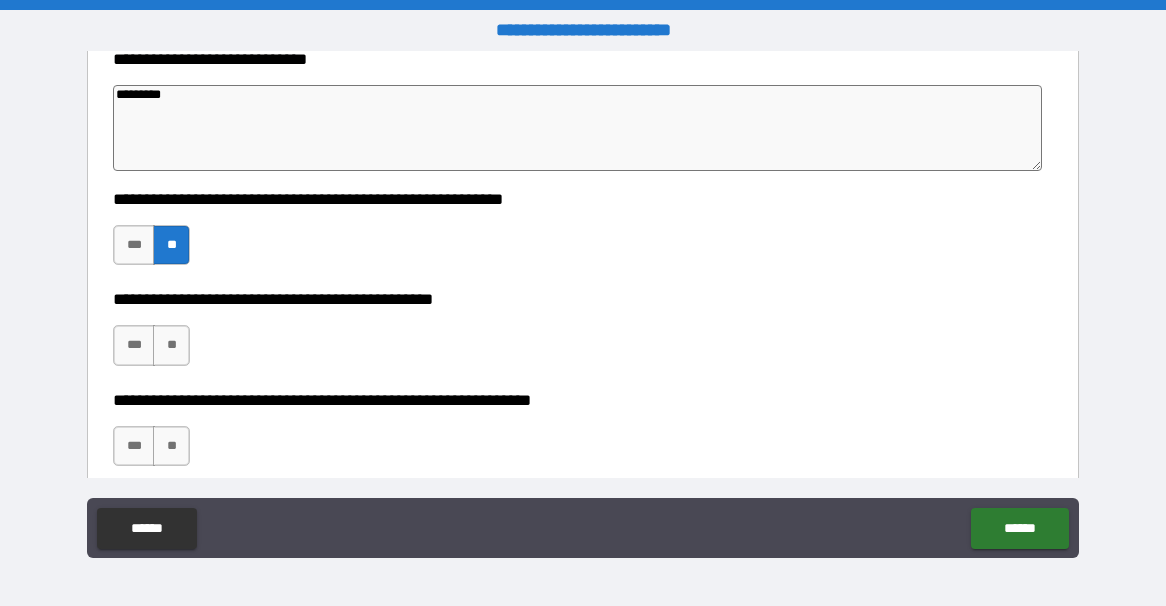 click on "*** **" at bounding box center (154, 350) 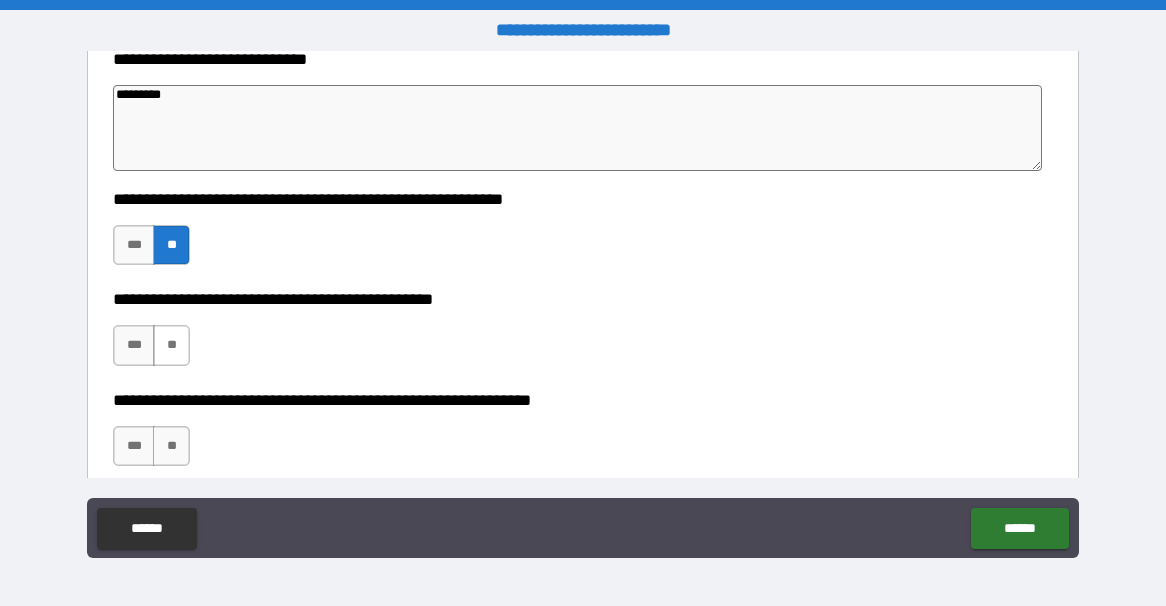 click on "**" at bounding box center (171, 345) 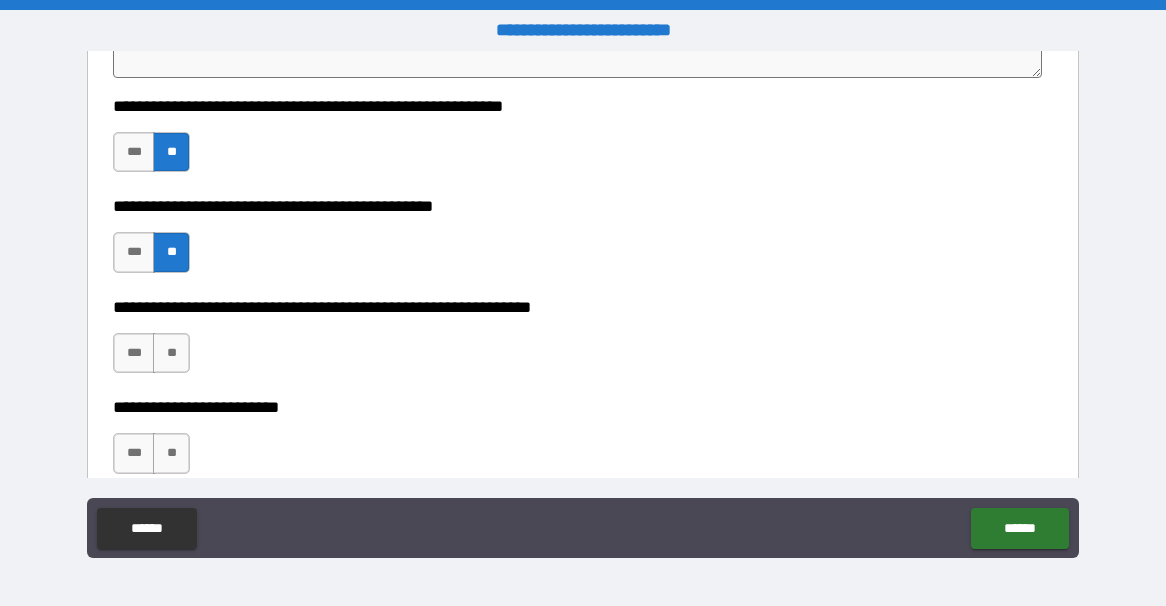 scroll, scrollTop: 553, scrollLeft: 0, axis: vertical 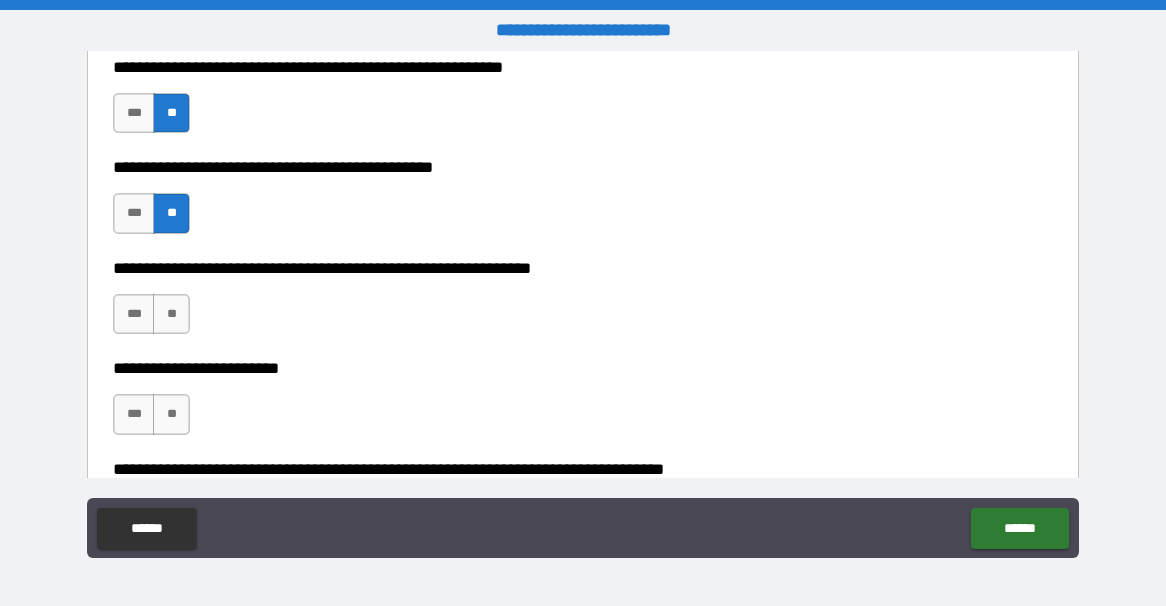 click on "*** **" at bounding box center [154, 319] 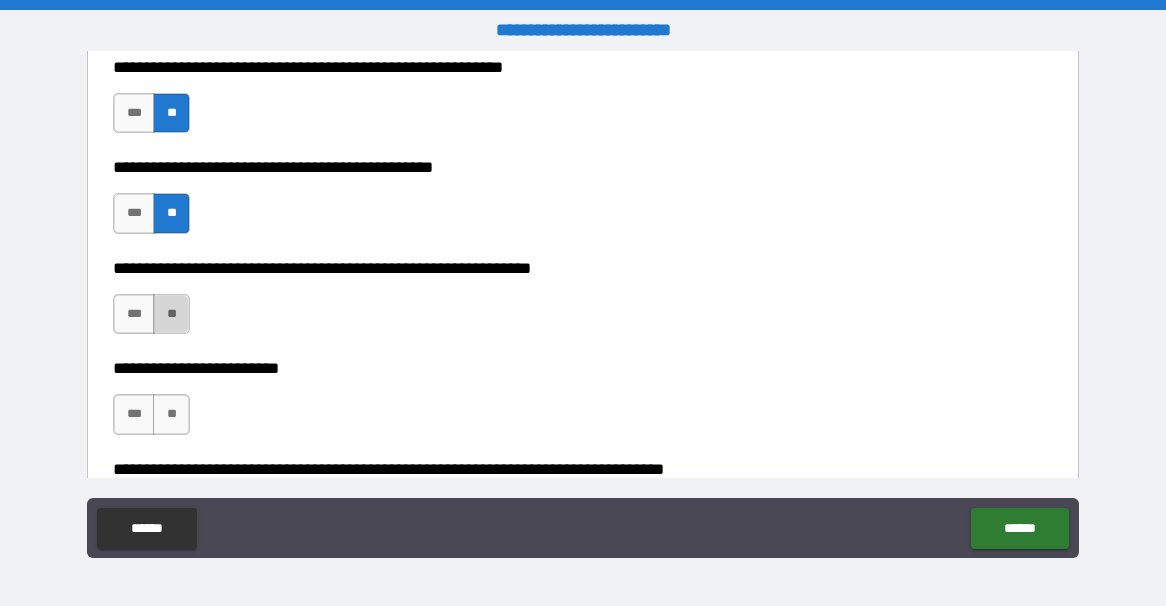 click on "**" at bounding box center (171, 314) 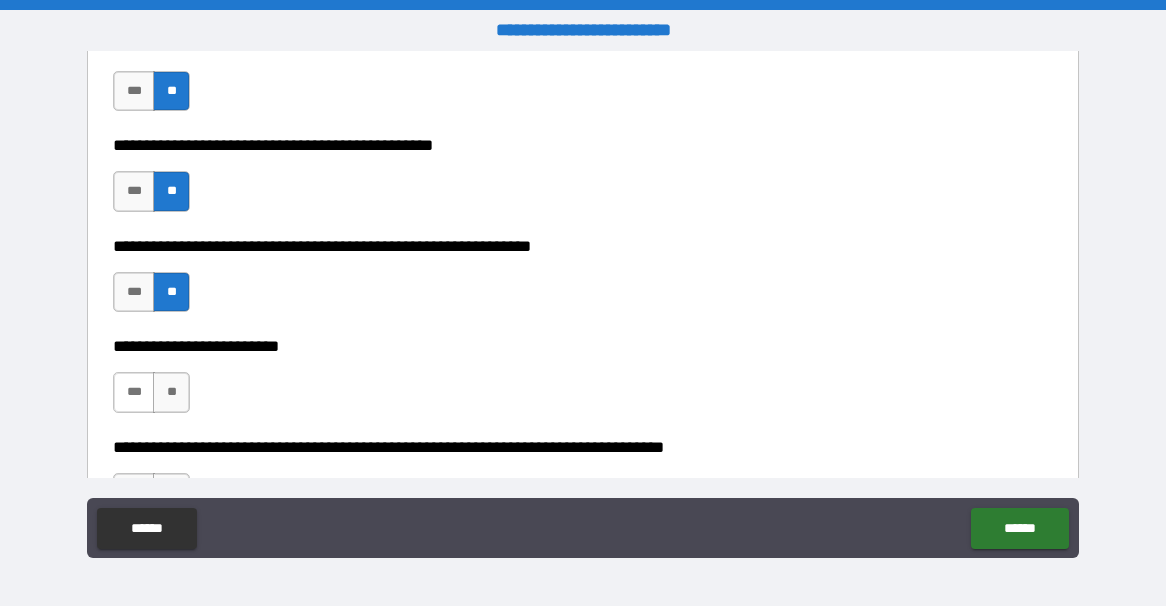 click on "***" at bounding box center [134, 392] 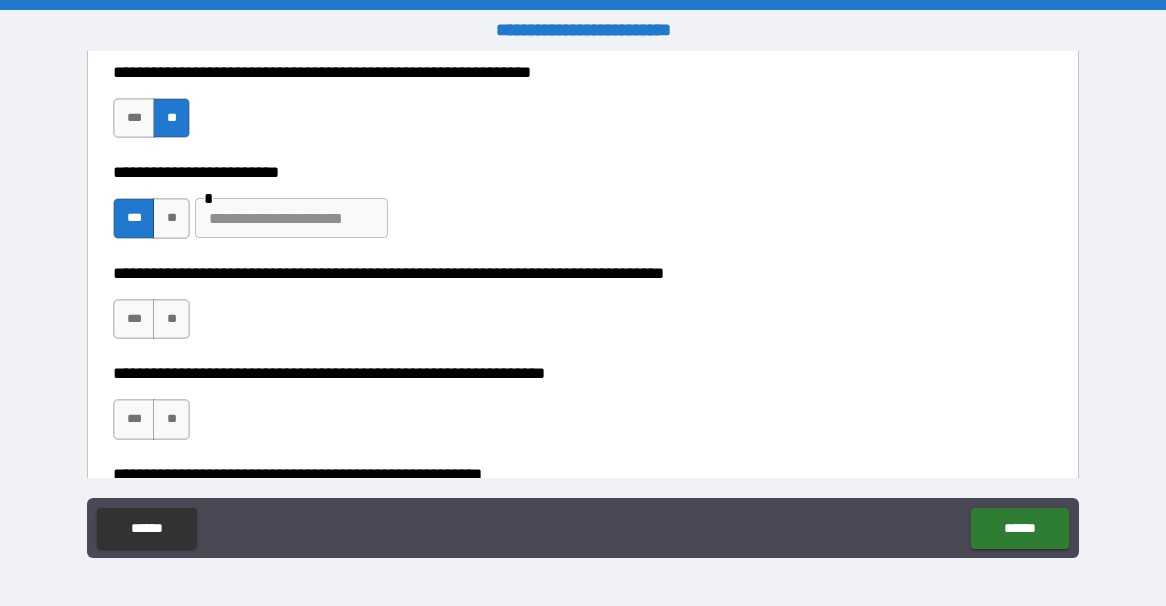 scroll, scrollTop: 753, scrollLeft: 0, axis: vertical 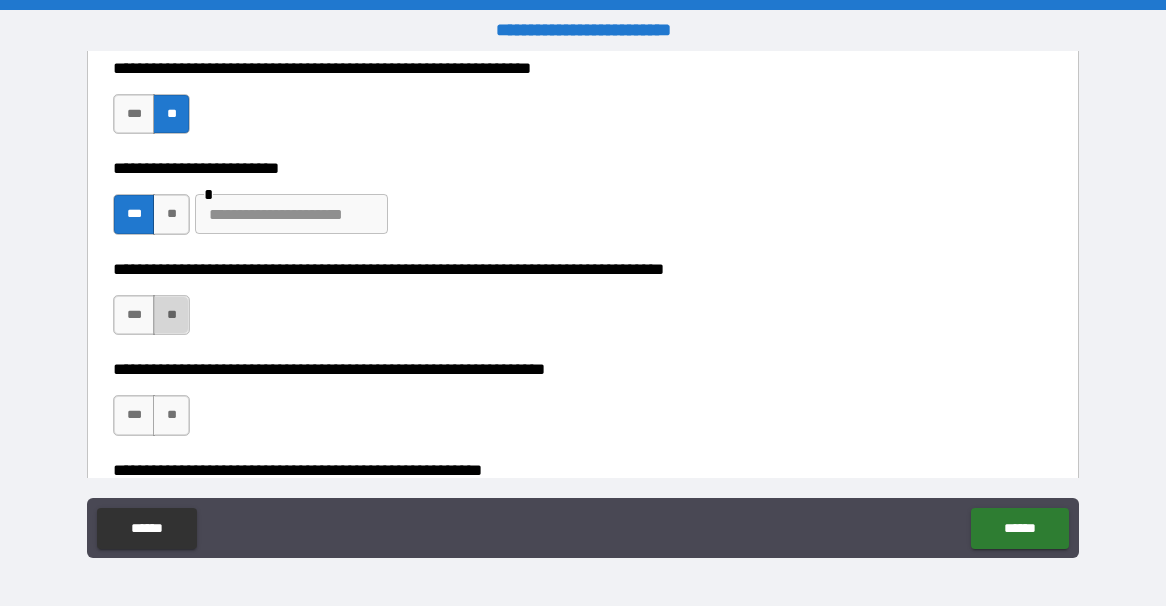 click on "**" at bounding box center [171, 315] 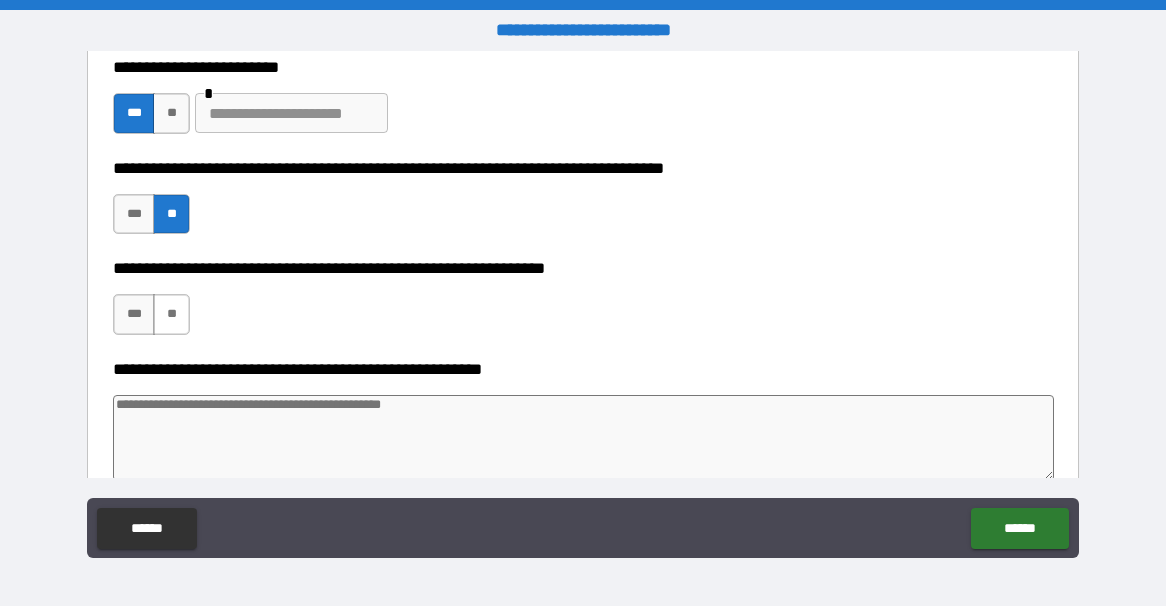 scroll, scrollTop: 855, scrollLeft: 0, axis: vertical 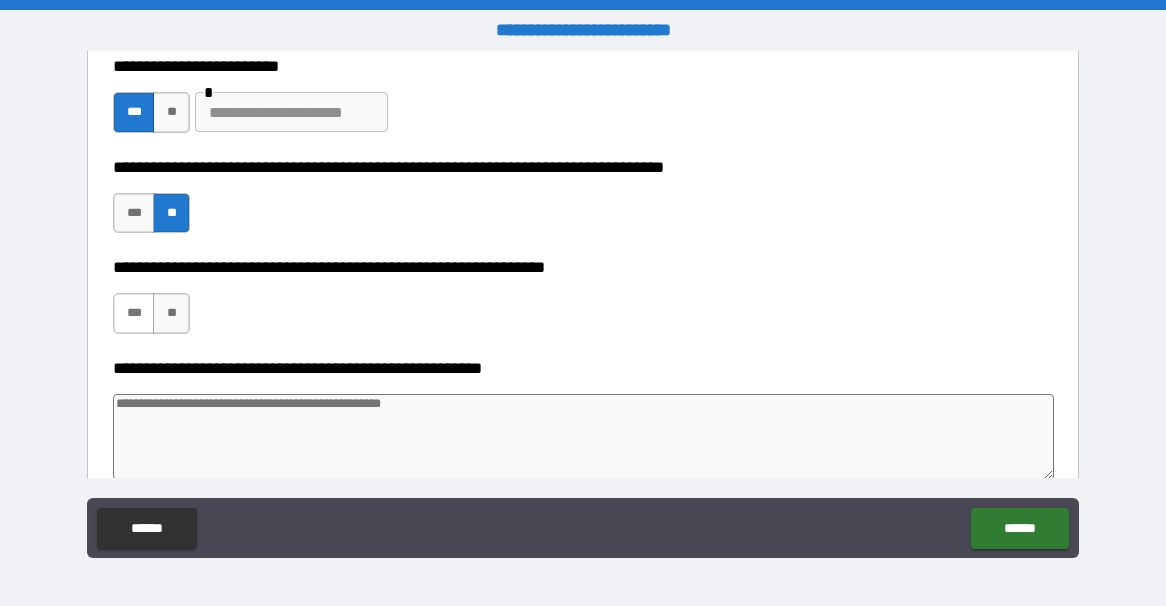click on "***" at bounding box center (134, 313) 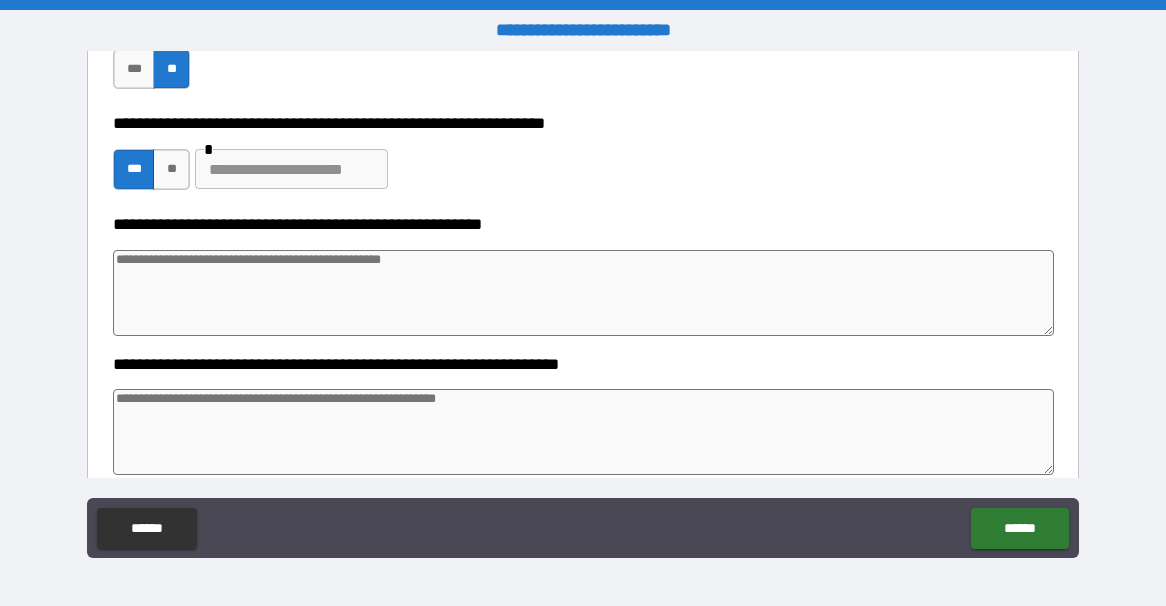 scroll, scrollTop: 1007, scrollLeft: 0, axis: vertical 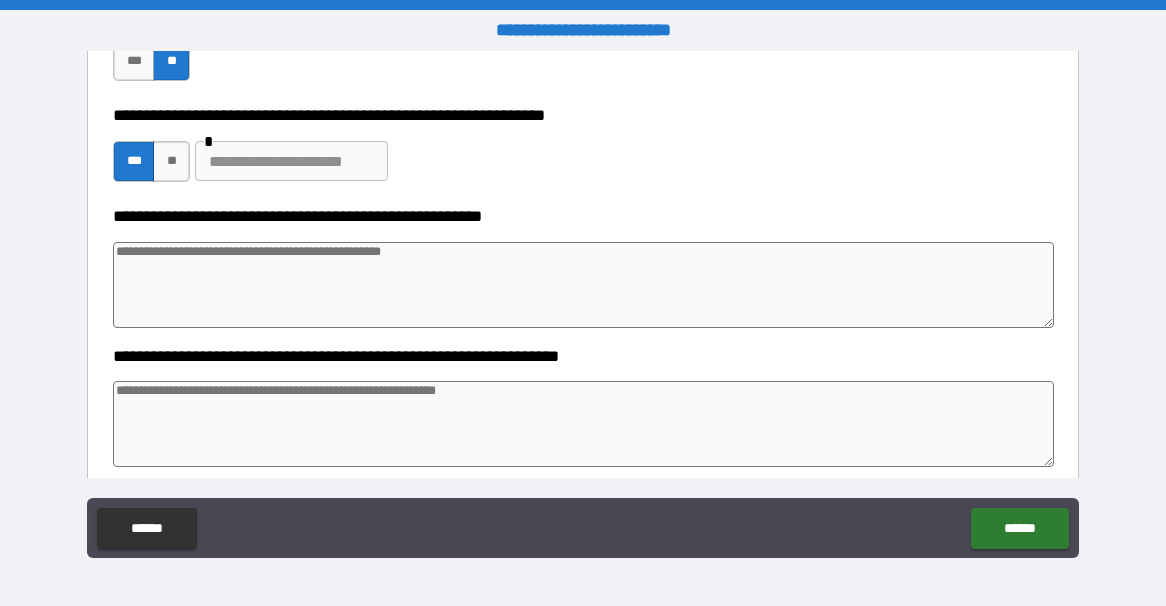 click at bounding box center (583, 285) 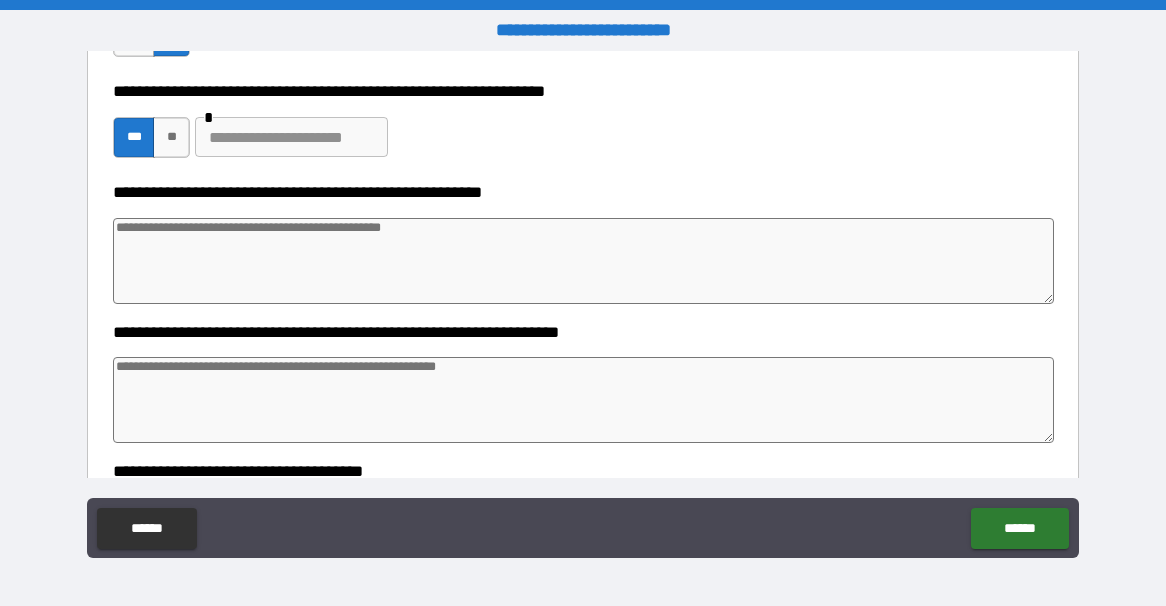scroll, scrollTop: 1035, scrollLeft: 0, axis: vertical 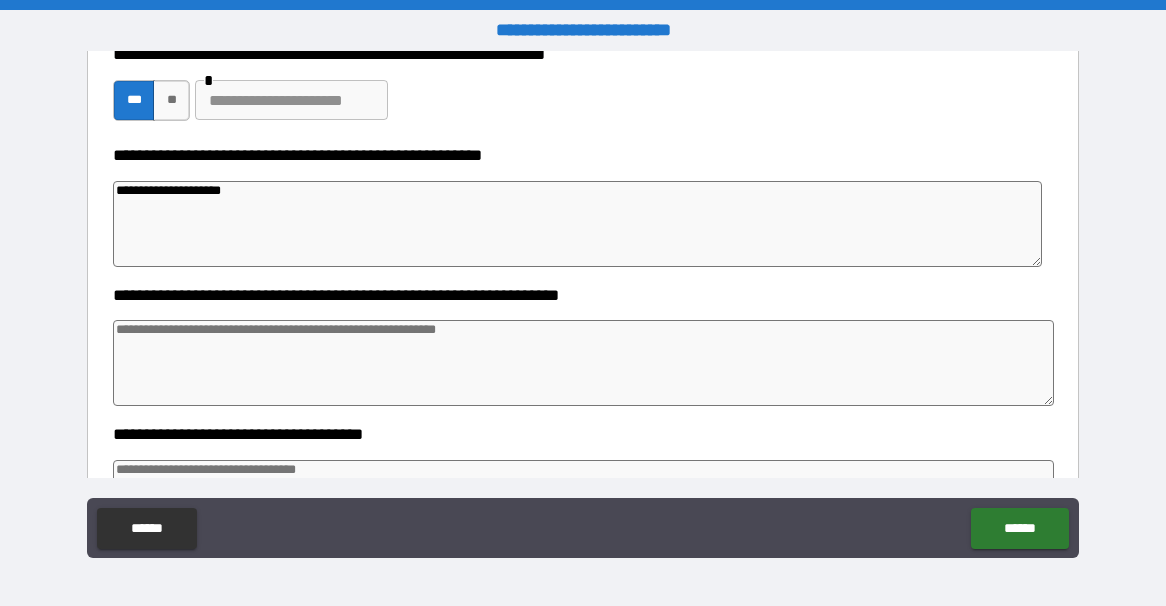 click at bounding box center [583, 363] 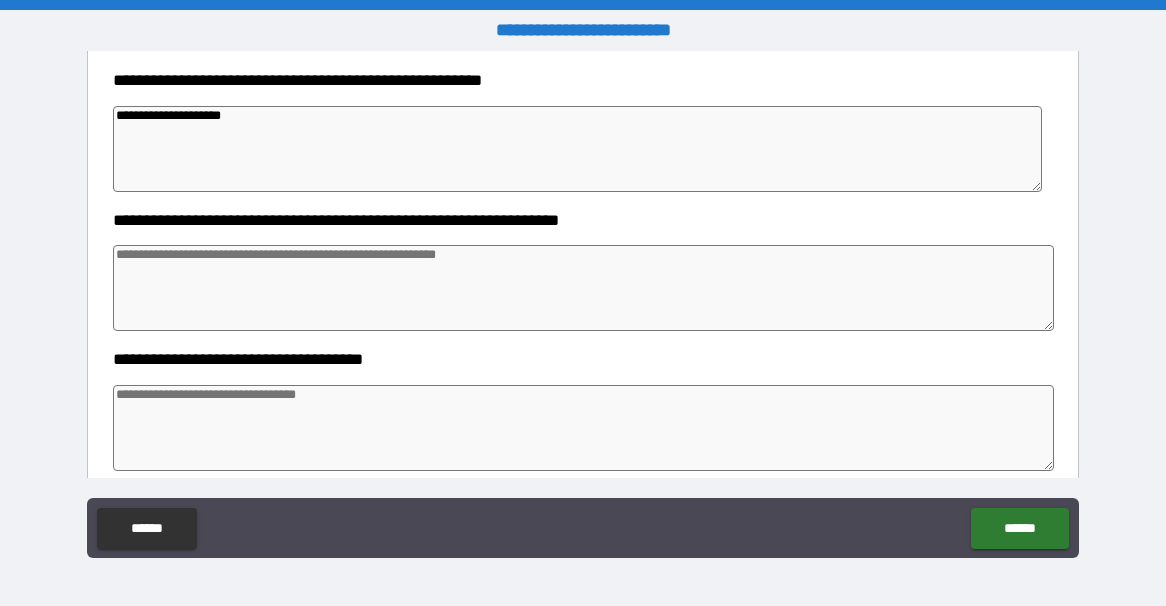 scroll, scrollTop: 1170, scrollLeft: 0, axis: vertical 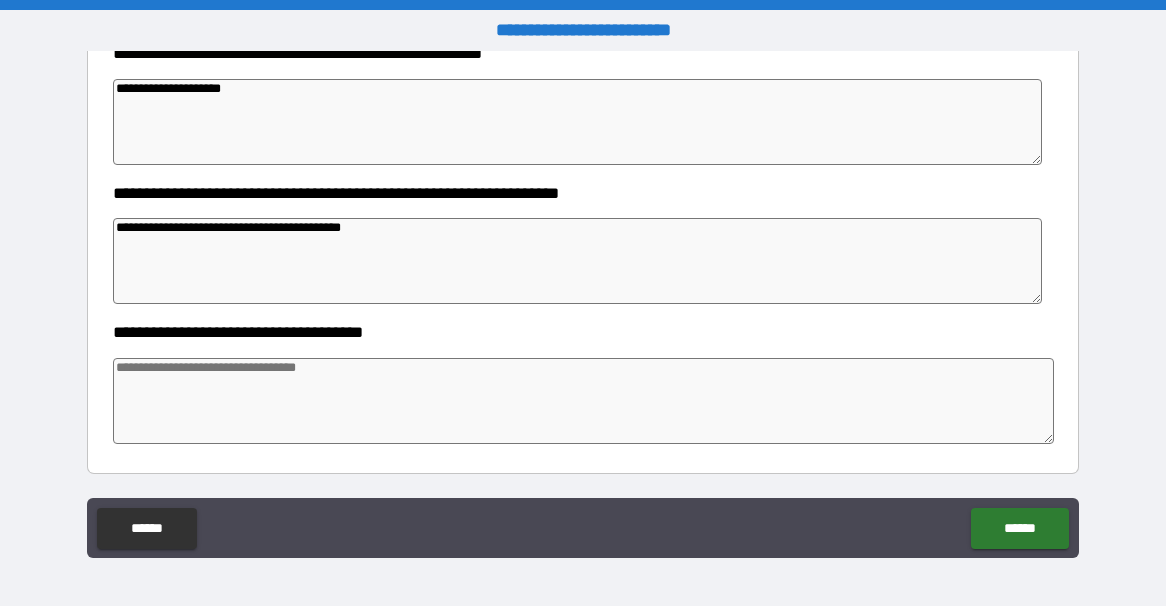 click at bounding box center [583, 401] 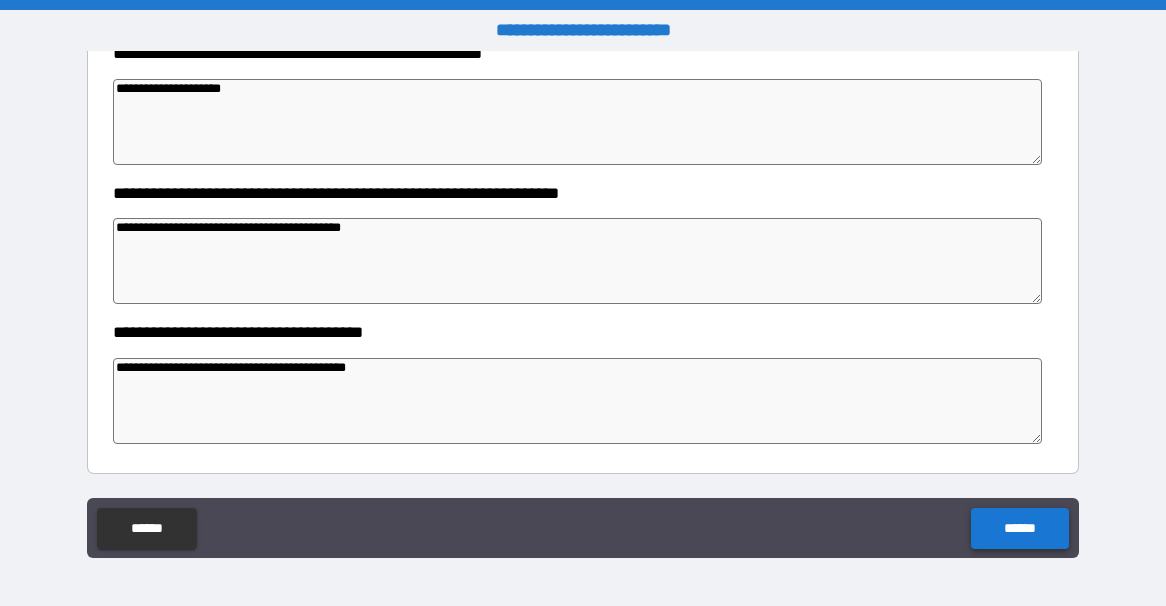 click on "******" at bounding box center (1019, 528) 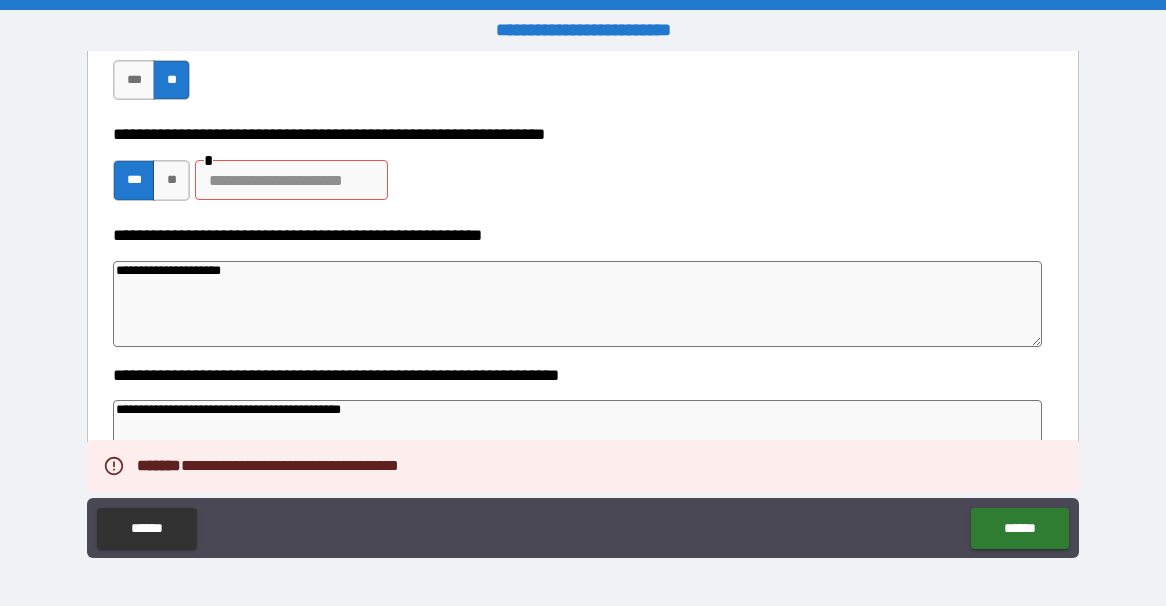 scroll, scrollTop: 810, scrollLeft: 0, axis: vertical 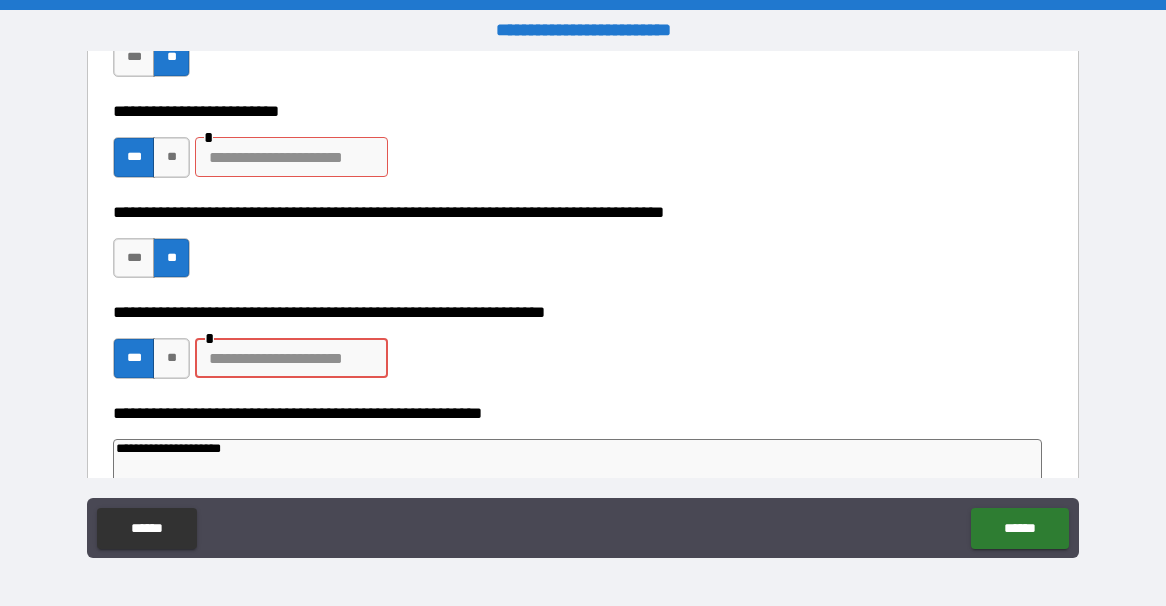click at bounding box center [291, 358] 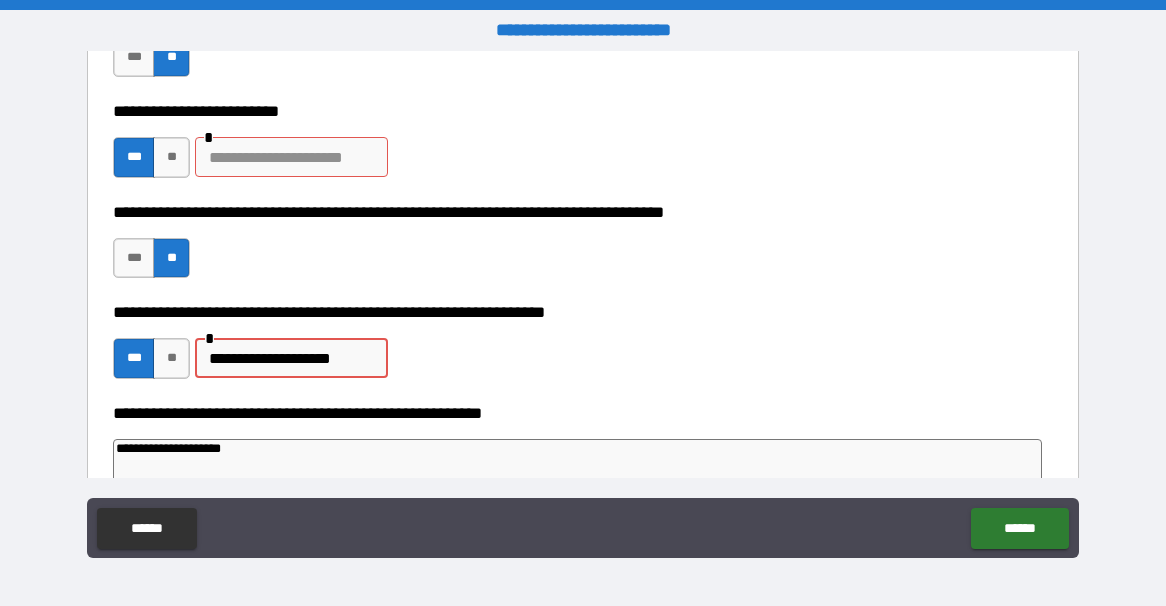 click at bounding box center (291, 157) 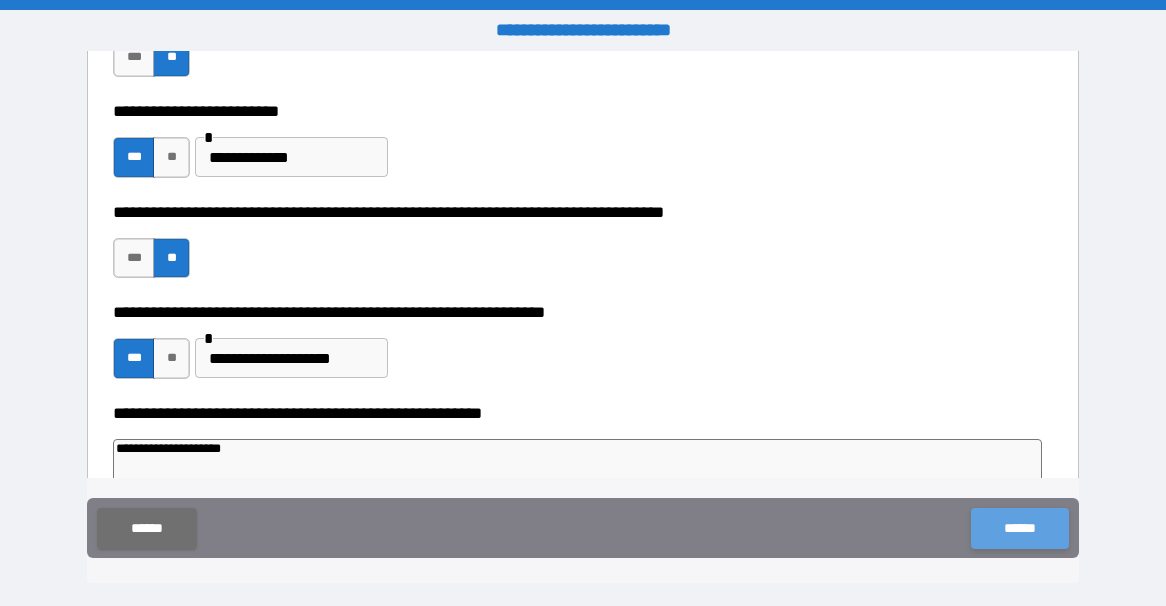 click on "******" at bounding box center (1019, 528) 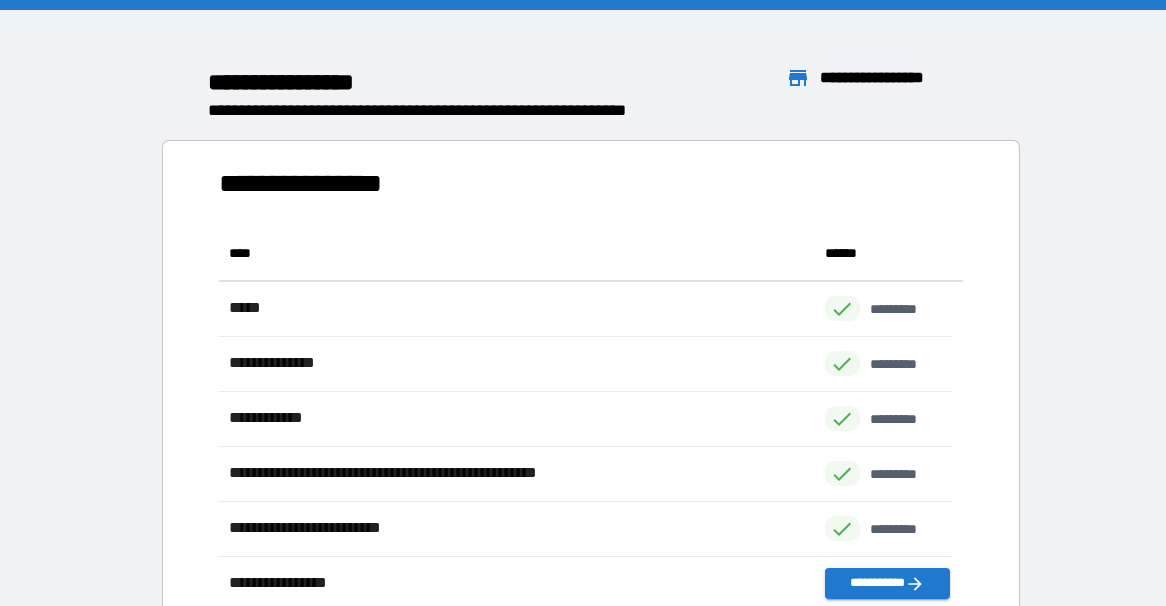 scroll, scrollTop: 371, scrollLeft: 718, axis: both 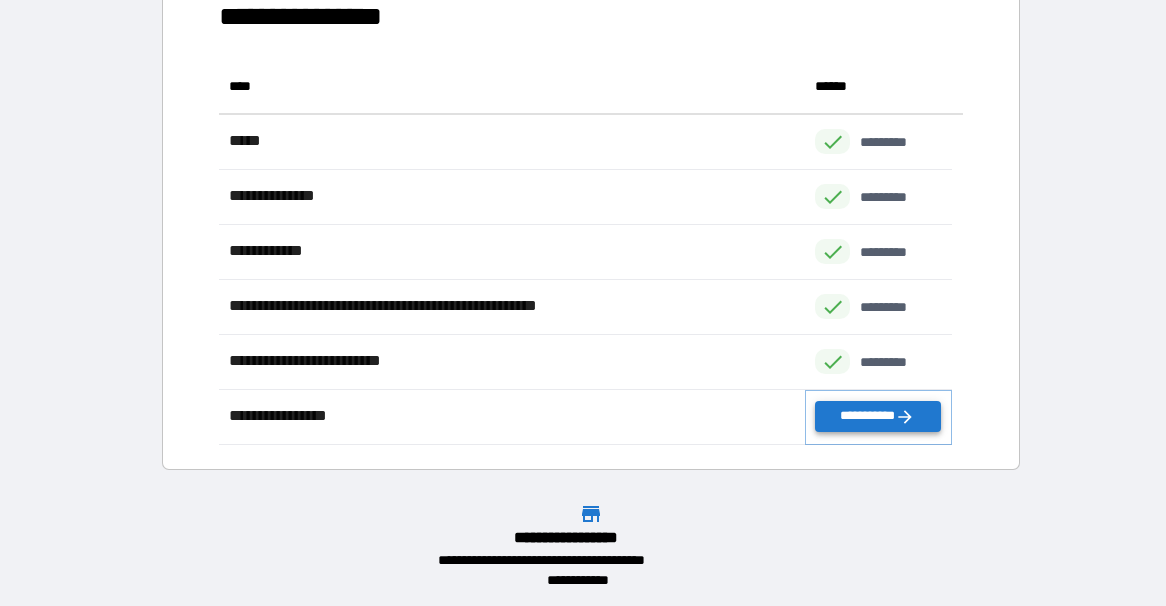 click on "**********" at bounding box center [877, 416] 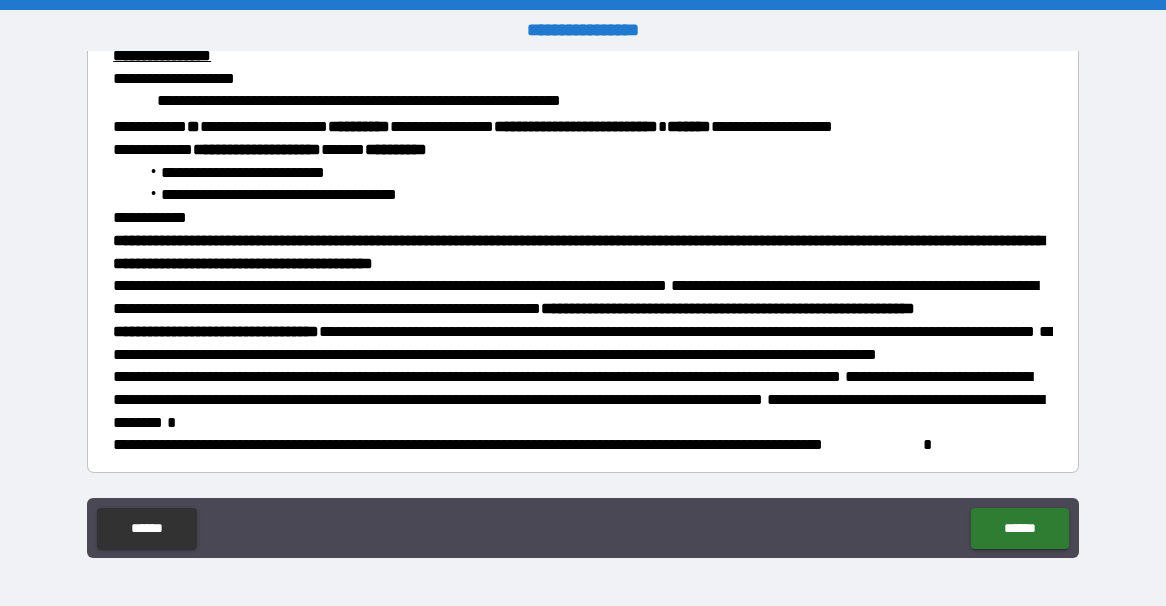 scroll, scrollTop: 446, scrollLeft: 0, axis: vertical 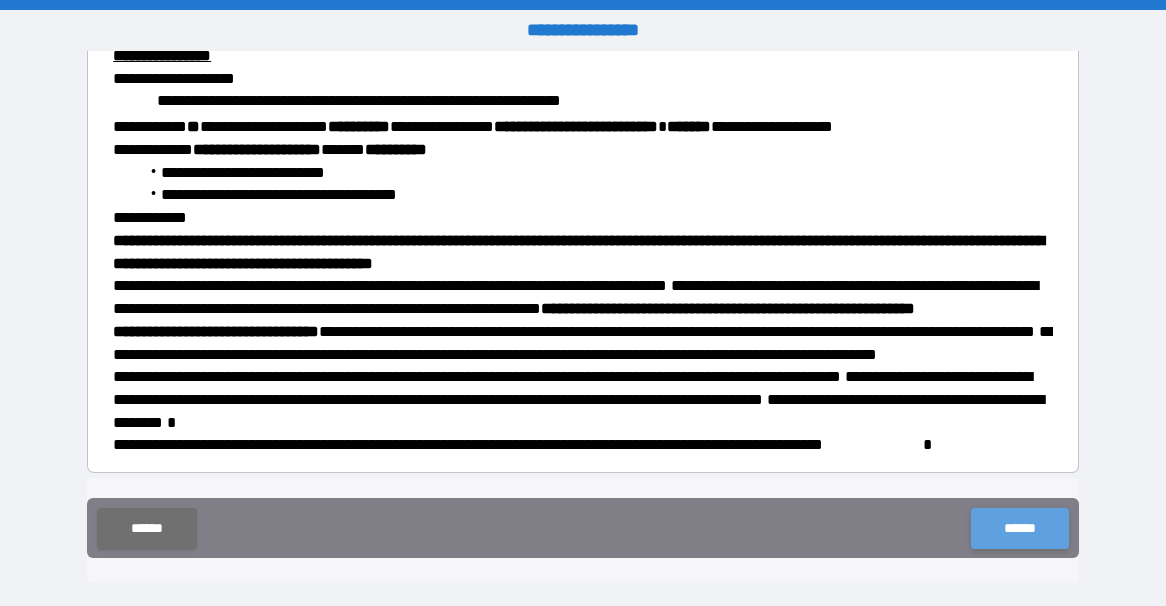 click on "******" at bounding box center (1019, 528) 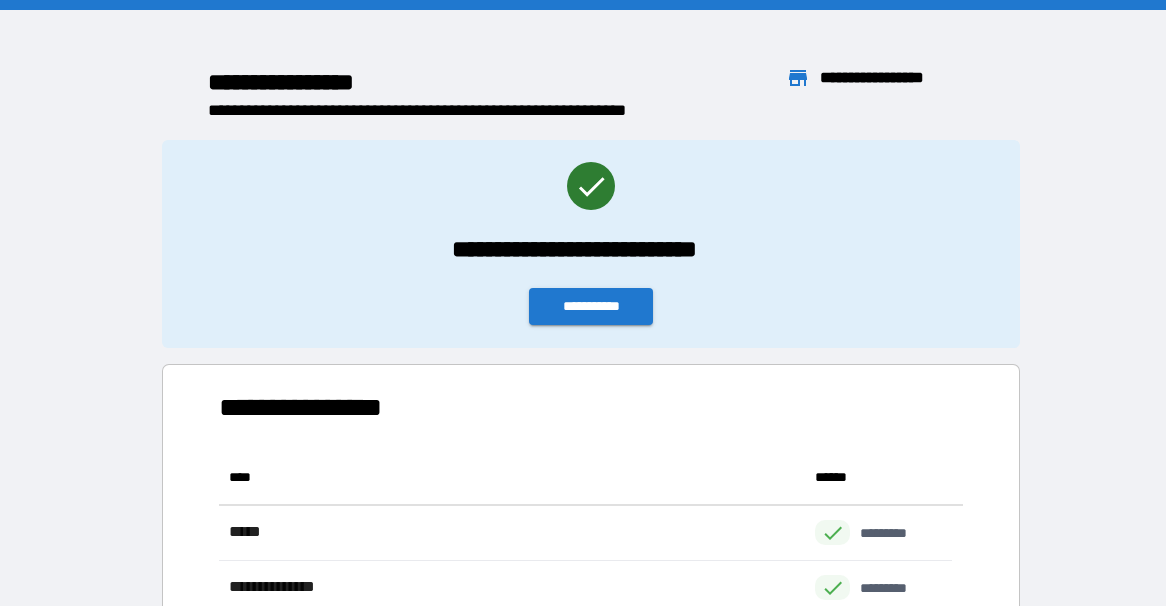 scroll, scrollTop: 16, scrollLeft: 15, axis: both 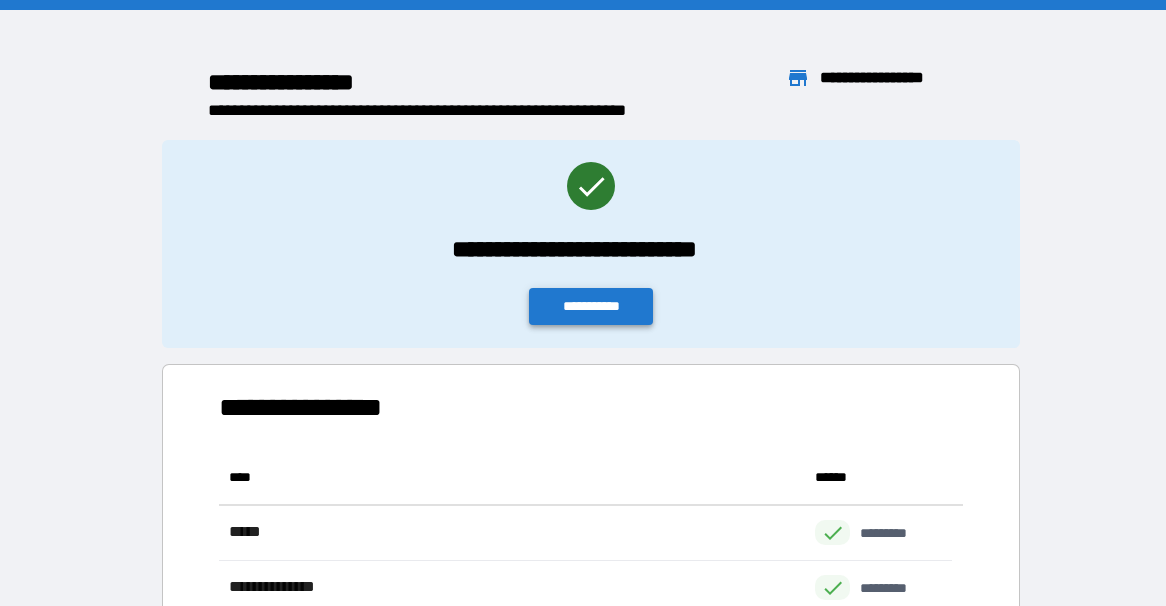 click on "**********" at bounding box center (591, 306) 